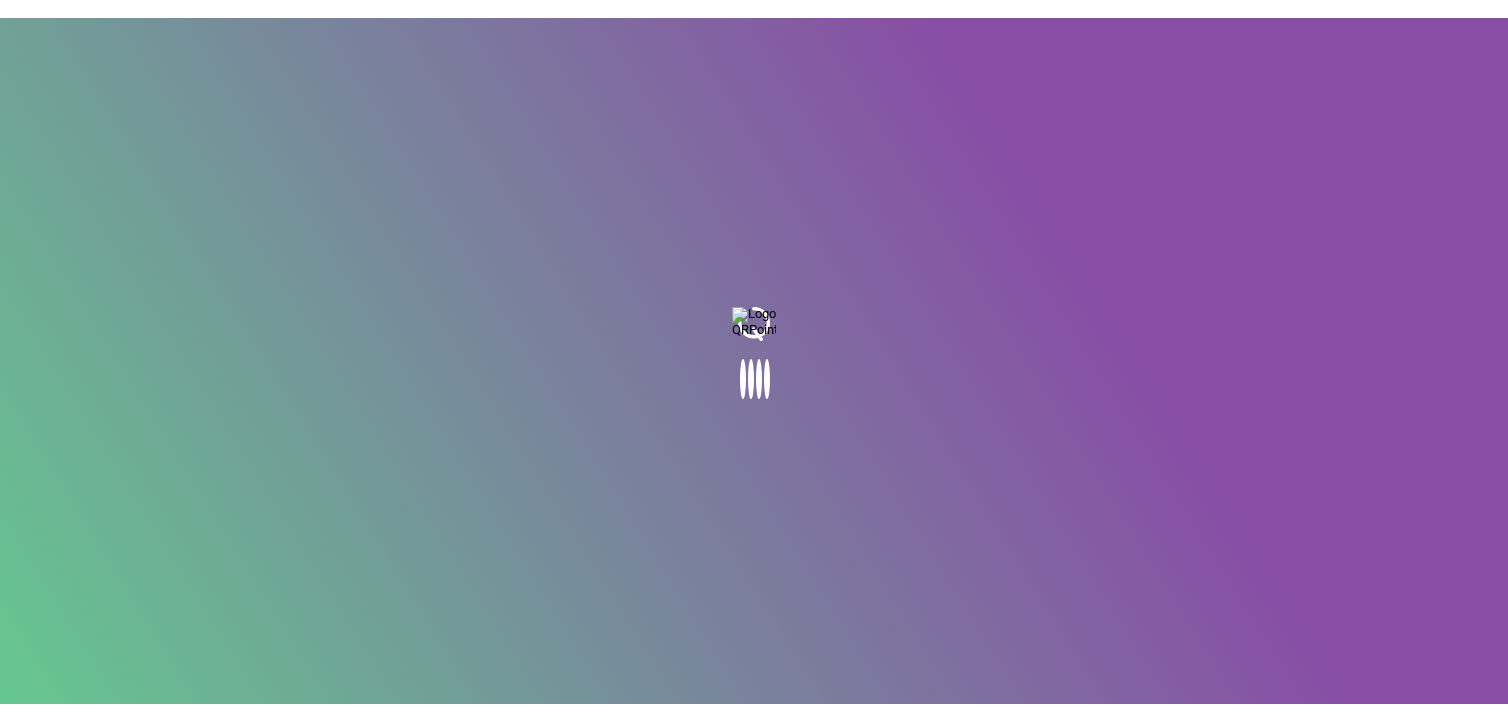 scroll, scrollTop: 0, scrollLeft: 0, axis: both 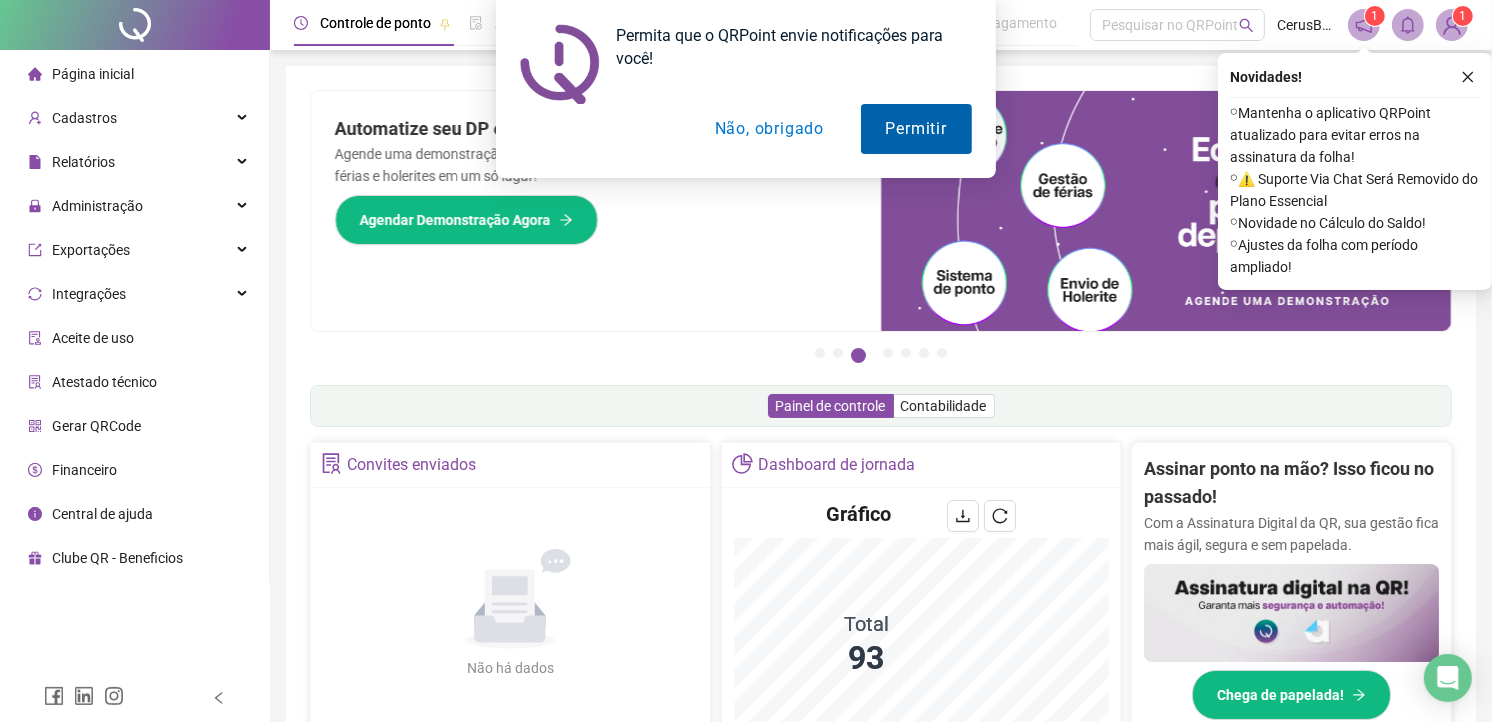 click on "Permitir" at bounding box center [916, 129] 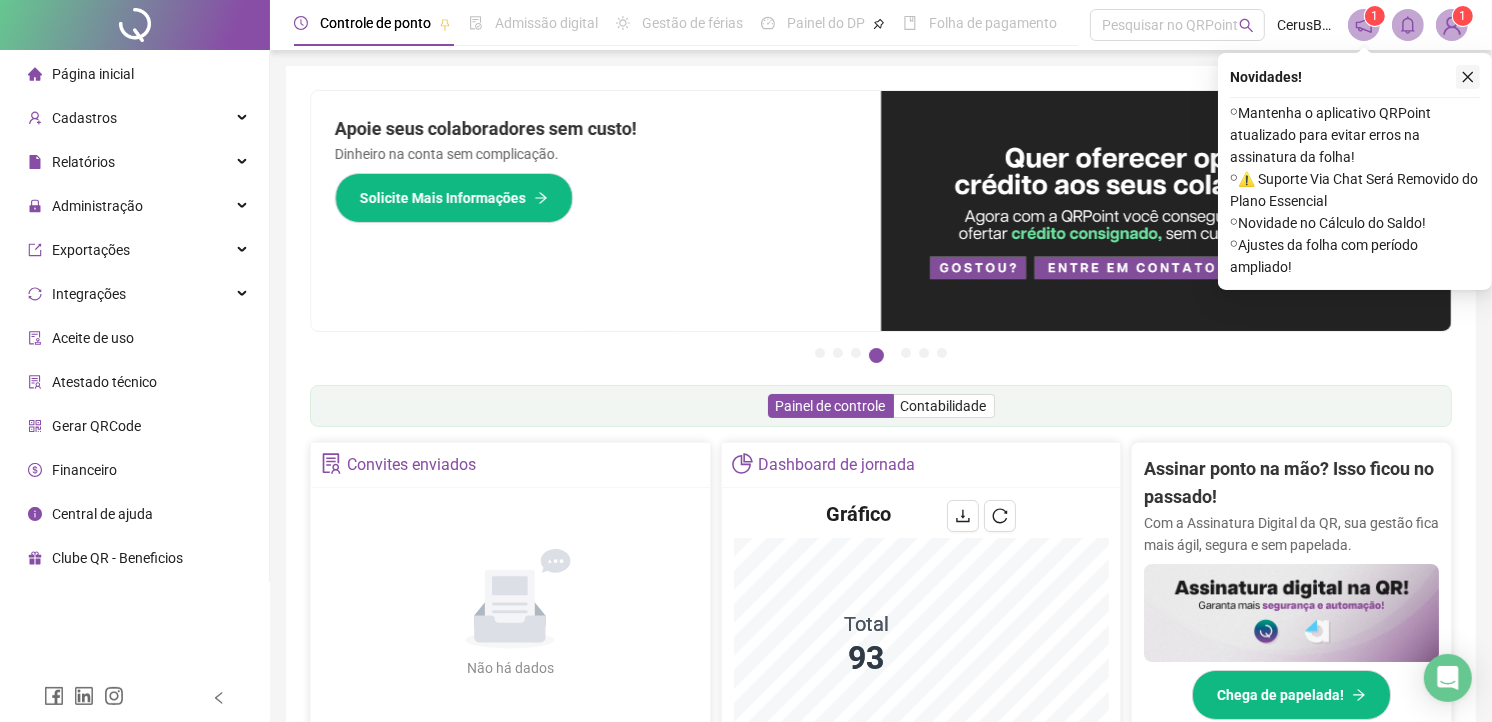 click at bounding box center [1468, 77] 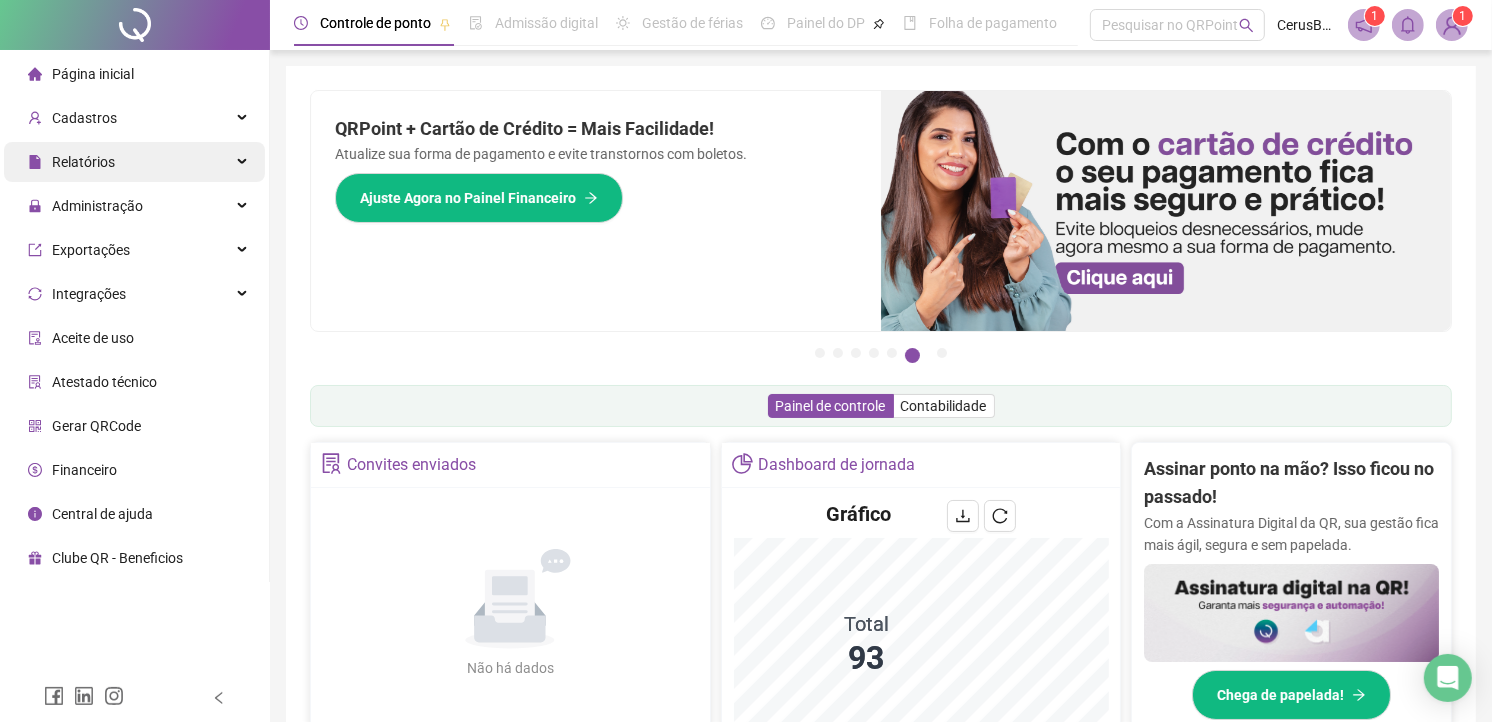 click on "Relatórios" at bounding box center [134, 162] 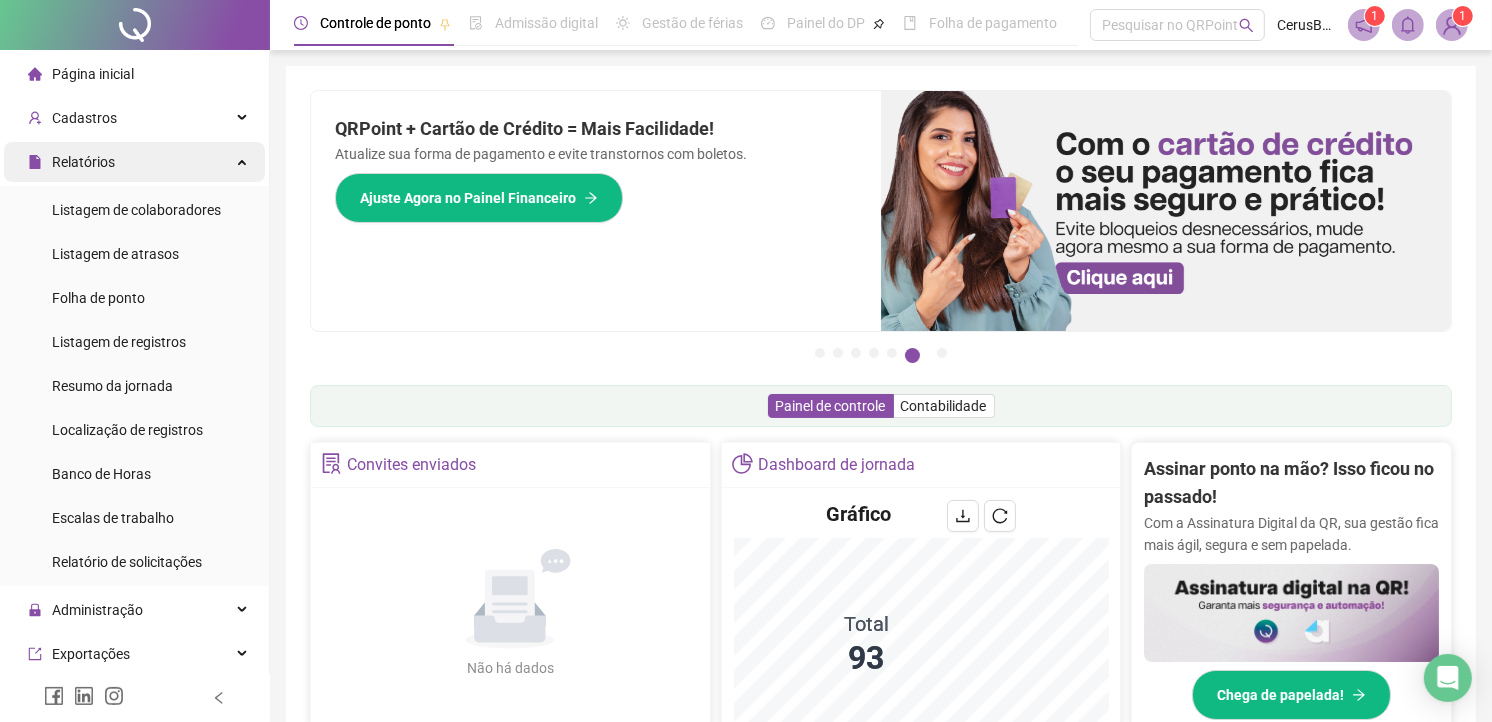 click on "Relatórios" at bounding box center (134, 162) 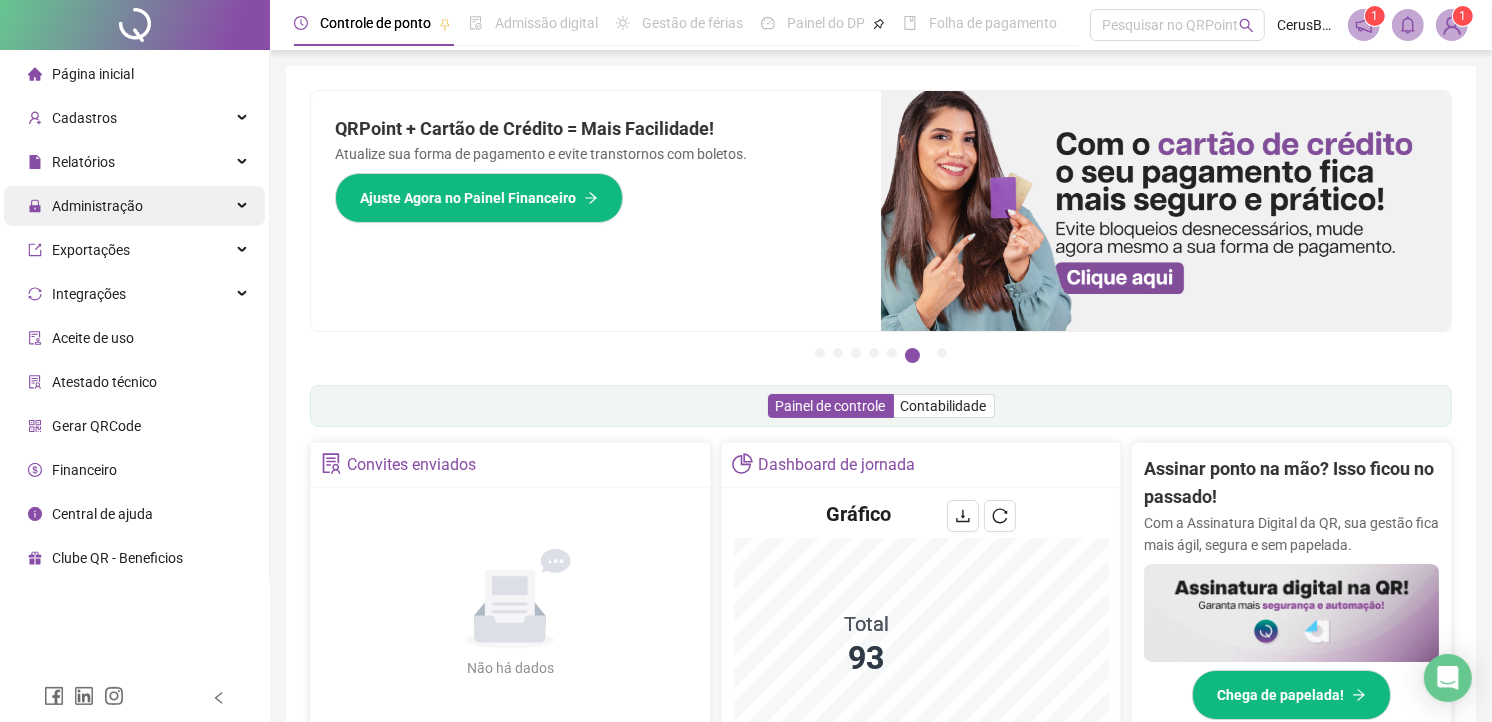 click on "Administração" at bounding box center (97, 206) 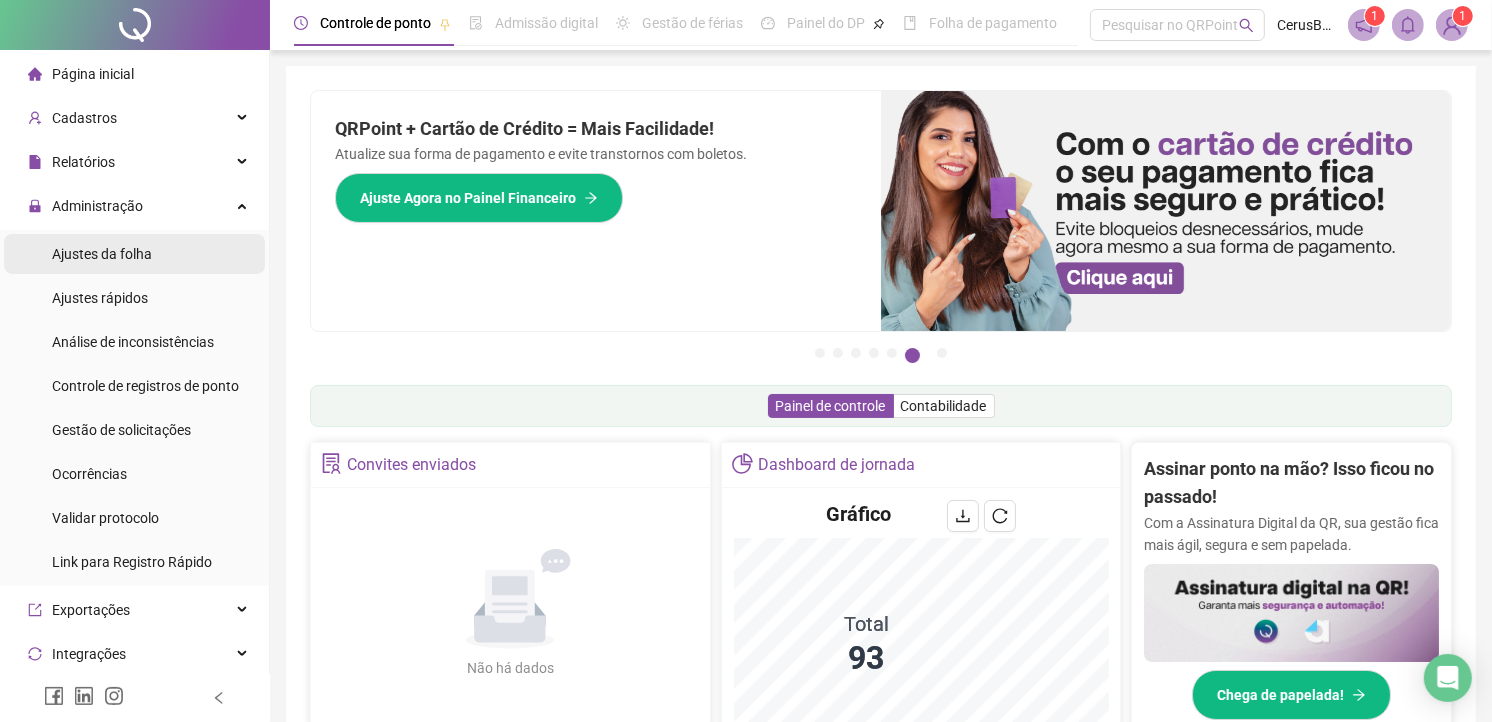 click on "Ajustes da folha" at bounding box center (134, 254) 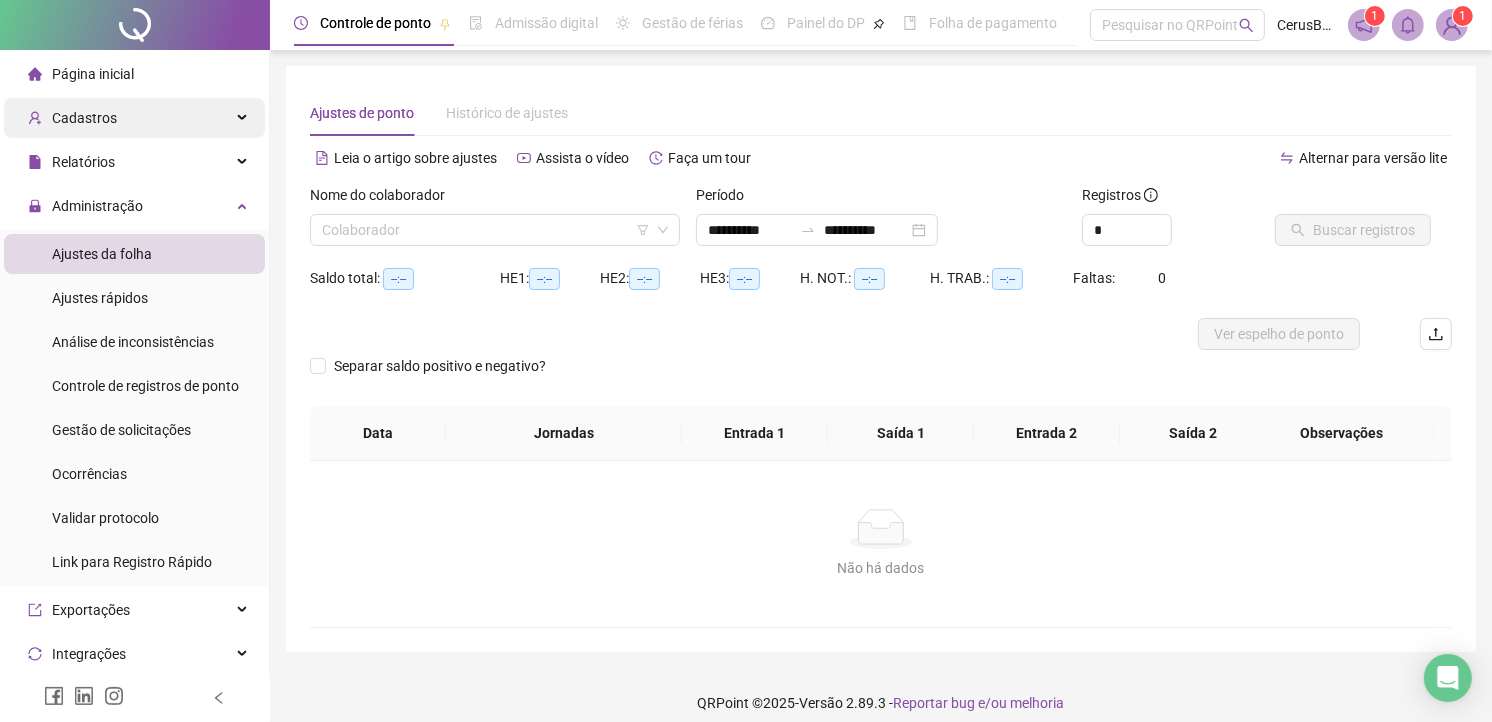 click on "Cadastros" at bounding box center (84, 118) 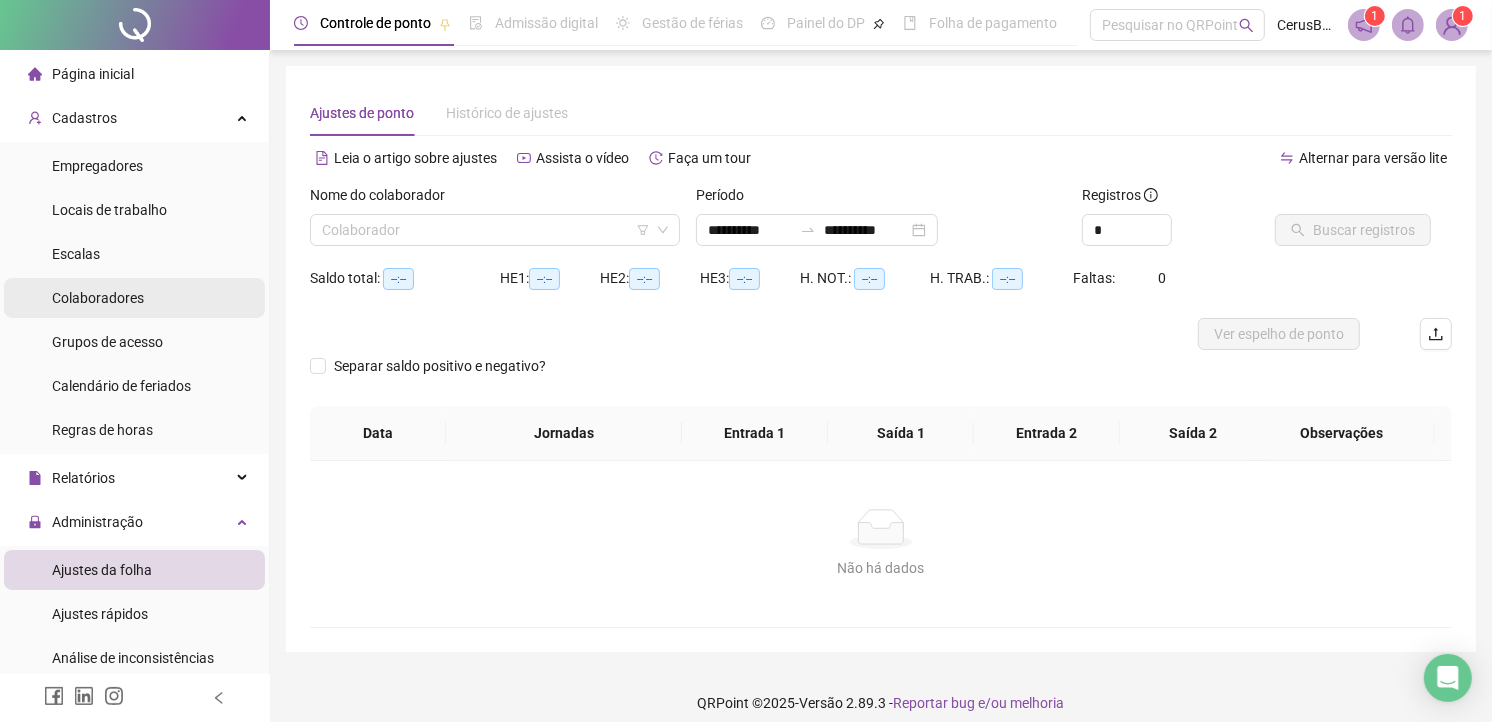 click on "Colaboradores" at bounding box center [98, 298] 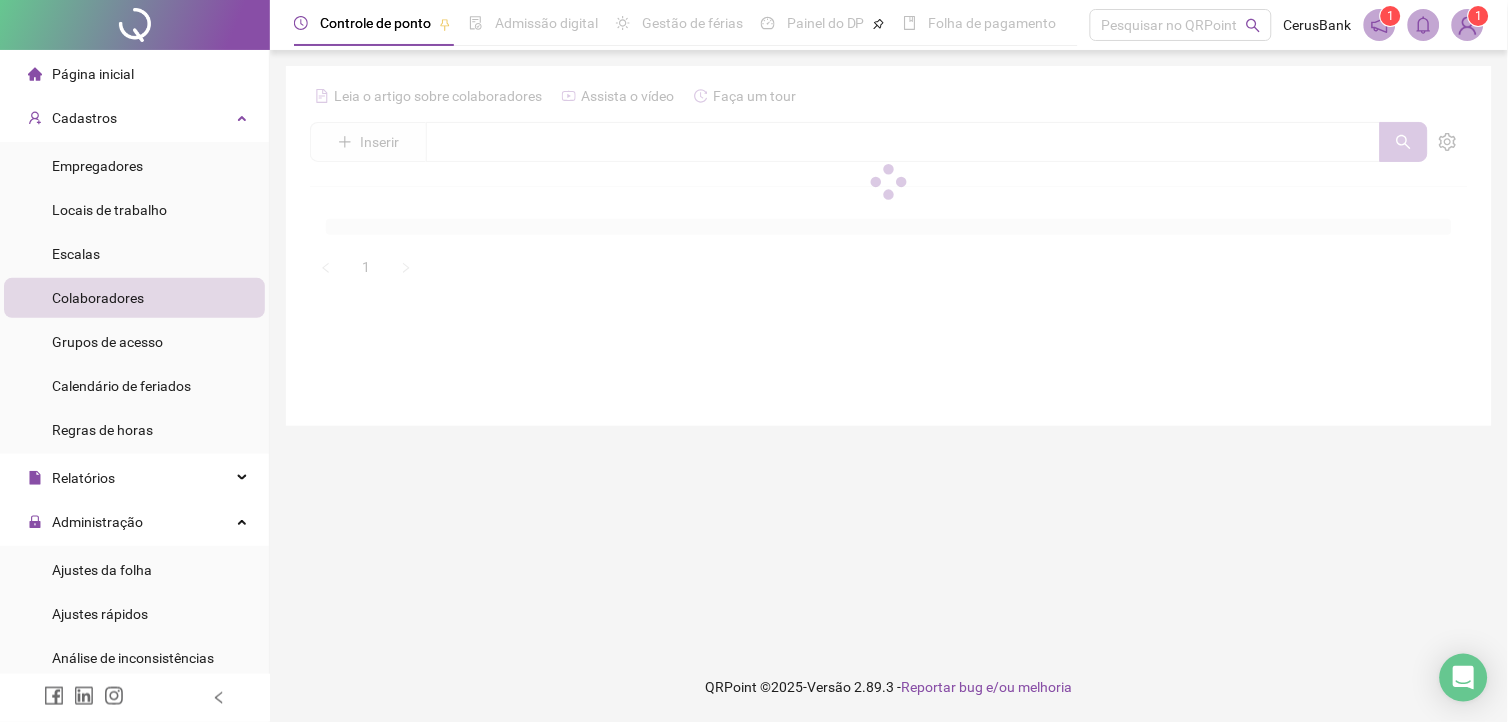 click at bounding box center (889, 181) 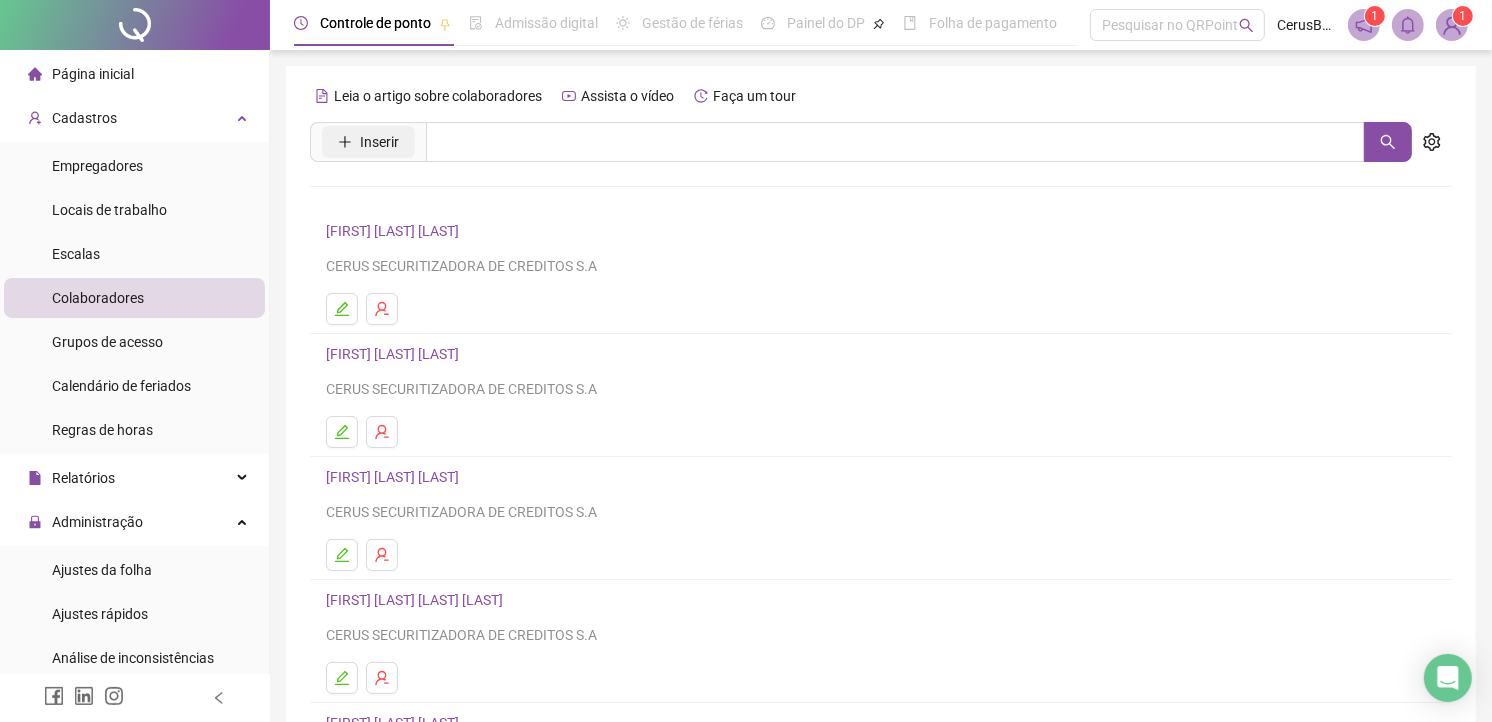 click on "Inserir" at bounding box center (379, 142) 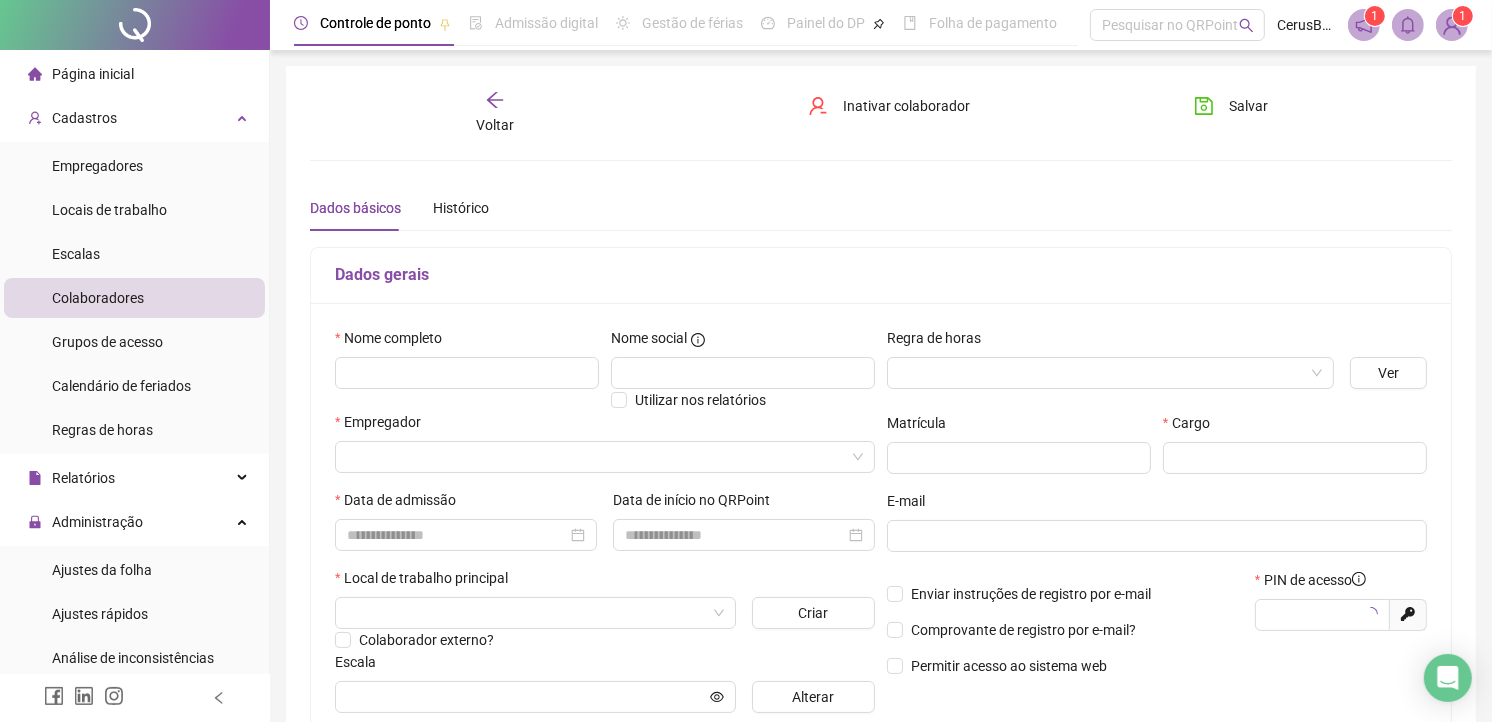 type on "*****" 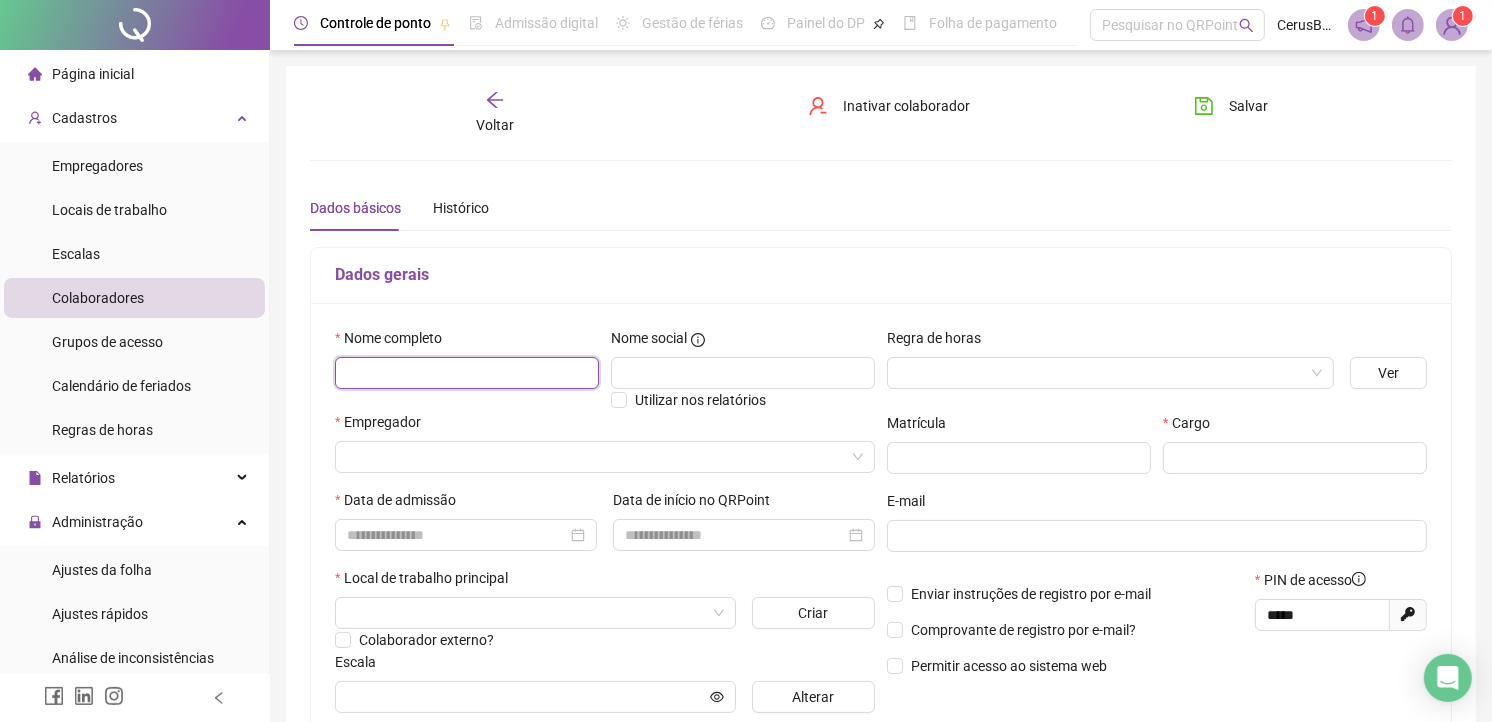 click at bounding box center [467, 373] 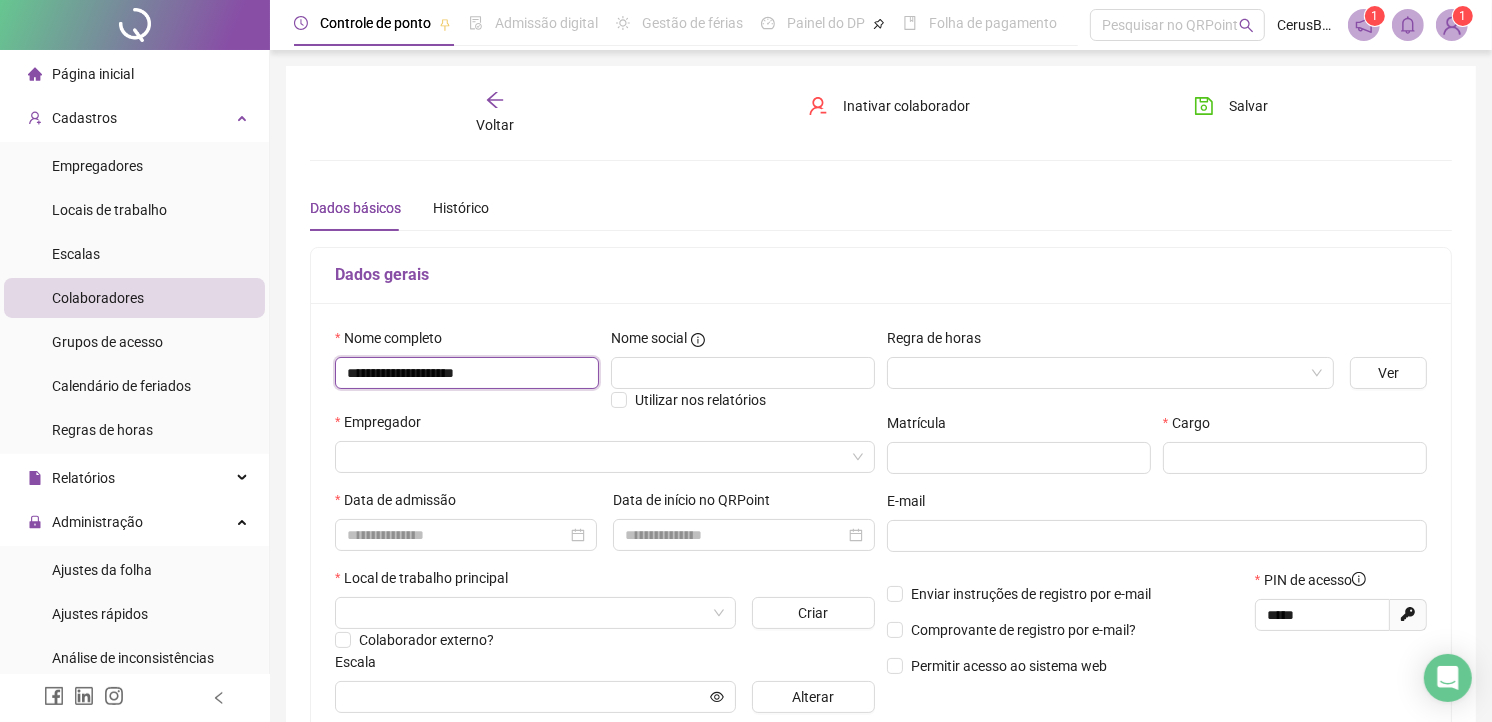 type on "**********" 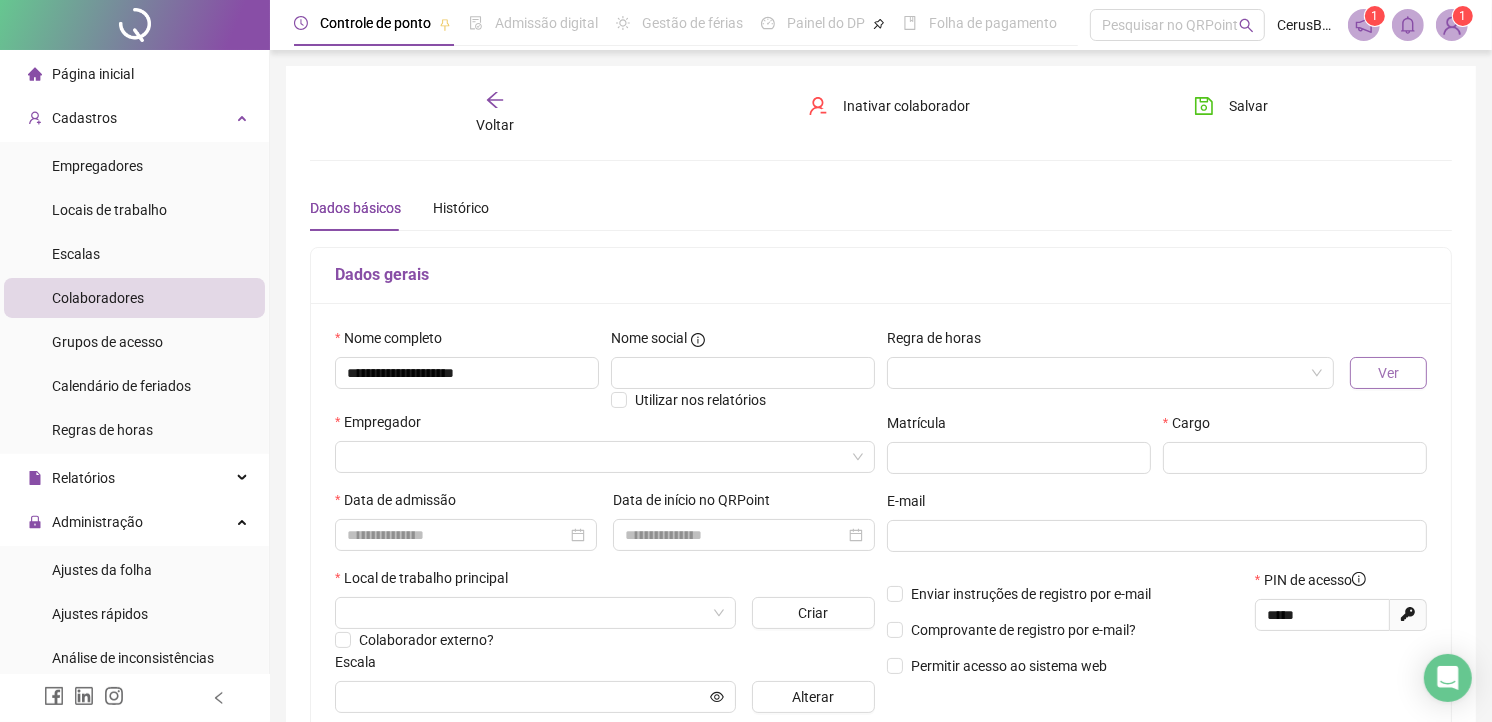 click on "Ver" at bounding box center [1388, 373] 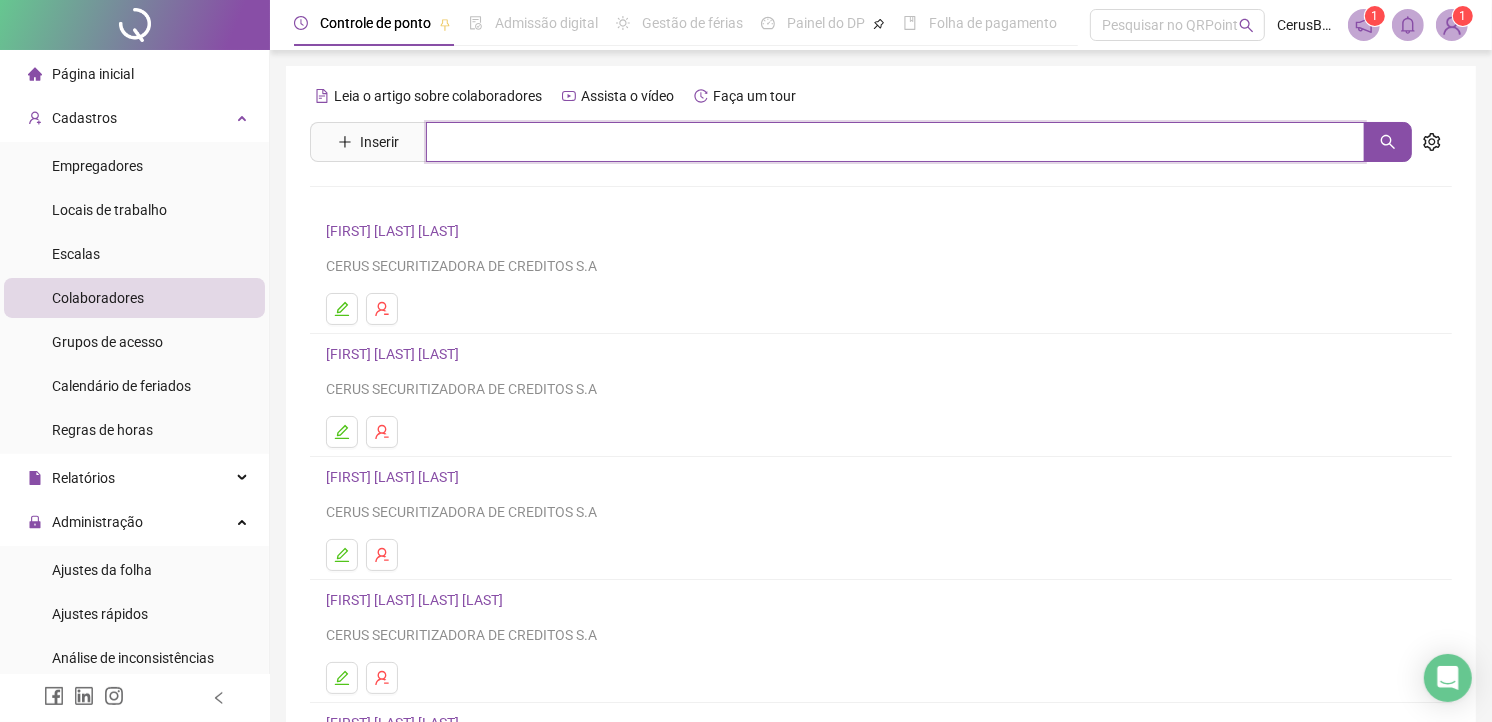 click at bounding box center [895, 142] 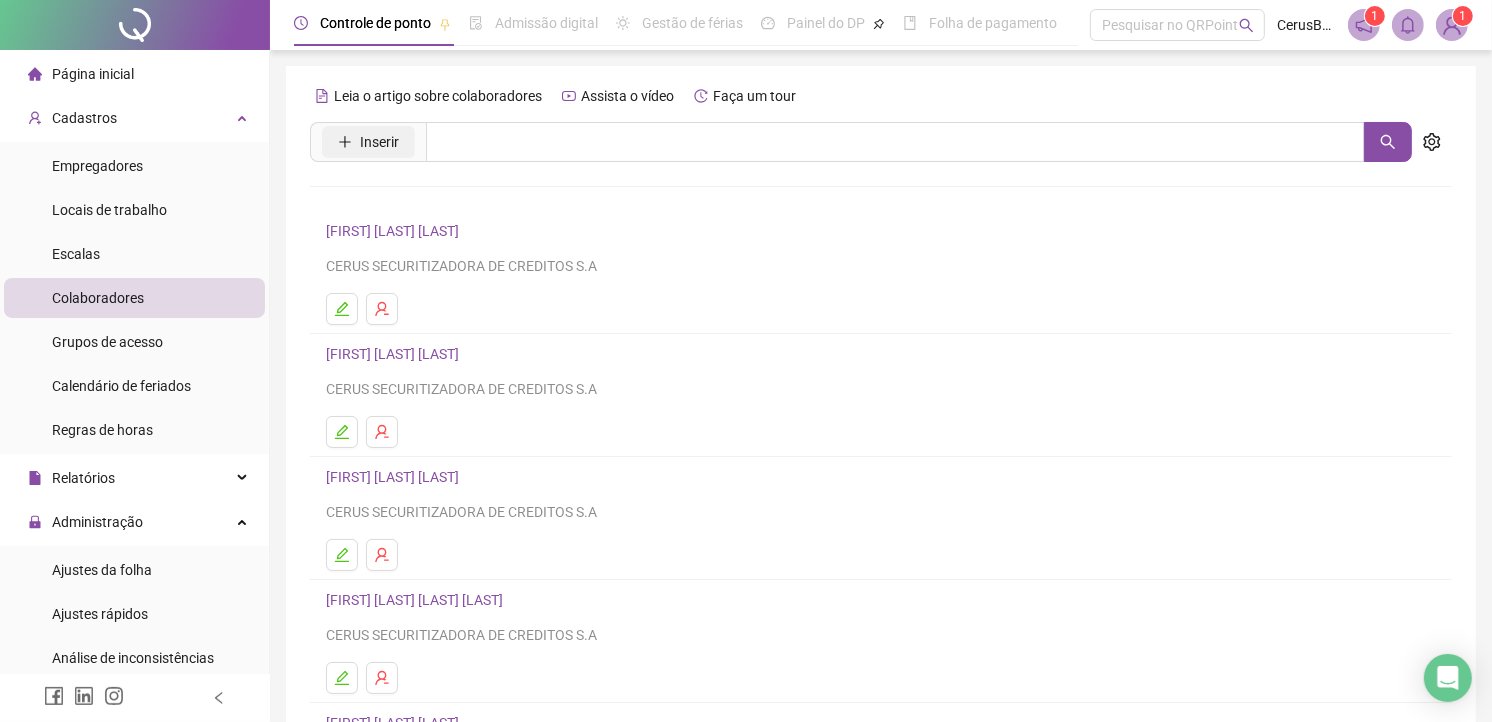 click 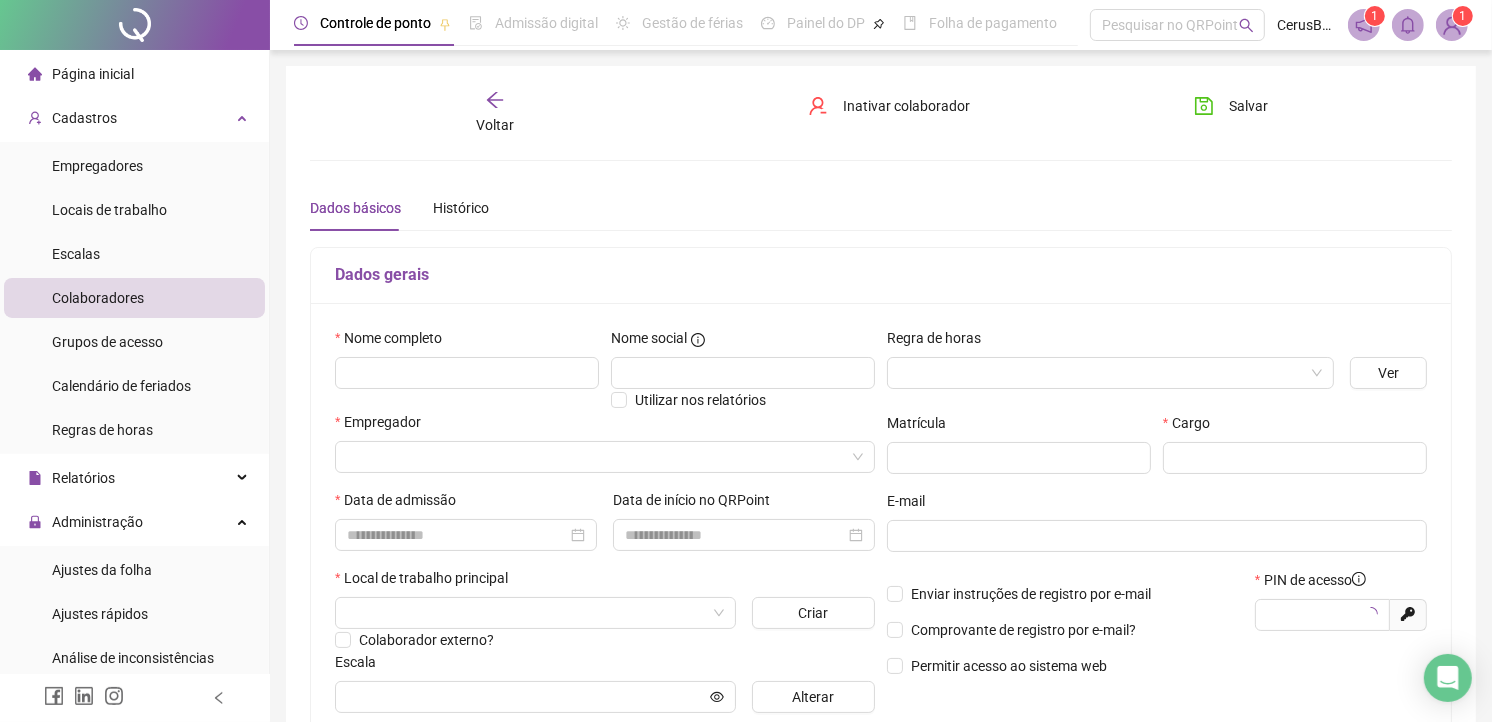 type on "*****" 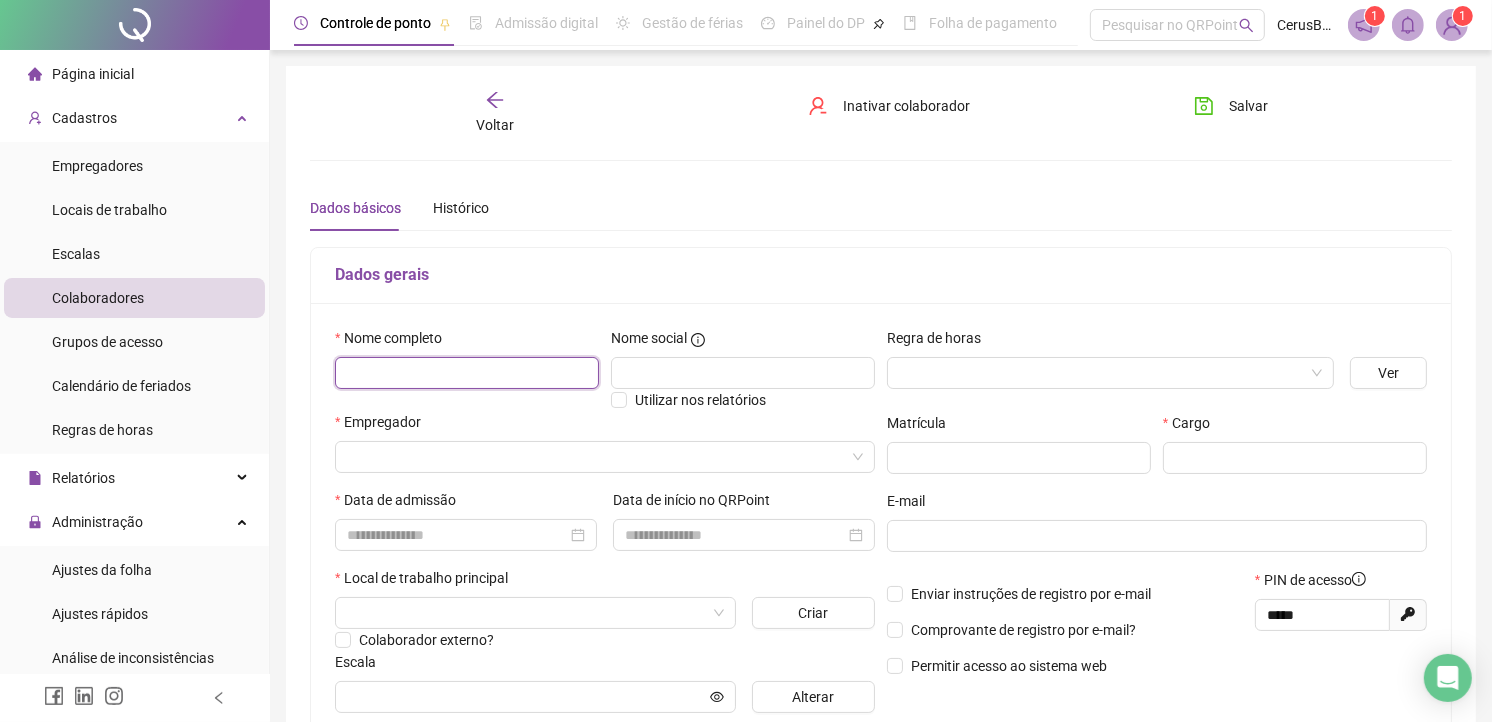 click at bounding box center [467, 373] 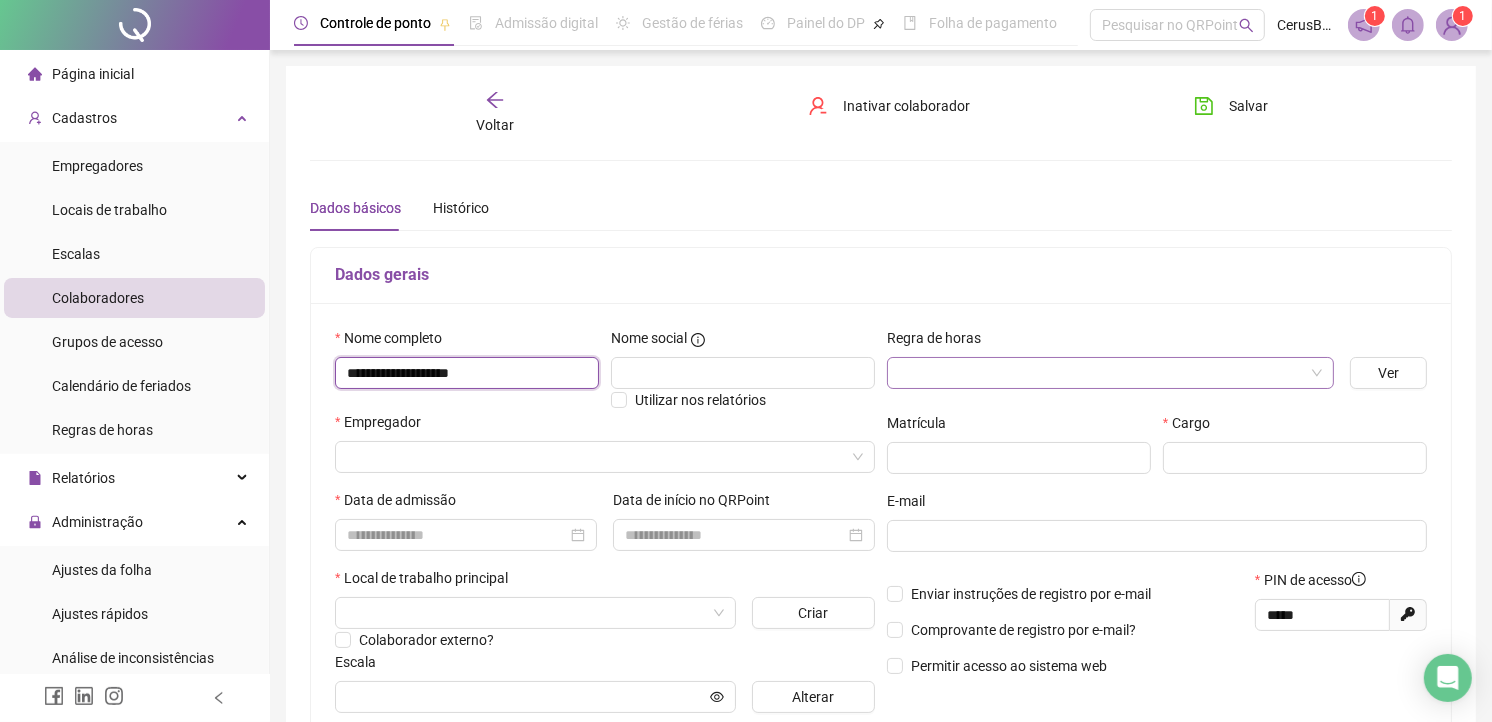 type on "**********" 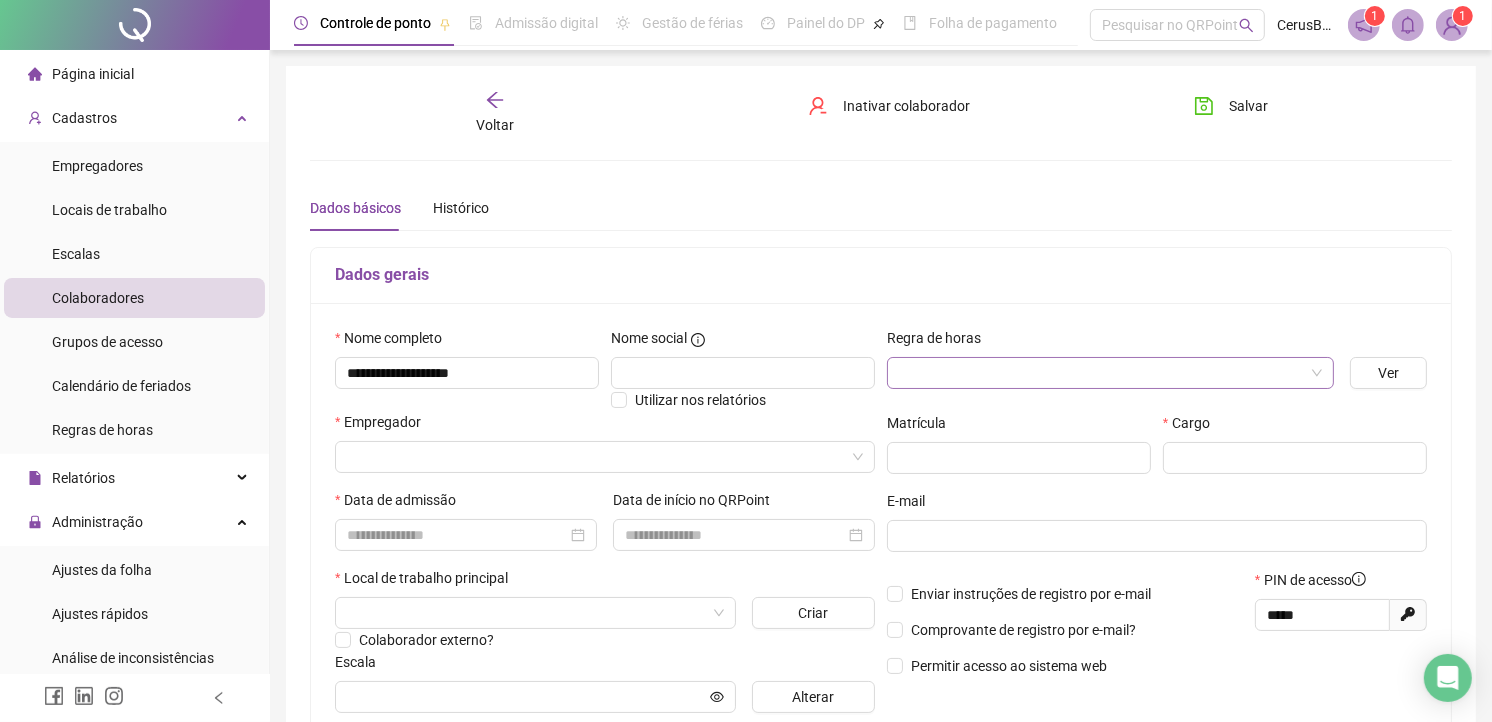 click at bounding box center [1101, 373] 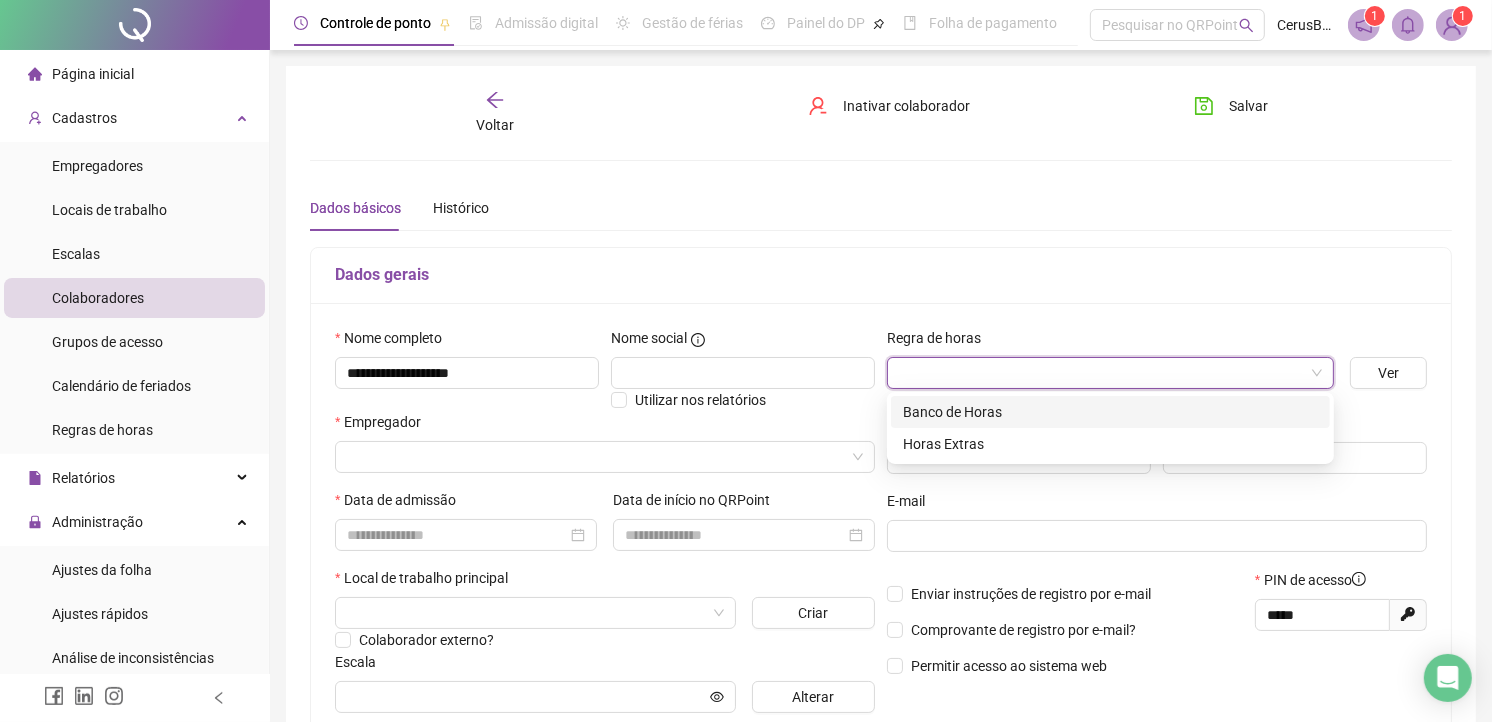 click on "Banco de Horas" at bounding box center (1110, 412) 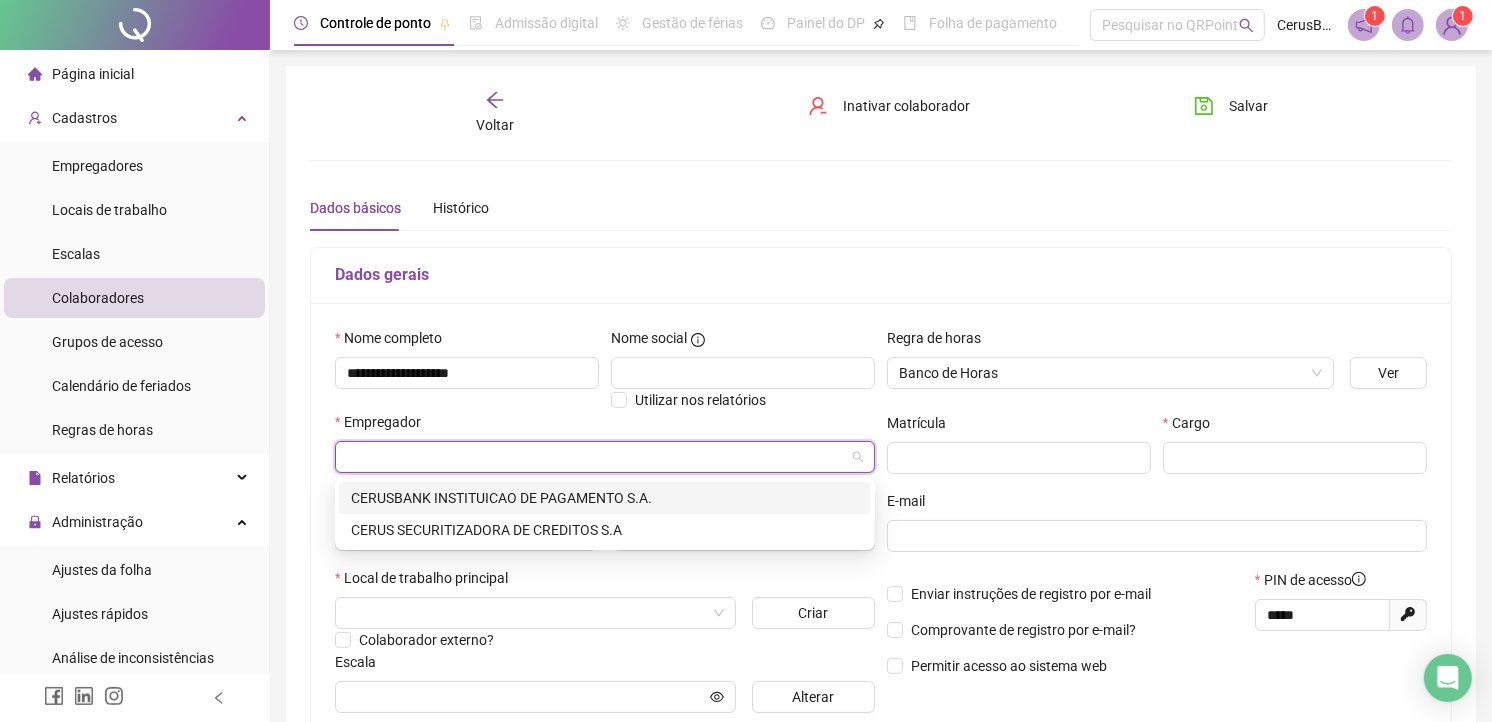 click at bounding box center (596, 457) 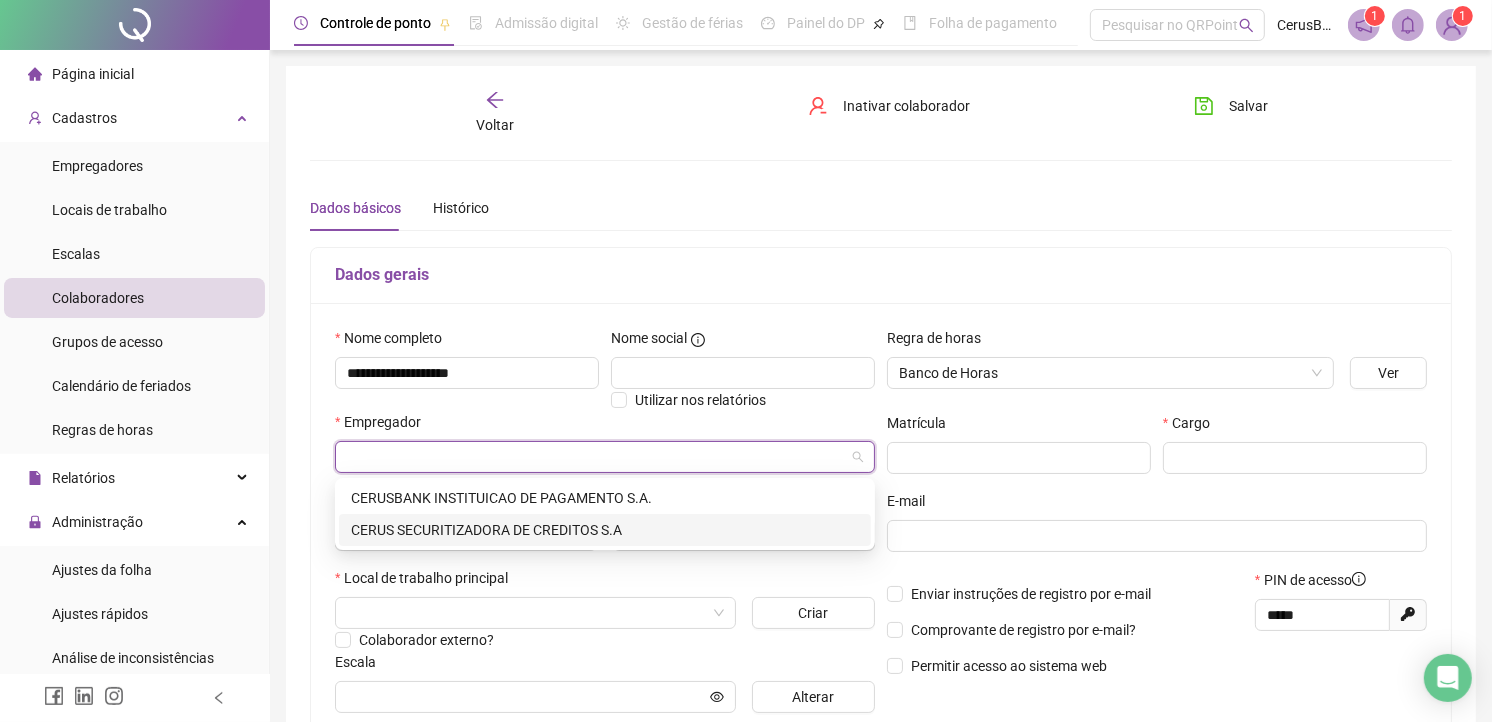 click on "CERUS SECURITIZADORA DE CREDITOS S.A" at bounding box center [605, 530] 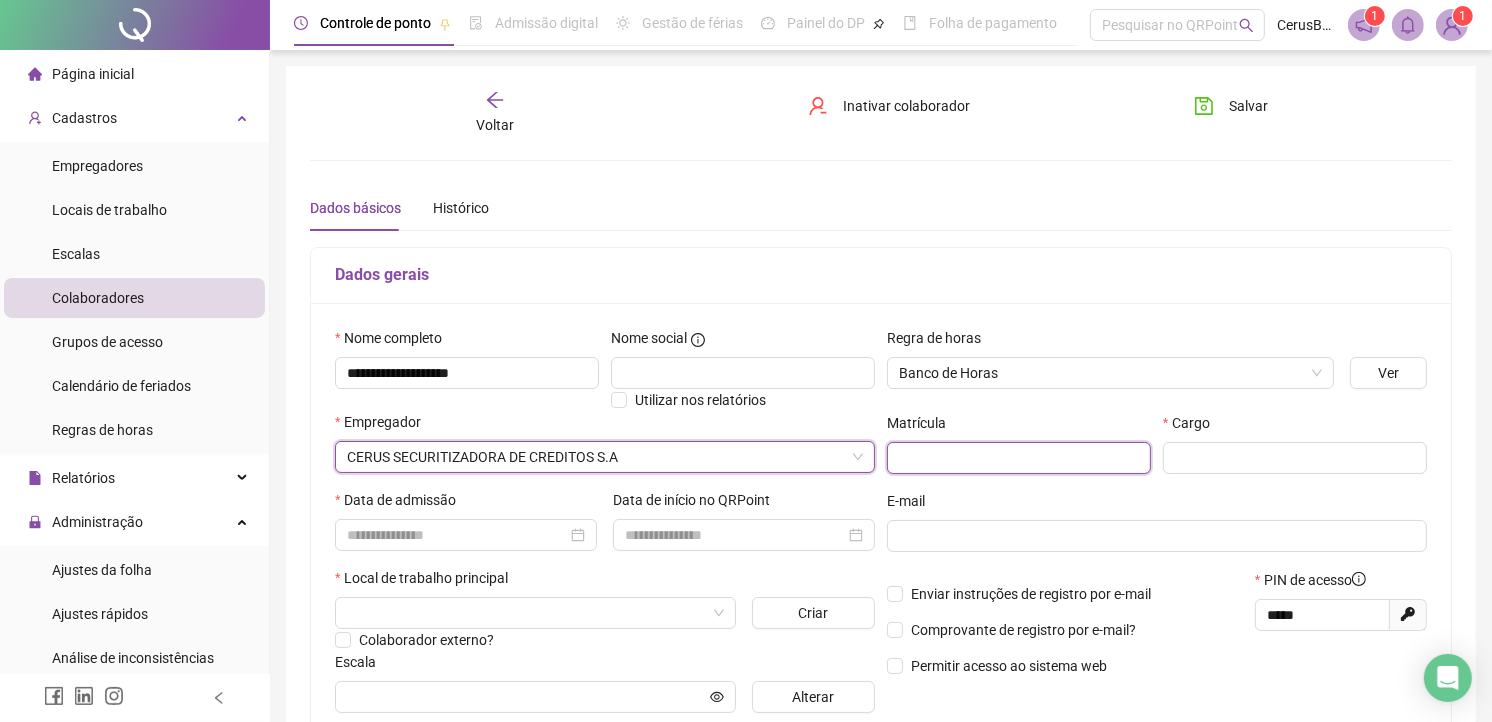 click at bounding box center [1019, 458] 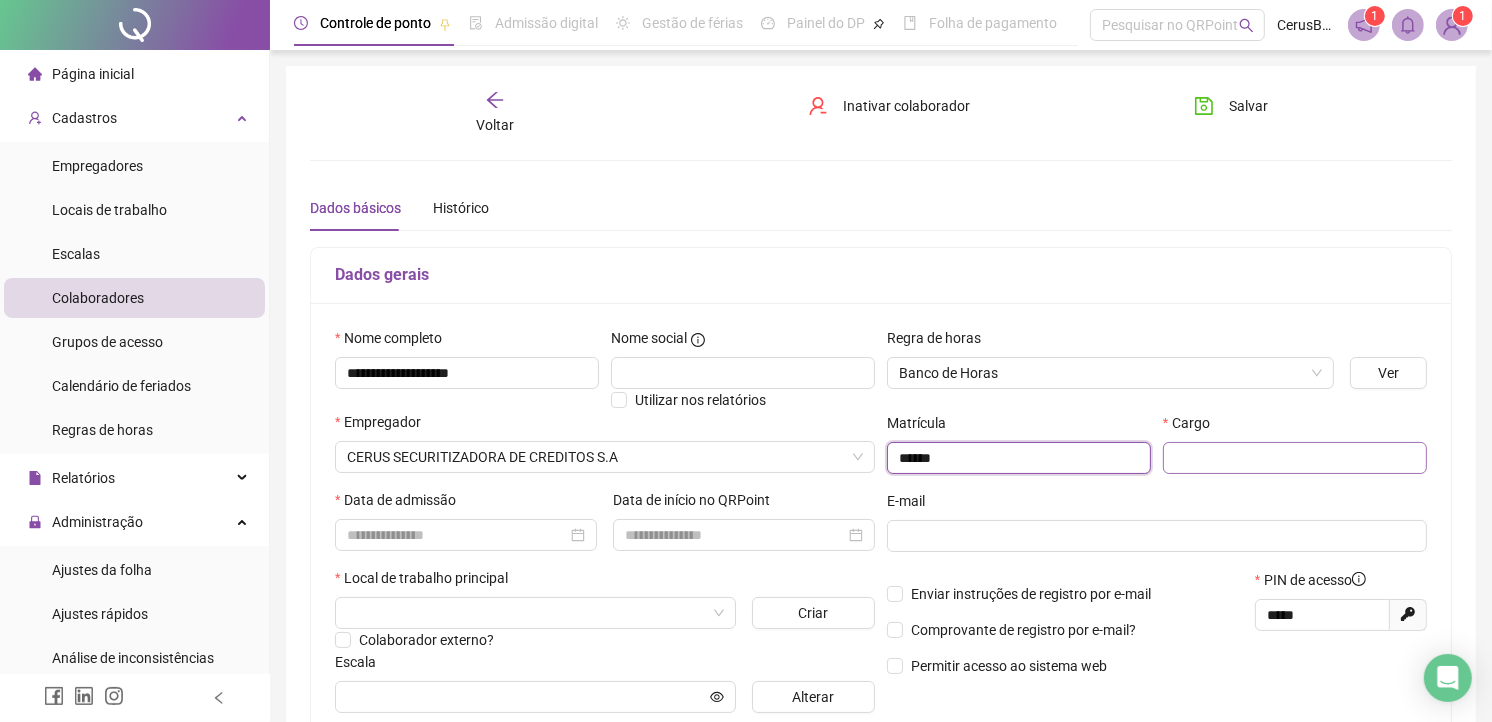 type on "******" 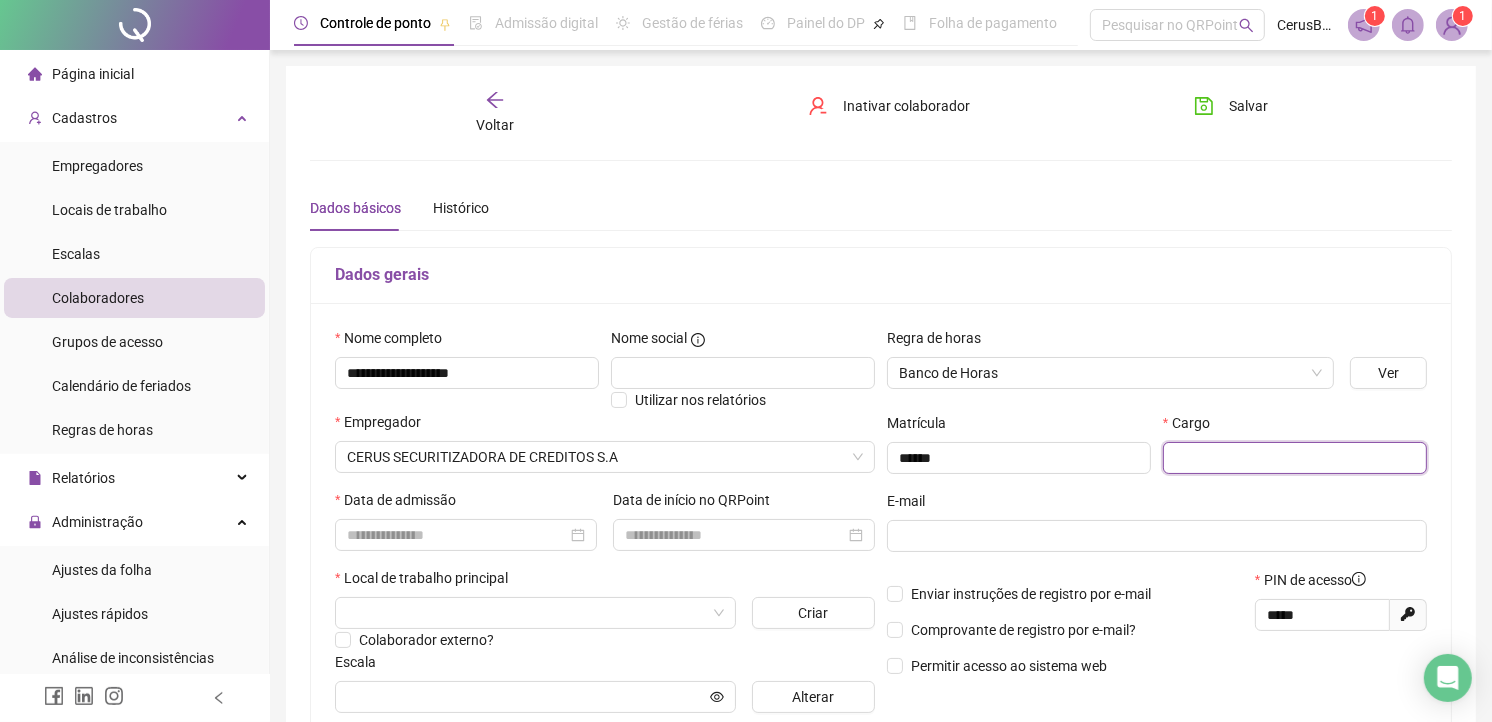 click at bounding box center [1295, 458] 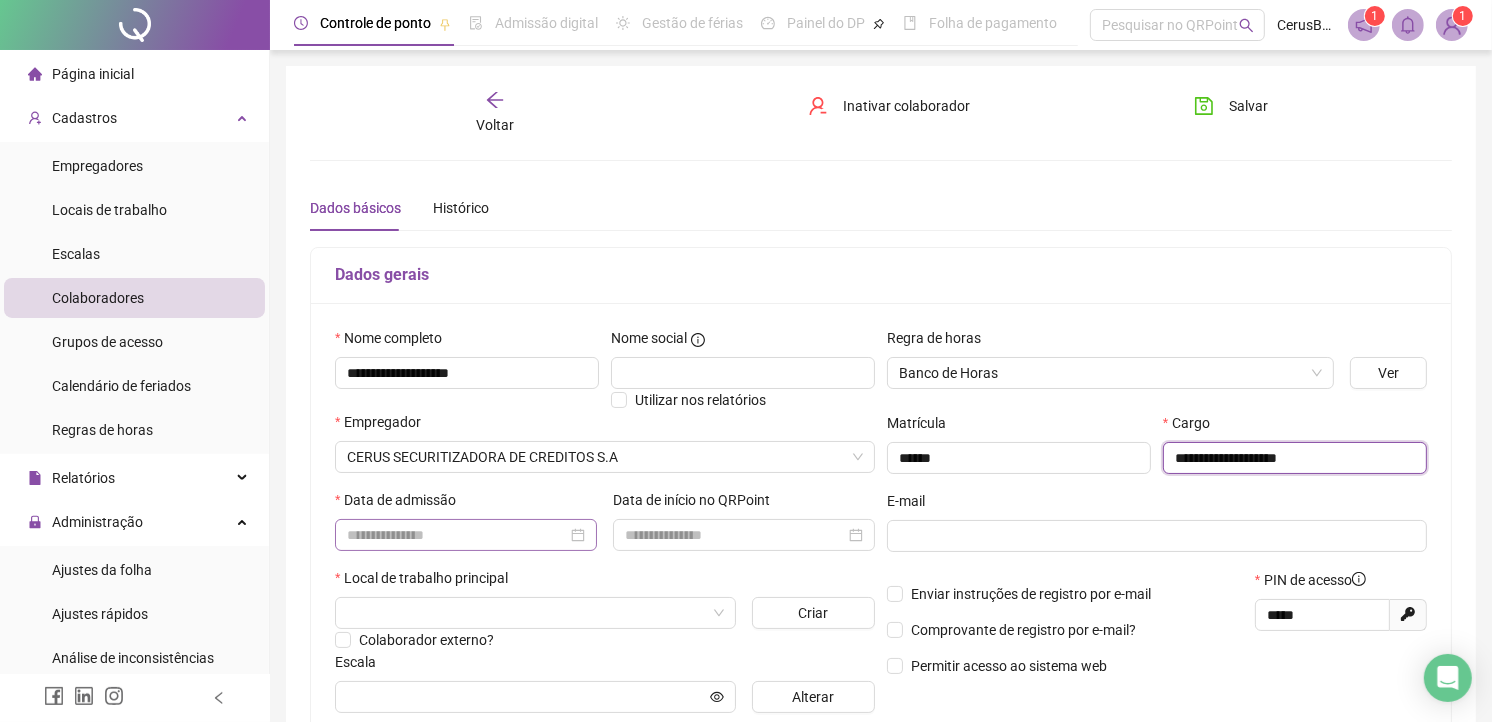 type on "**********" 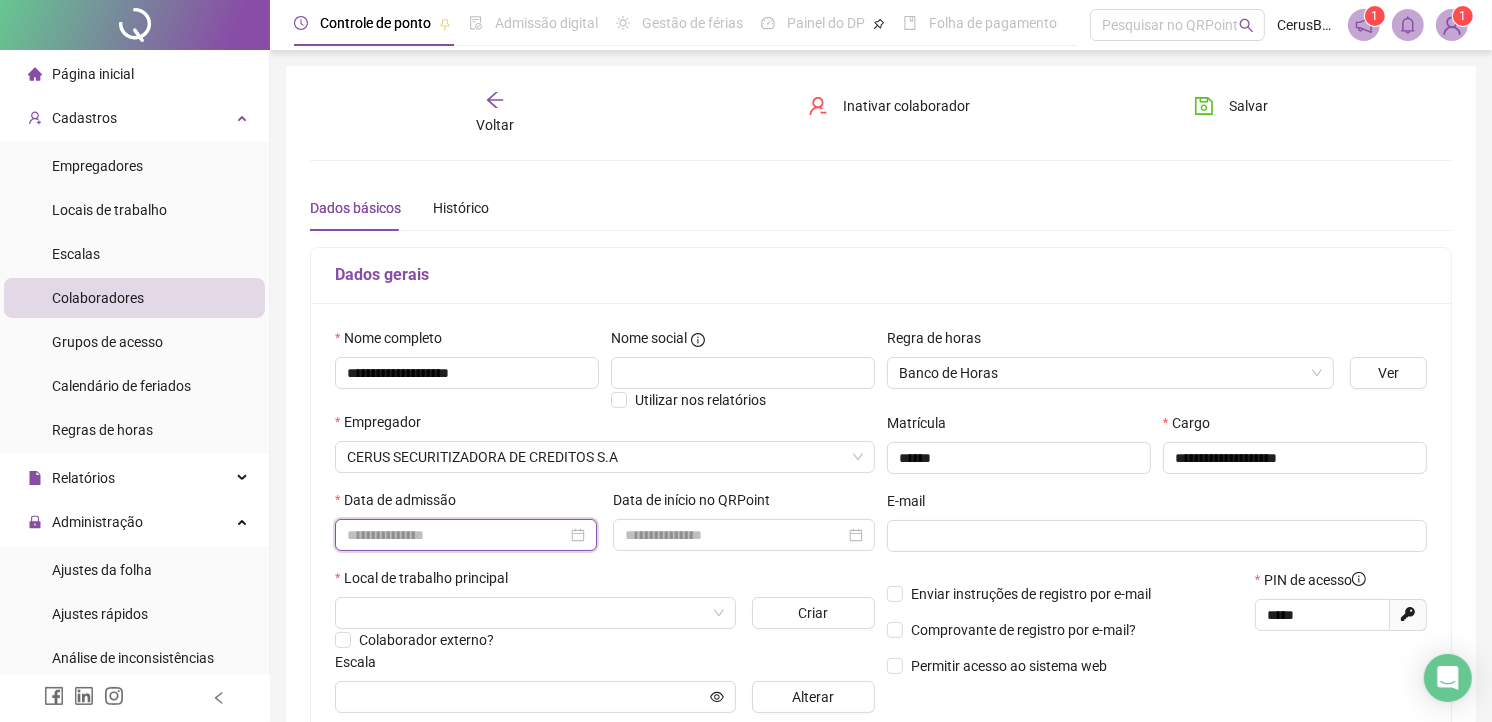 click at bounding box center [457, 535] 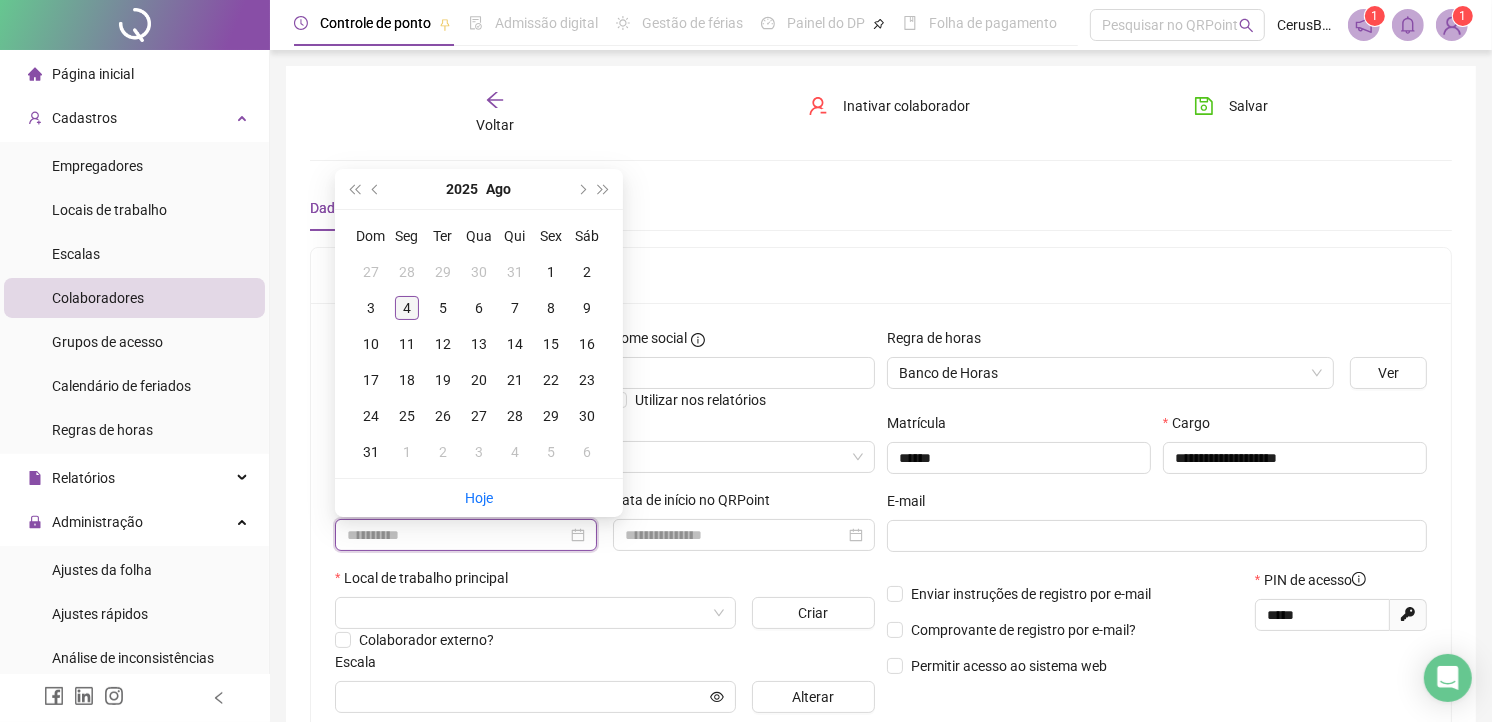type on "**********" 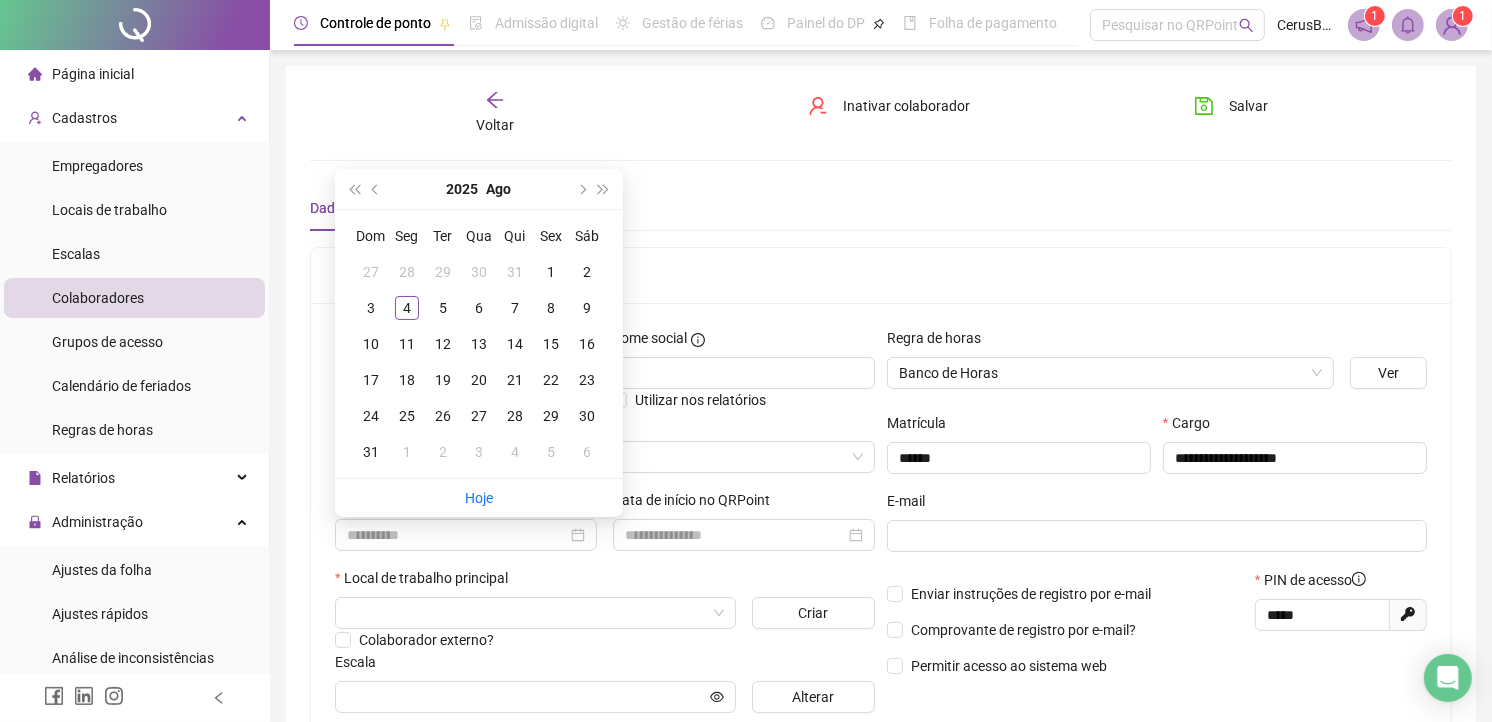 click on "4" at bounding box center [407, 308] 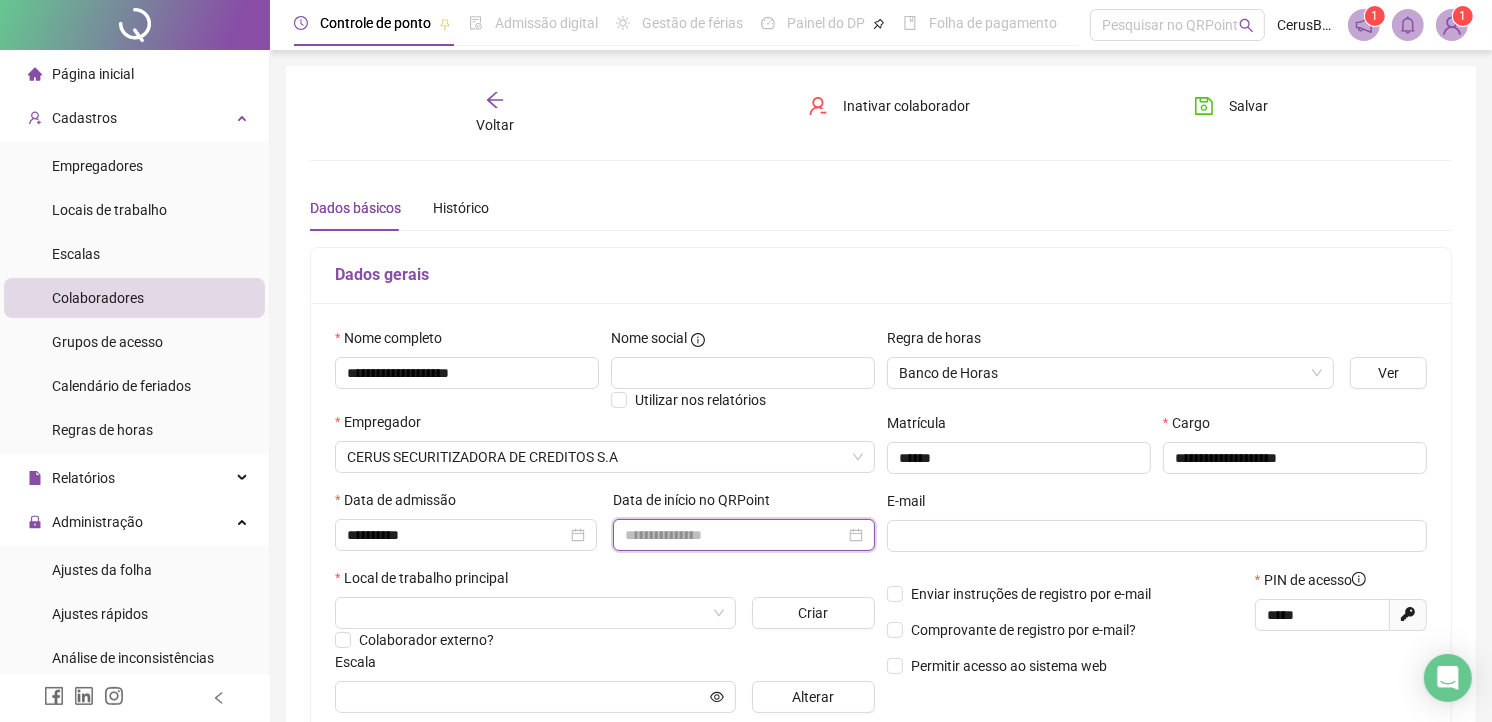 click at bounding box center [735, 535] 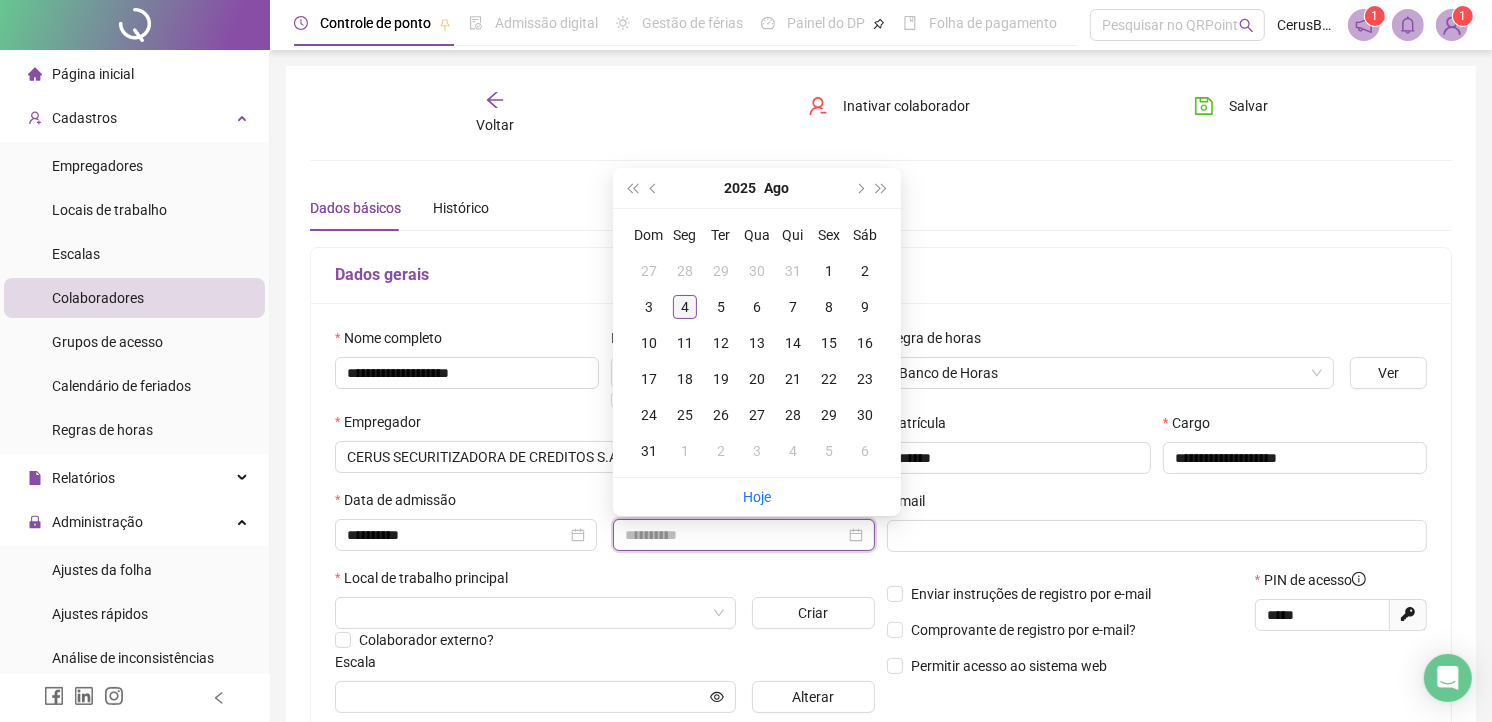 type on "**********" 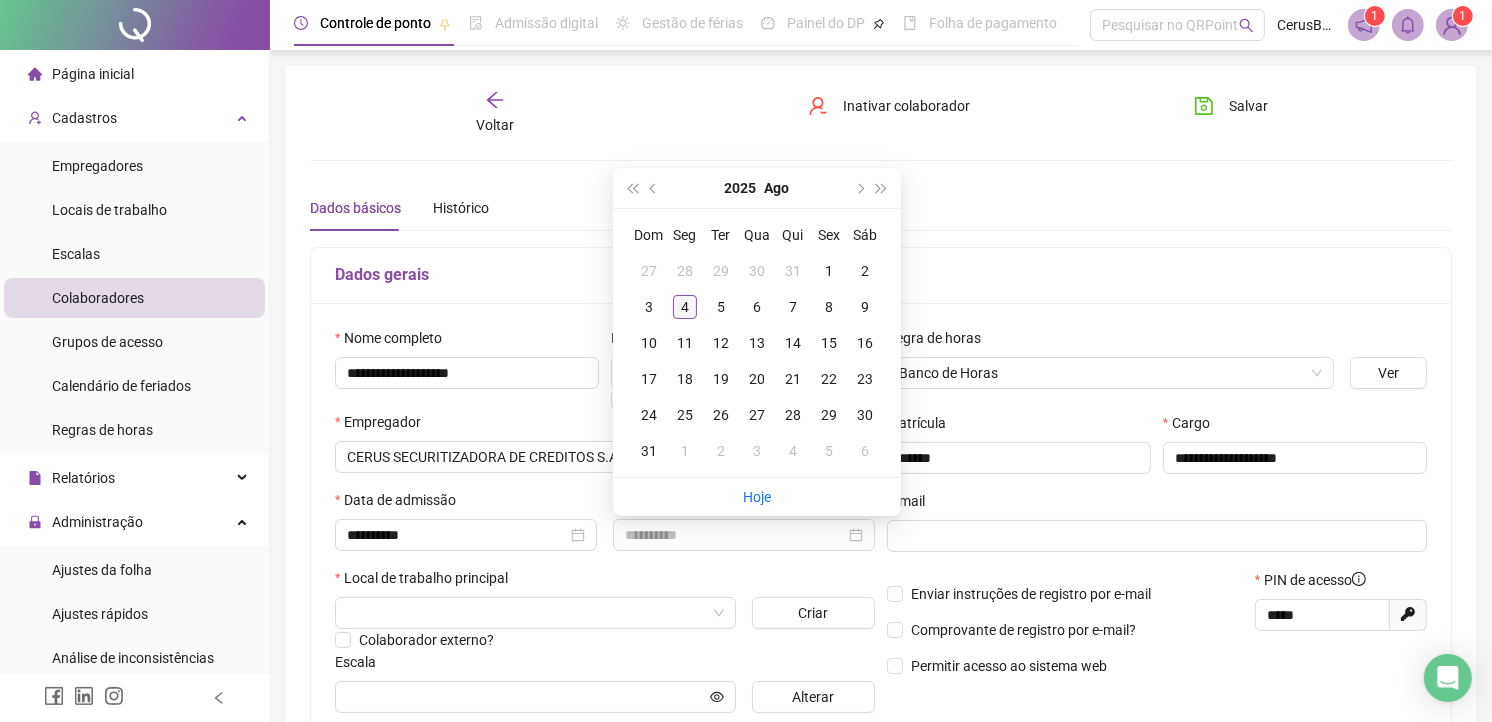 click on "4" at bounding box center (685, 307) 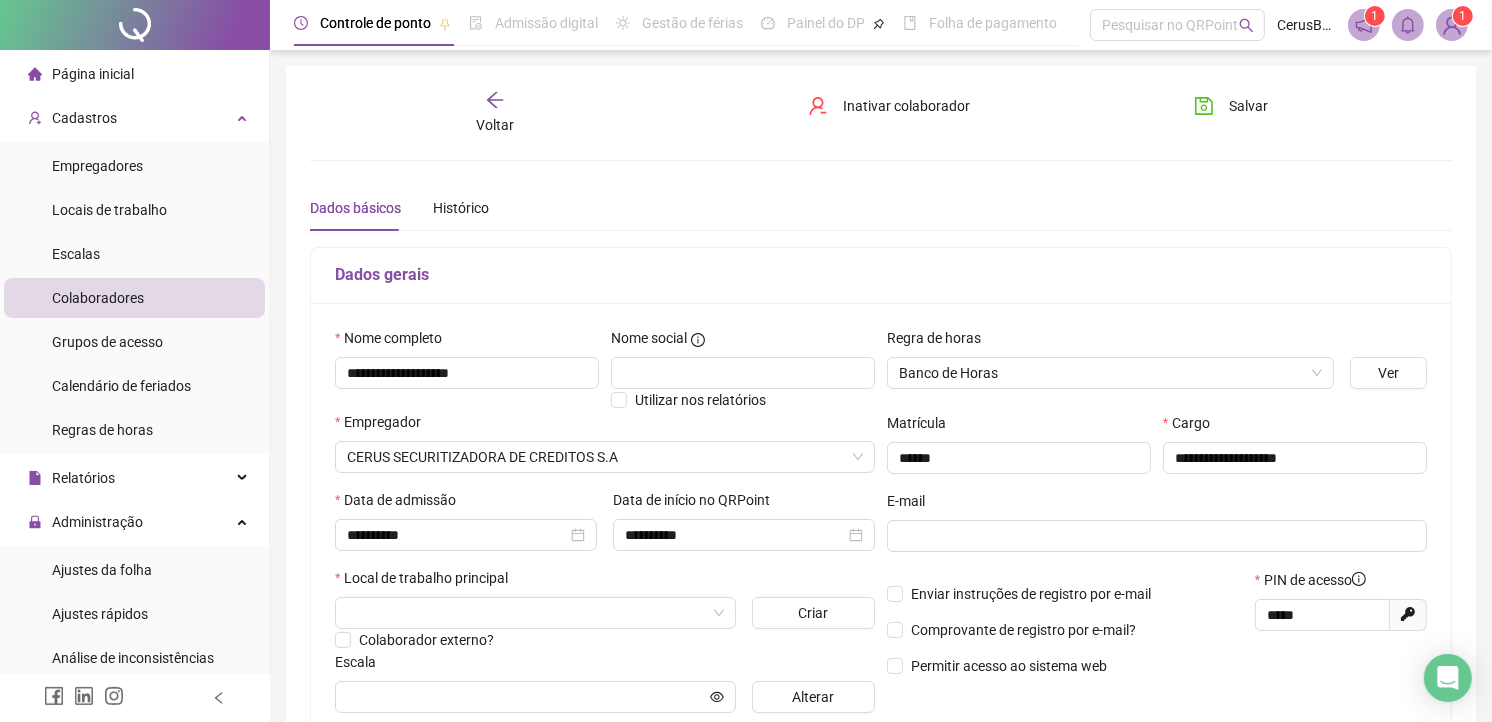 click on "E-mail" at bounding box center [1157, 505] 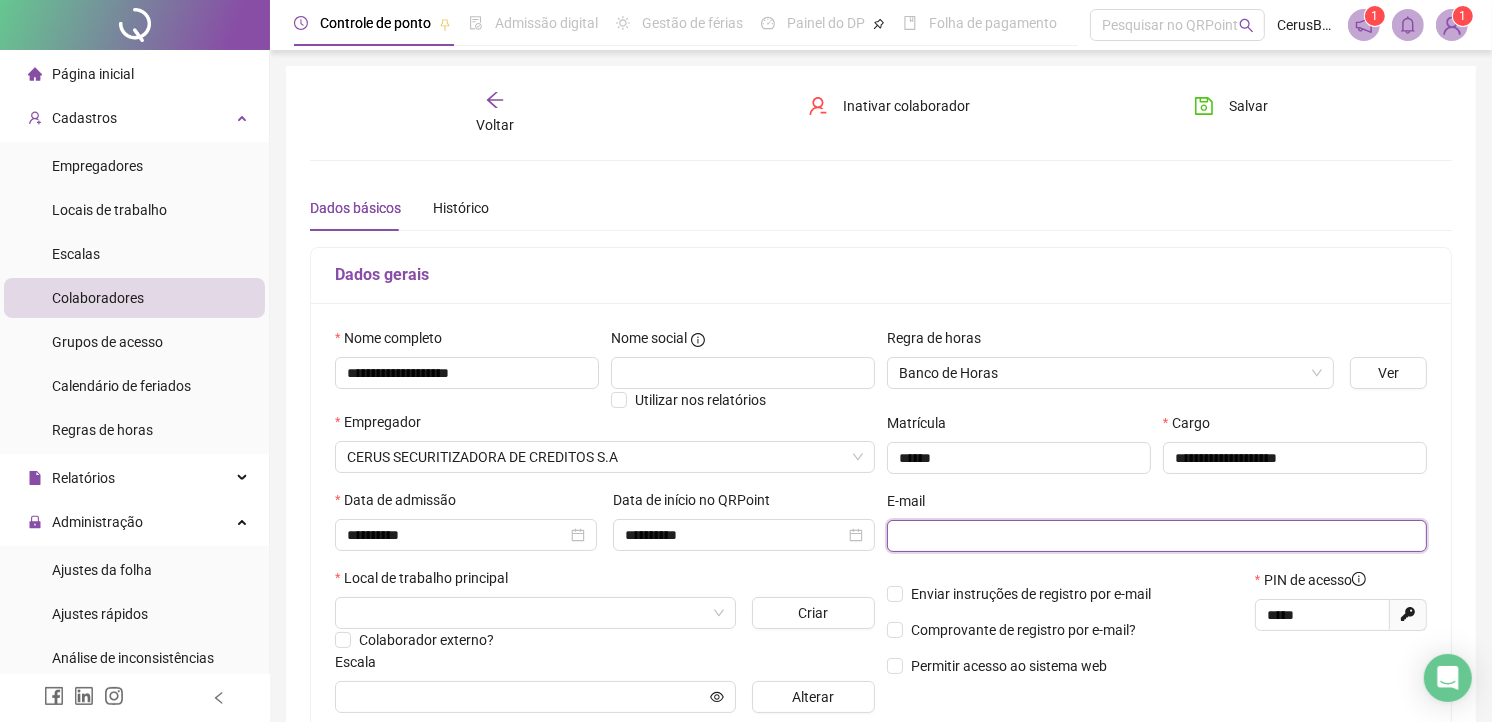 click at bounding box center [1155, 536] 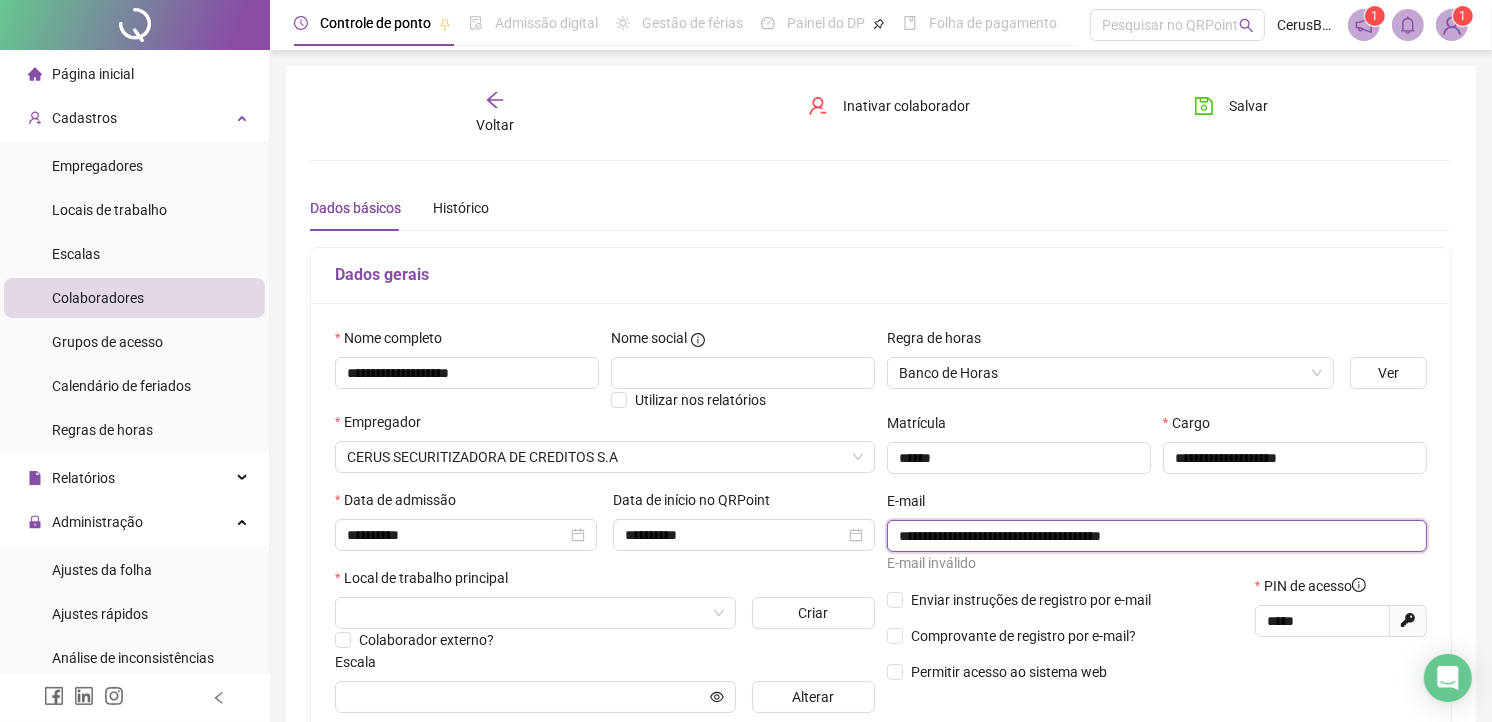 click on "**********" at bounding box center [1155, 536] 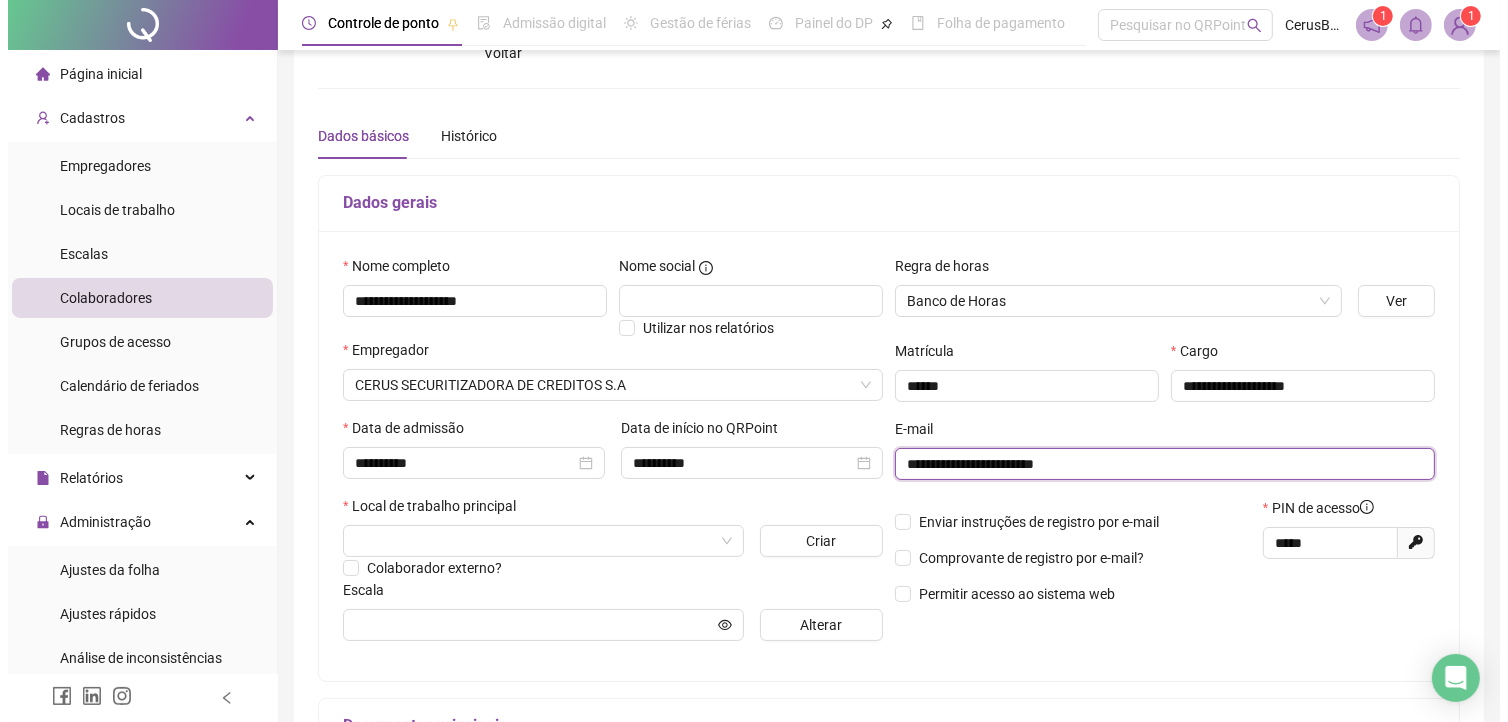 scroll, scrollTop: 111, scrollLeft: 0, axis: vertical 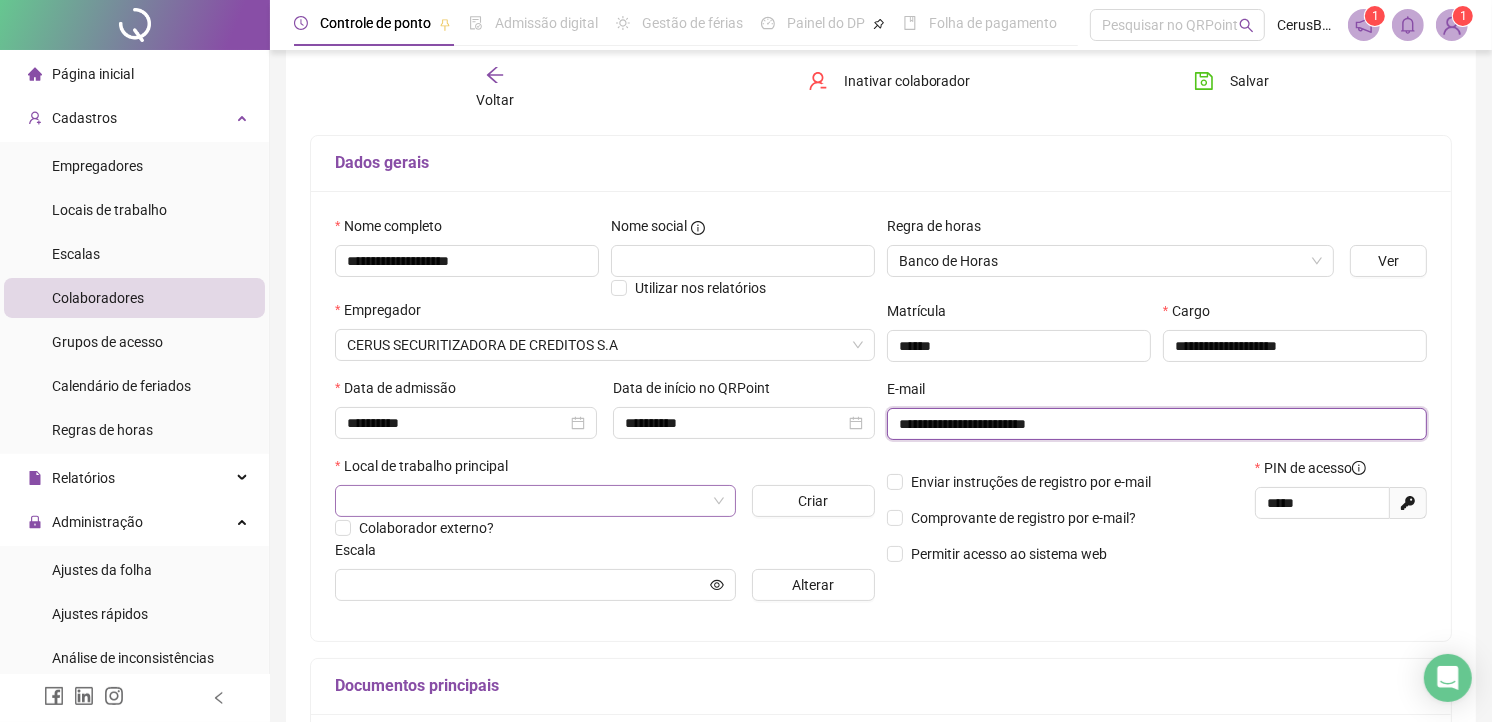 type on "**********" 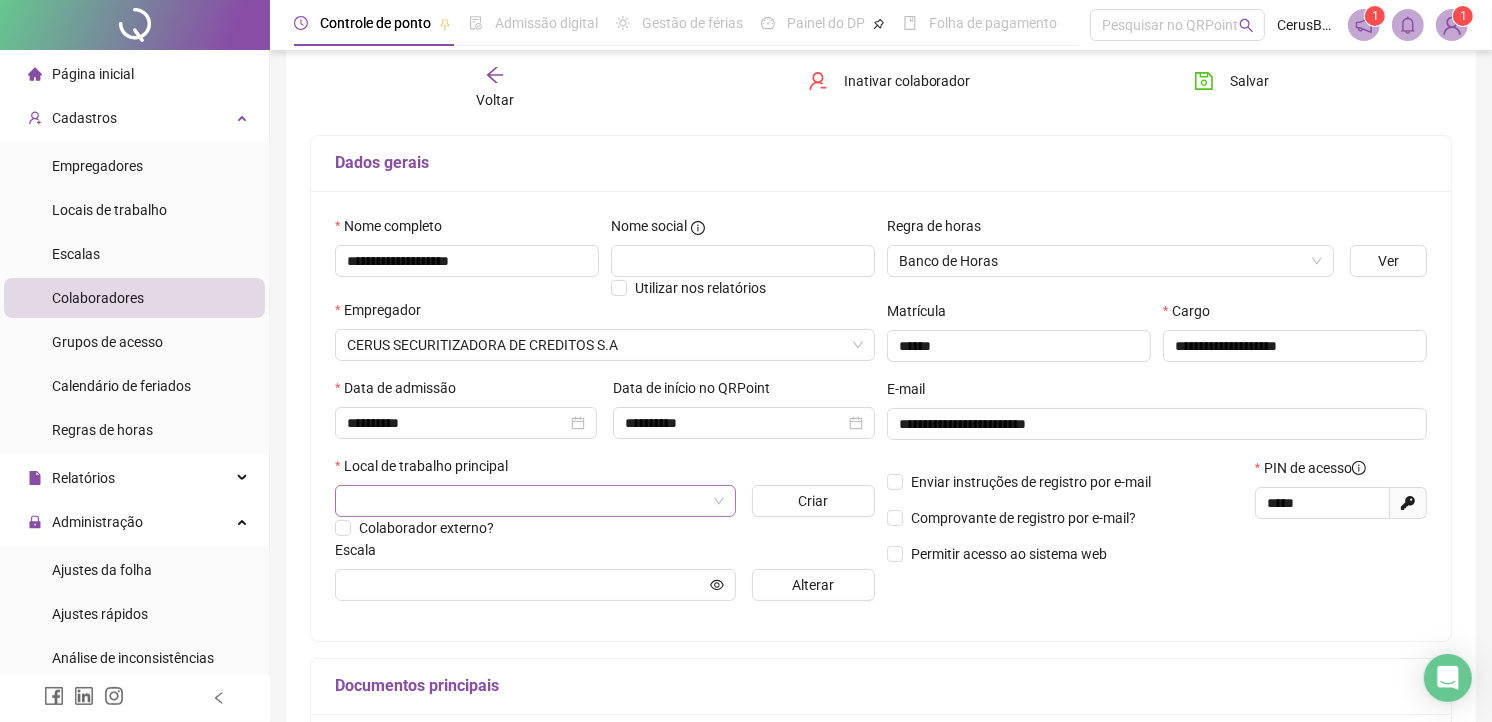 click at bounding box center [526, 501] 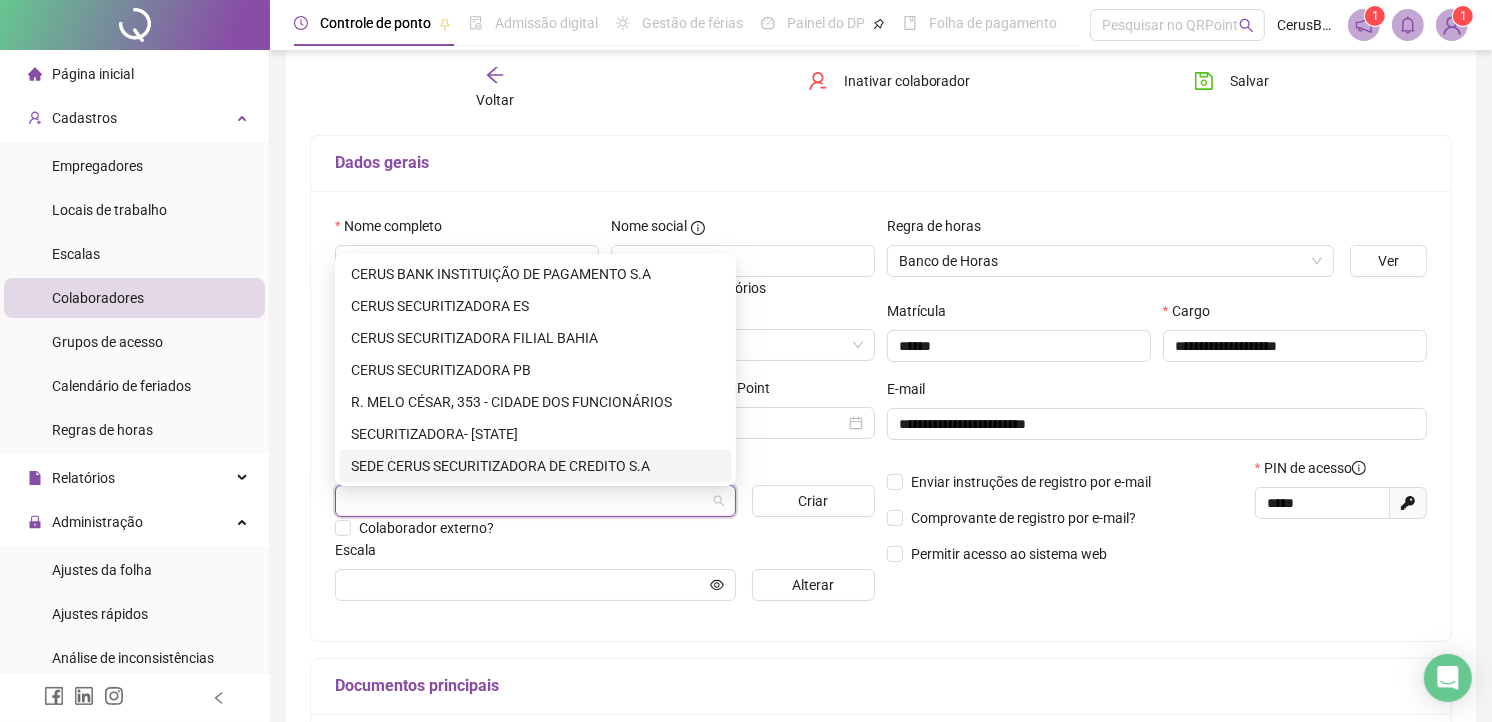 click on "SEDE CERUS SECURITIZADORA DE CREDITO S.A" at bounding box center [535, 466] 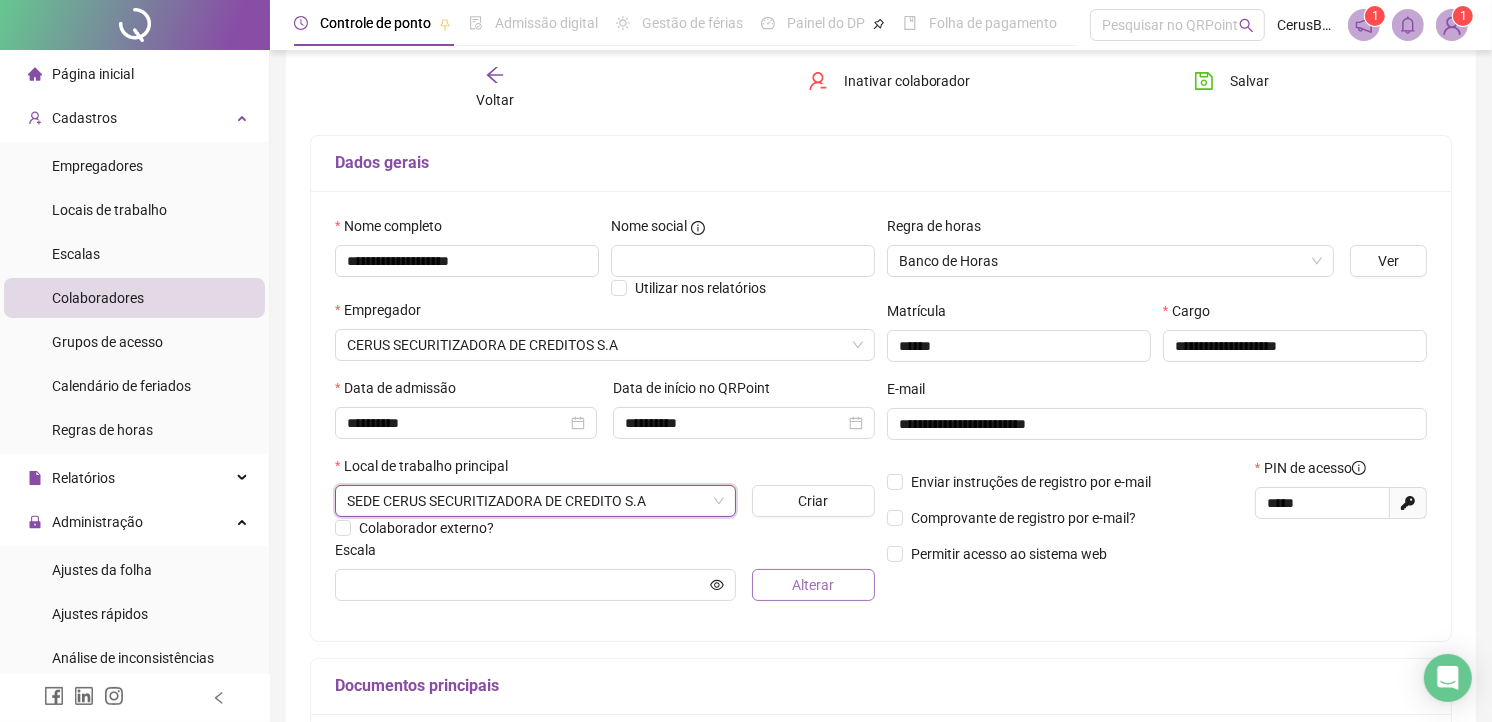 click on "Alterar" at bounding box center [813, 585] 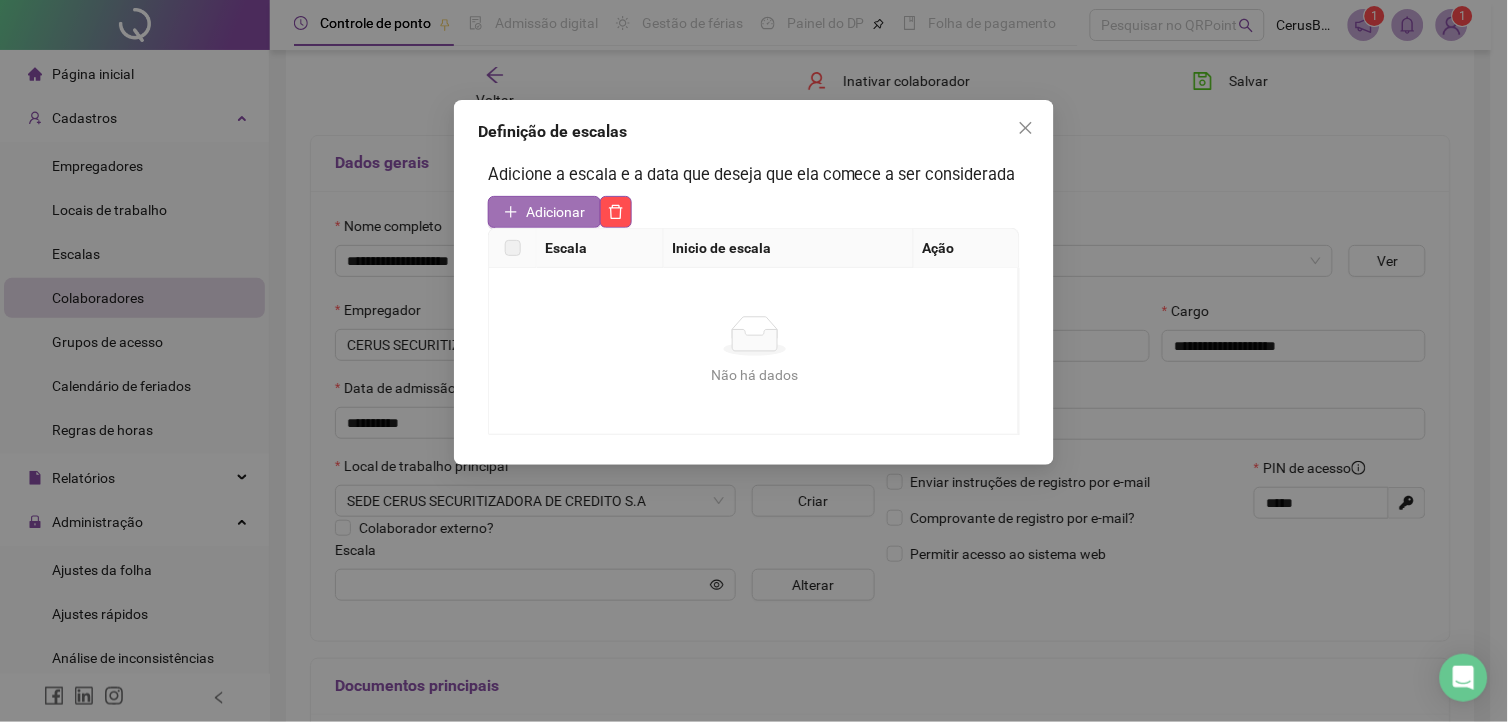 click on "Adicionar" at bounding box center (544, 212) 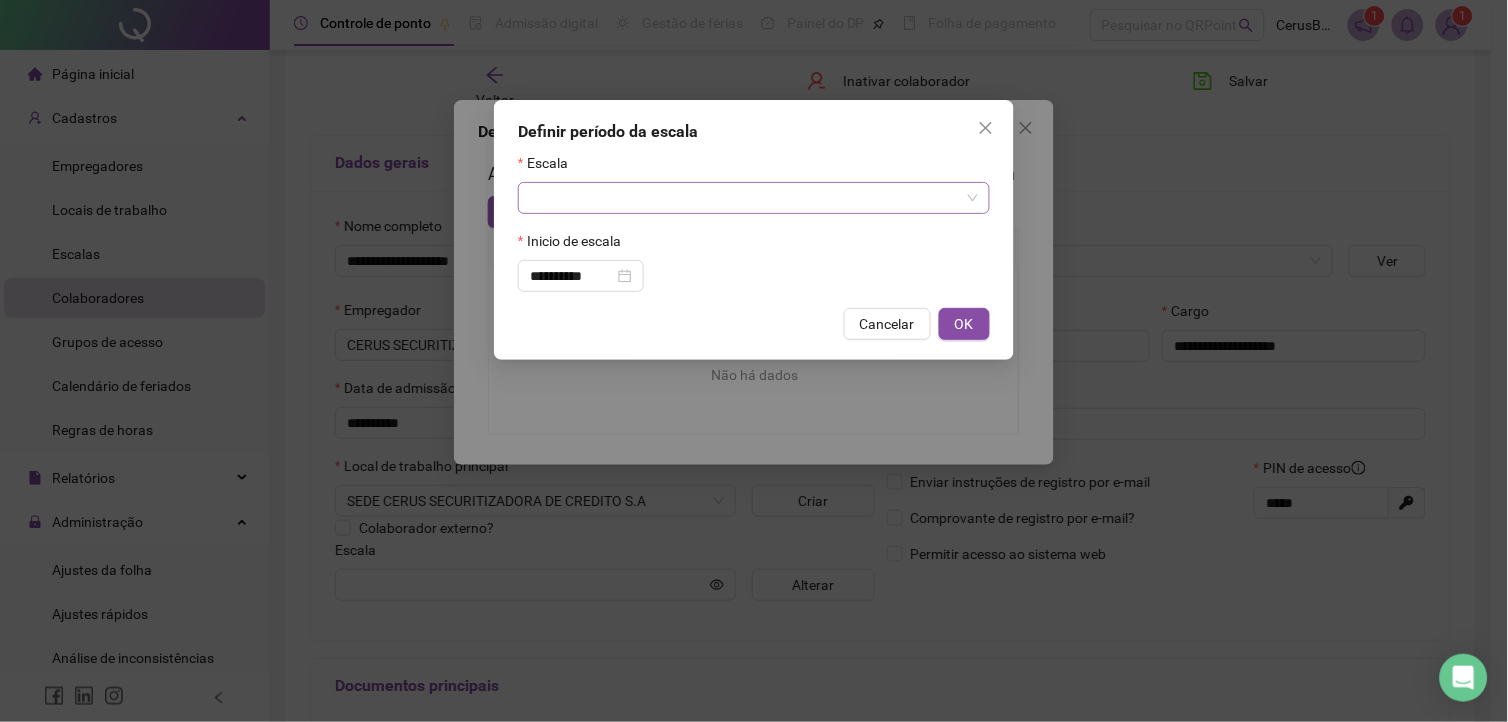 drag, startPoint x: 608, startPoint y: 180, endPoint x: 602, endPoint y: 210, distance: 30.594116 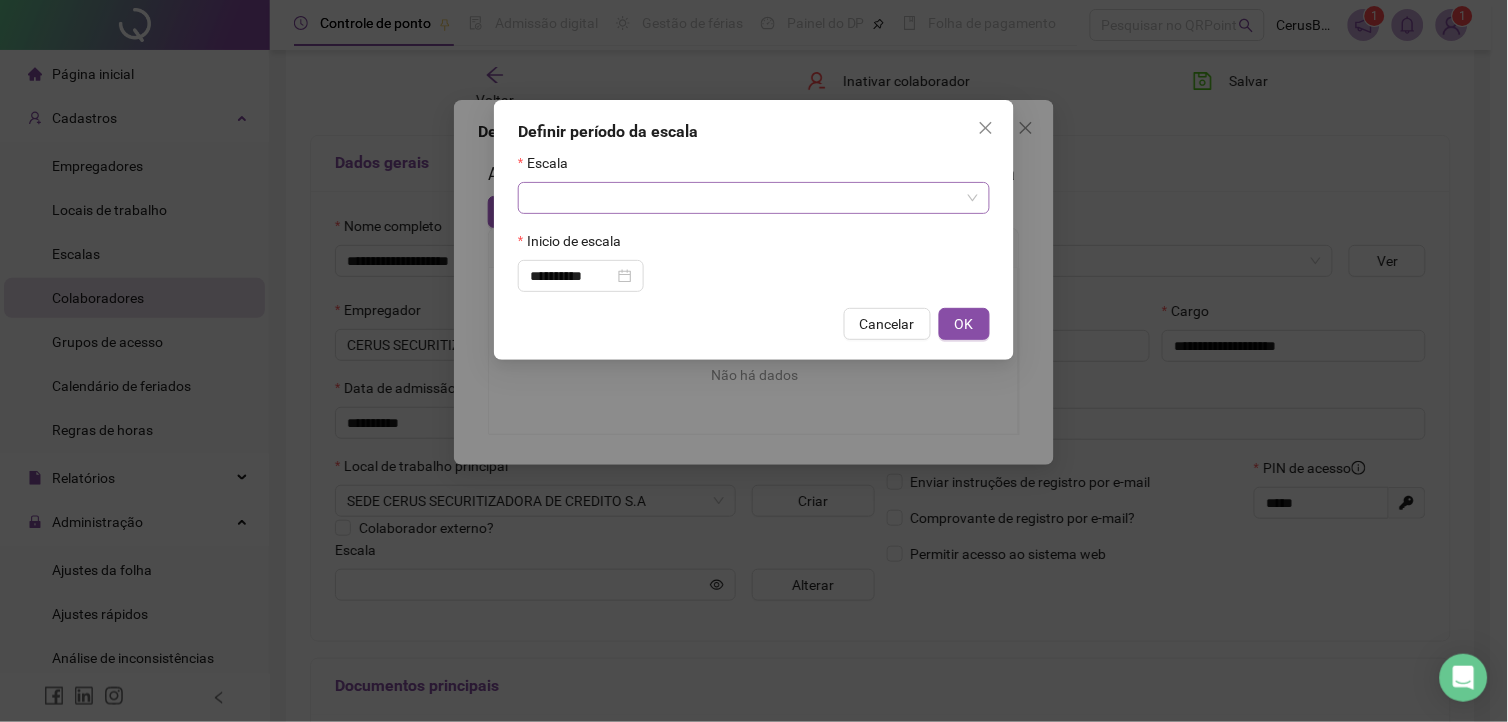 click at bounding box center [745, 198] 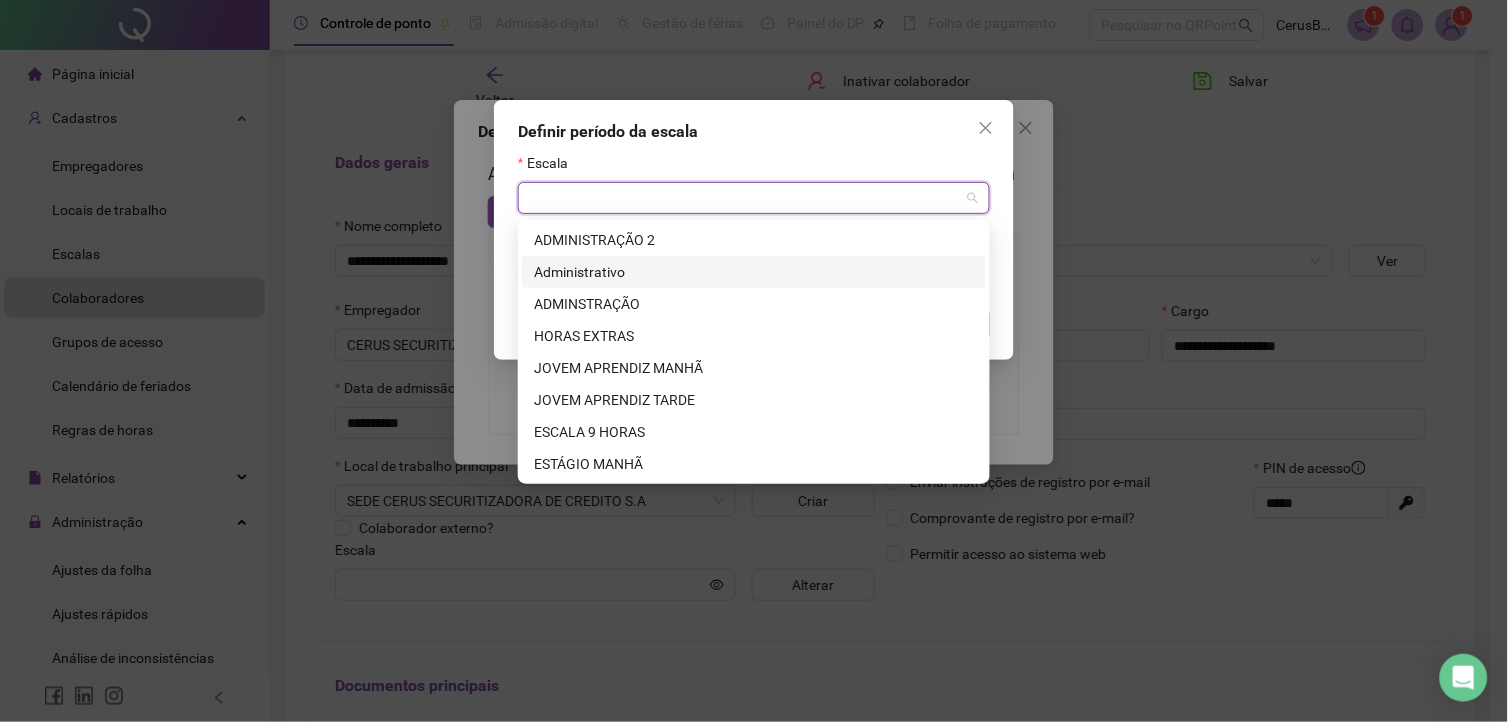 click on "Administrativo" at bounding box center [754, 272] 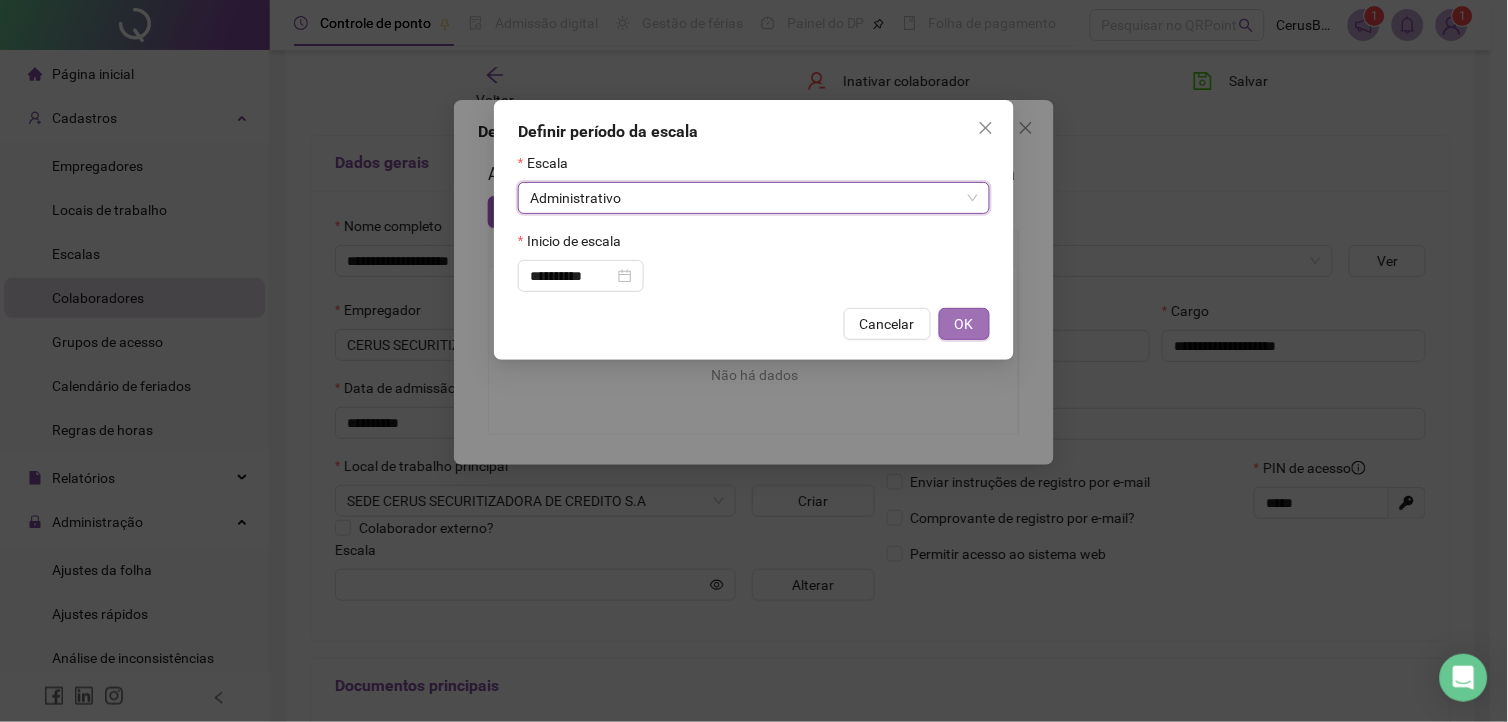 click on "OK" at bounding box center [964, 324] 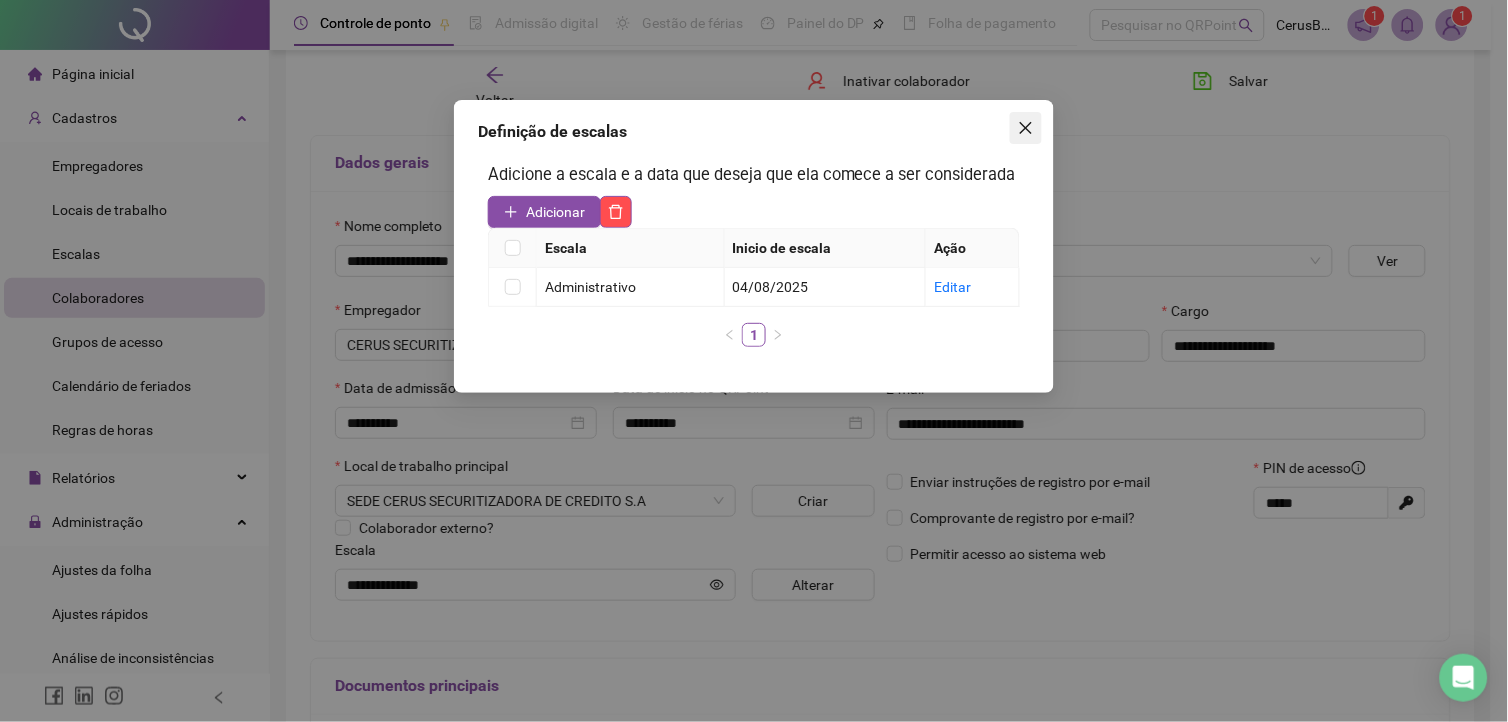 drag, startPoint x: 1030, startPoint y: 126, endPoint x: 1096, endPoint y: 255, distance: 144.90341 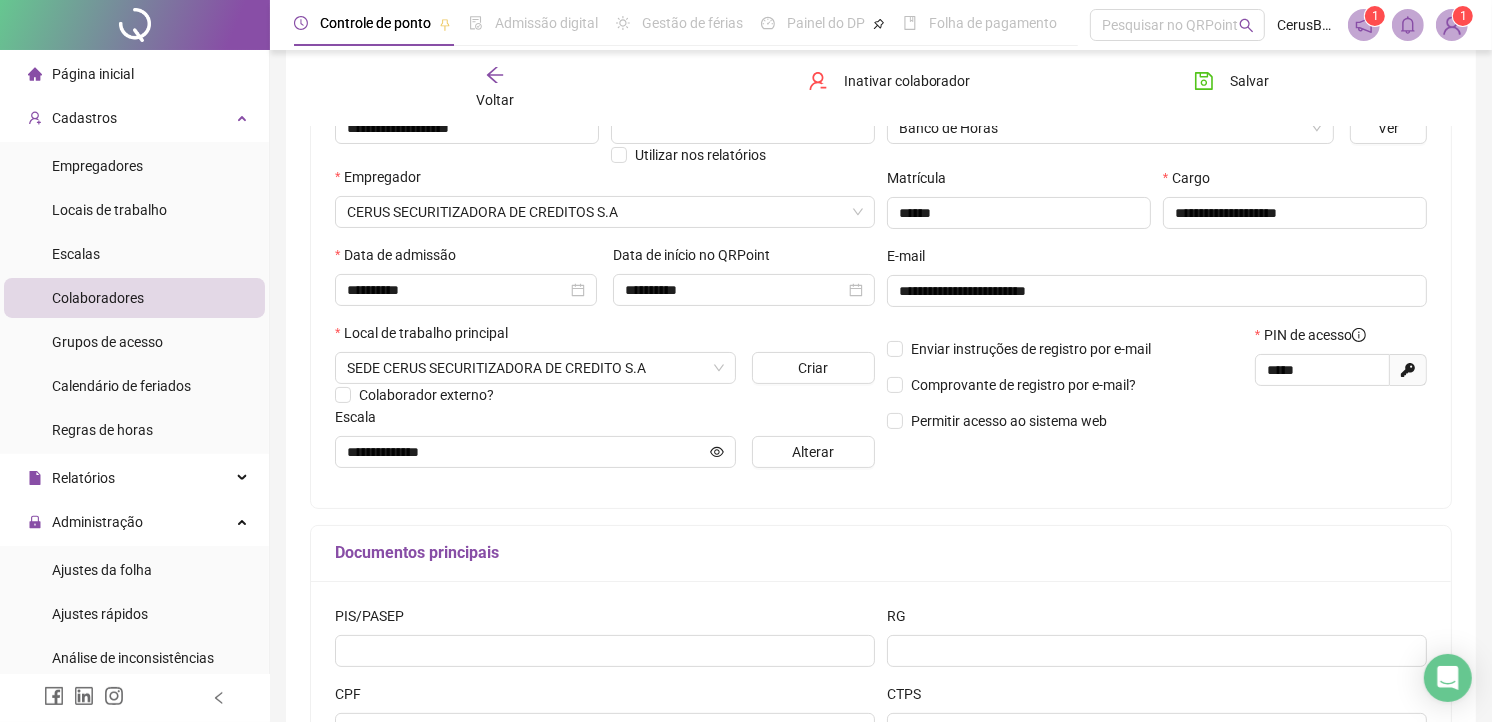 scroll, scrollTop: 0, scrollLeft: 0, axis: both 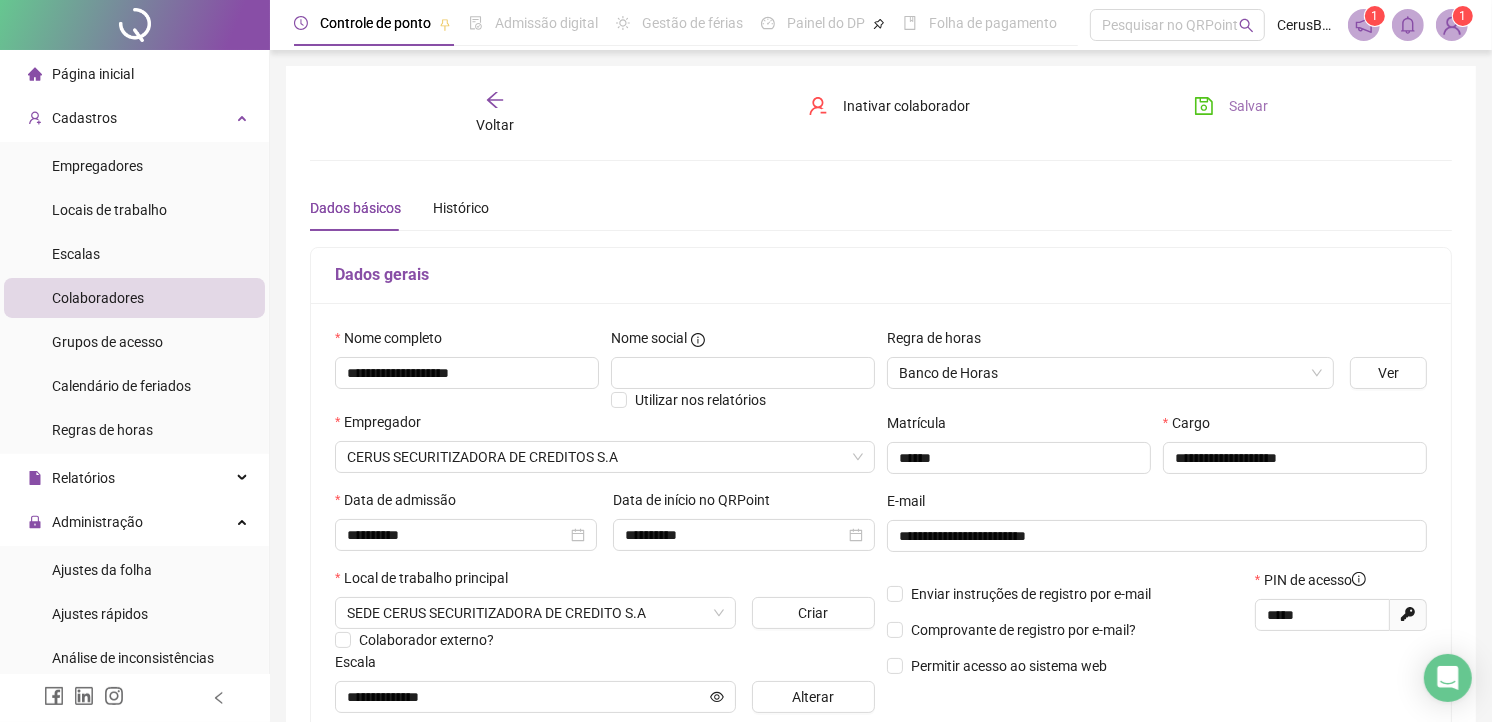 click on "Salvar" at bounding box center (1249, 106) 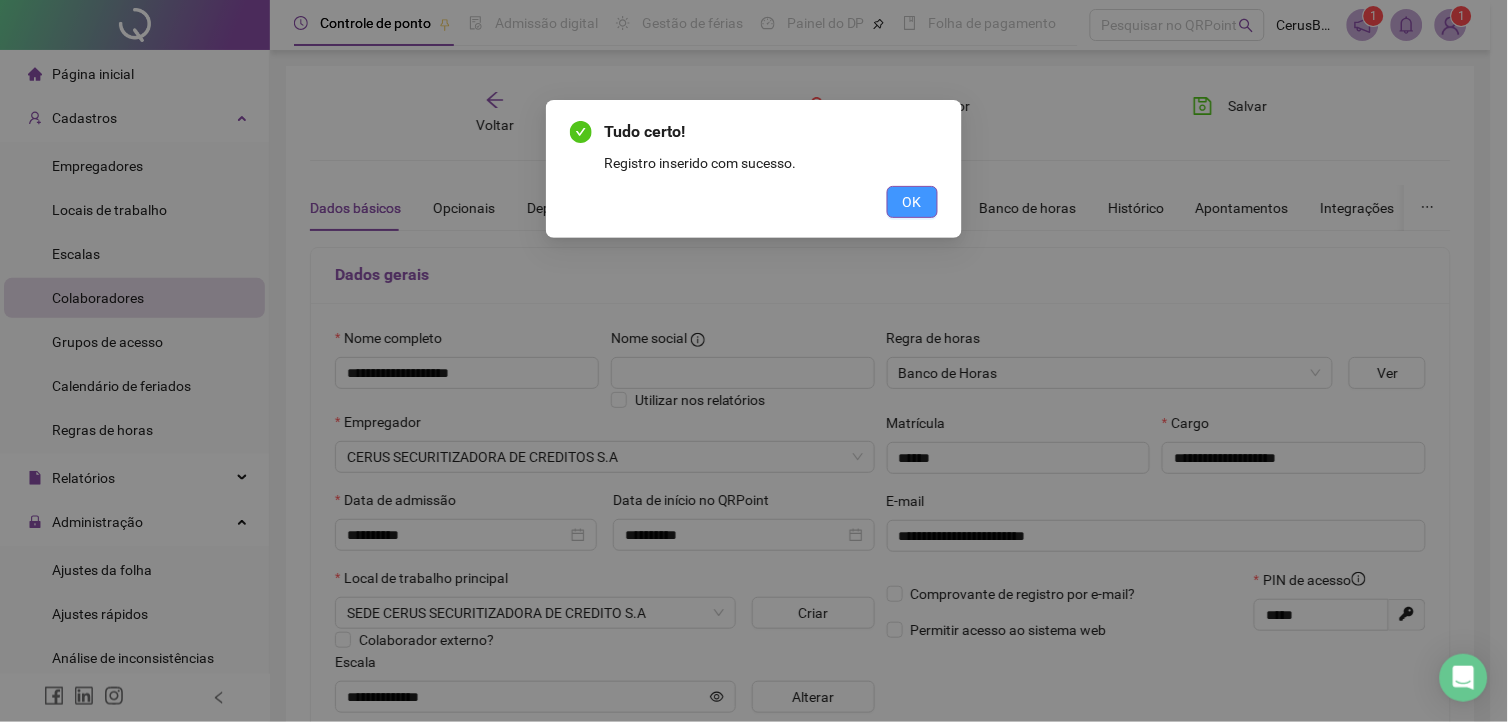 click on "OK" at bounding box center (912, 202) 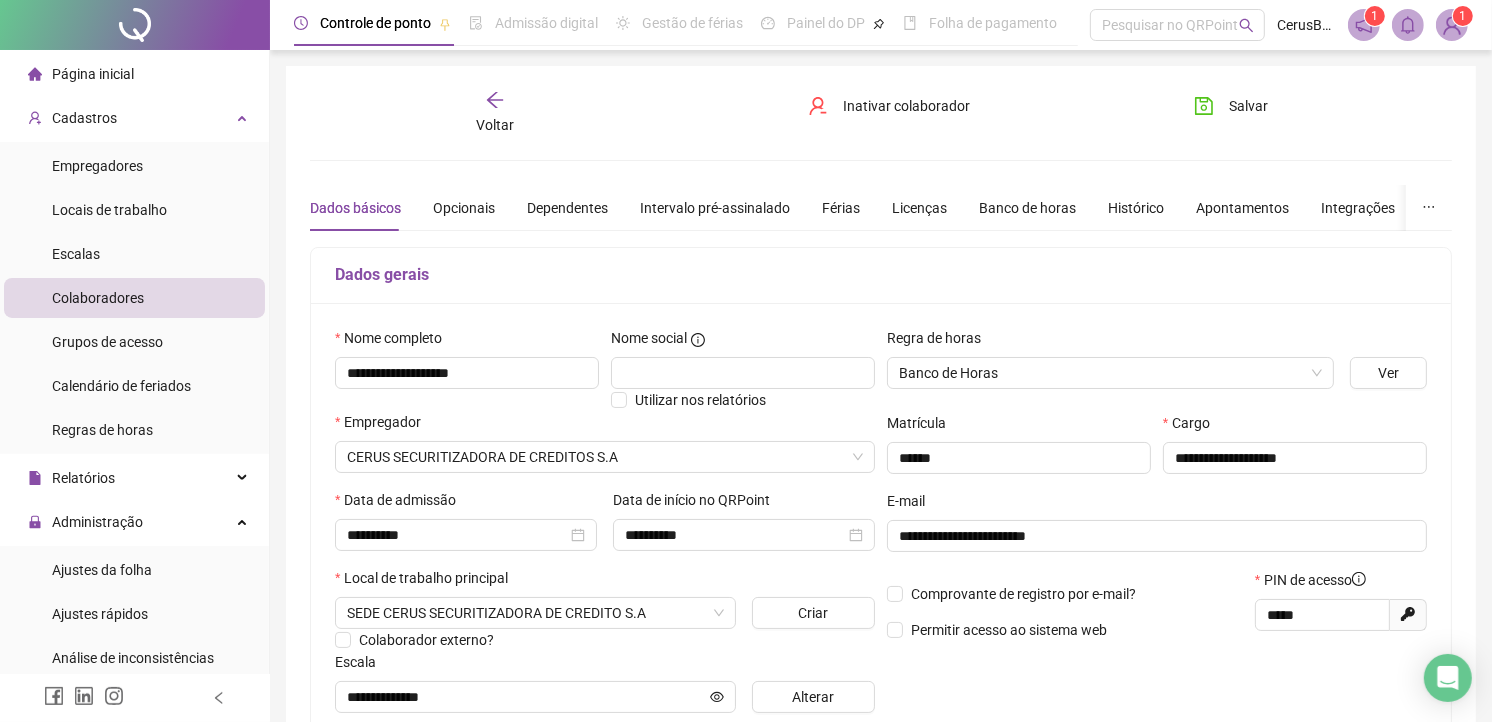 click on "Voltar" at bounding box center [495, 125] 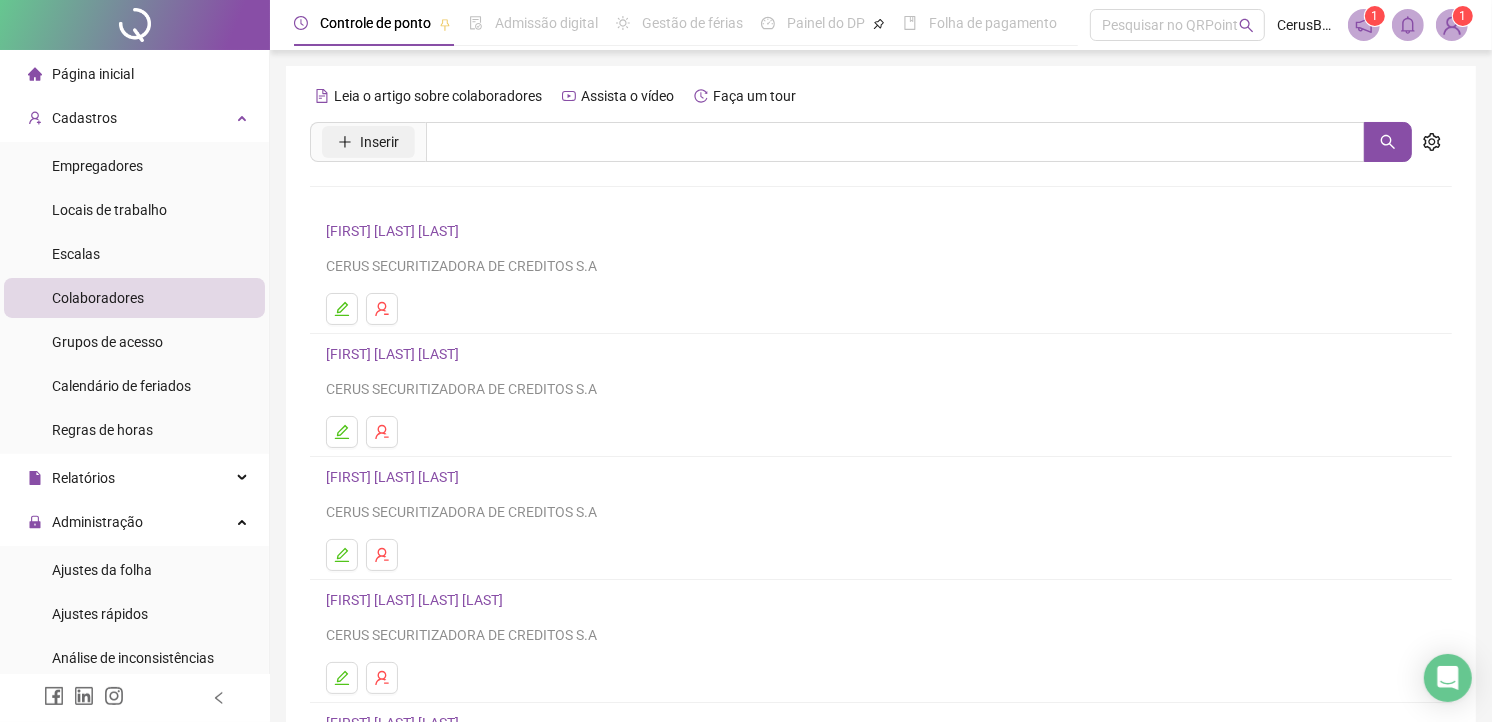 click on "Inserir" at bounding box center (368, 142) 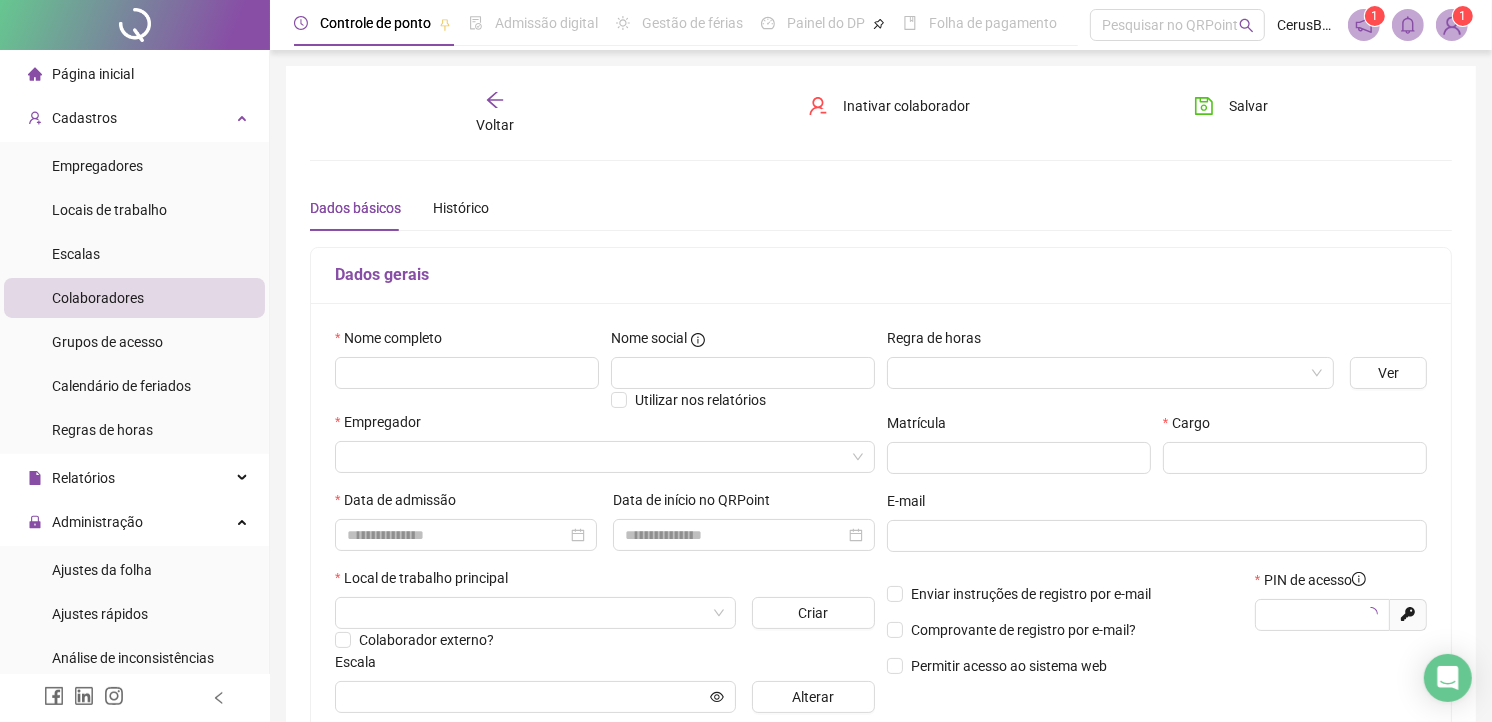 type on "*****" 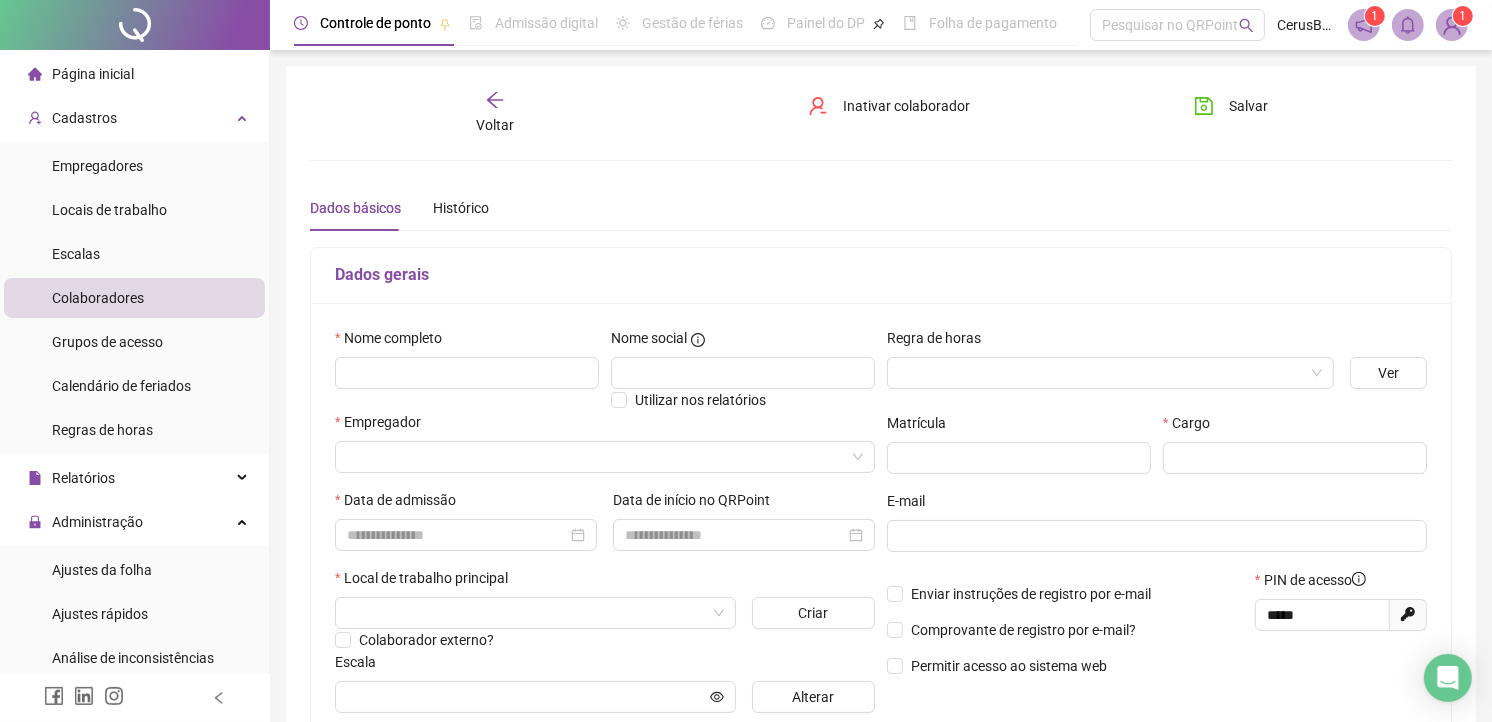 click on "Voltar" at bounding box center (495, 125) 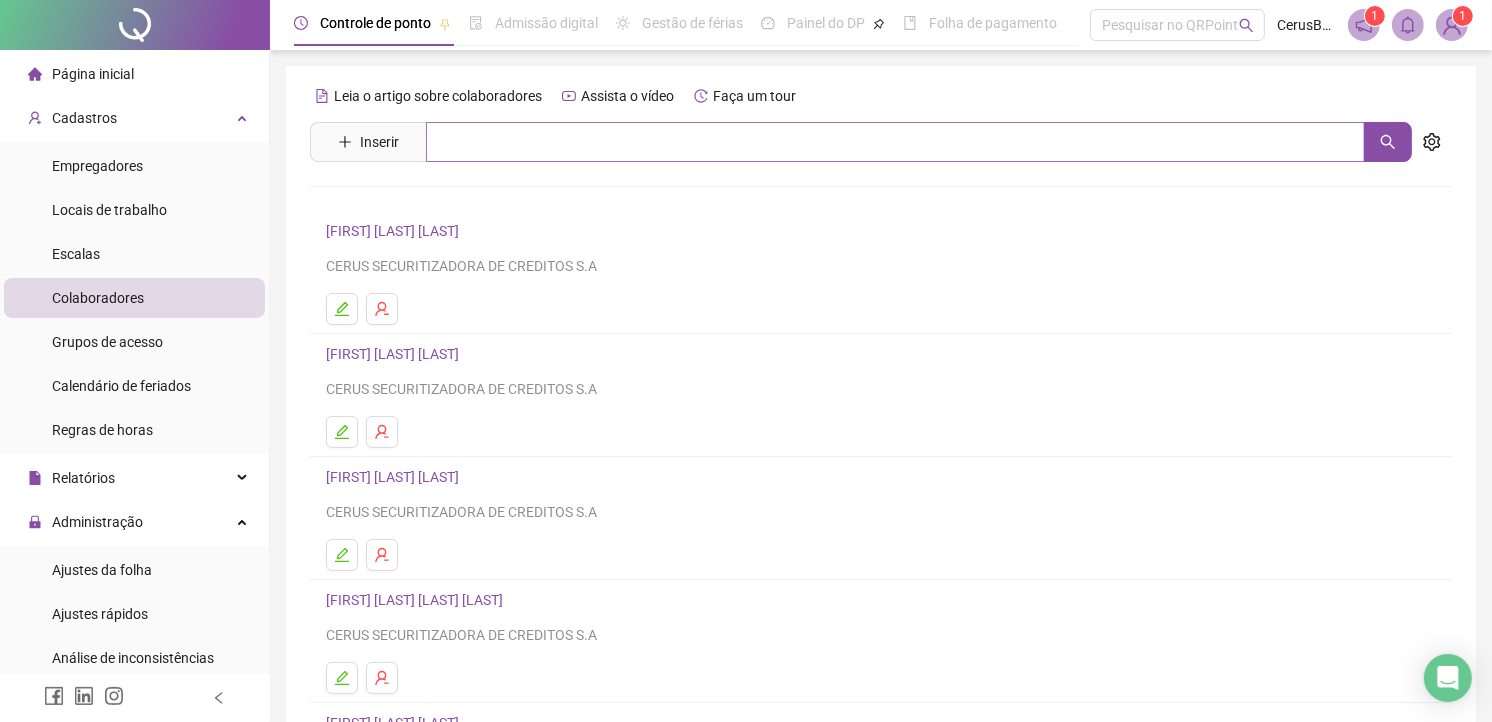 drag, startPoint x: 536, startPoint y: 163, endPoint x: 555, endPoint y: 126, distance: 41.59327 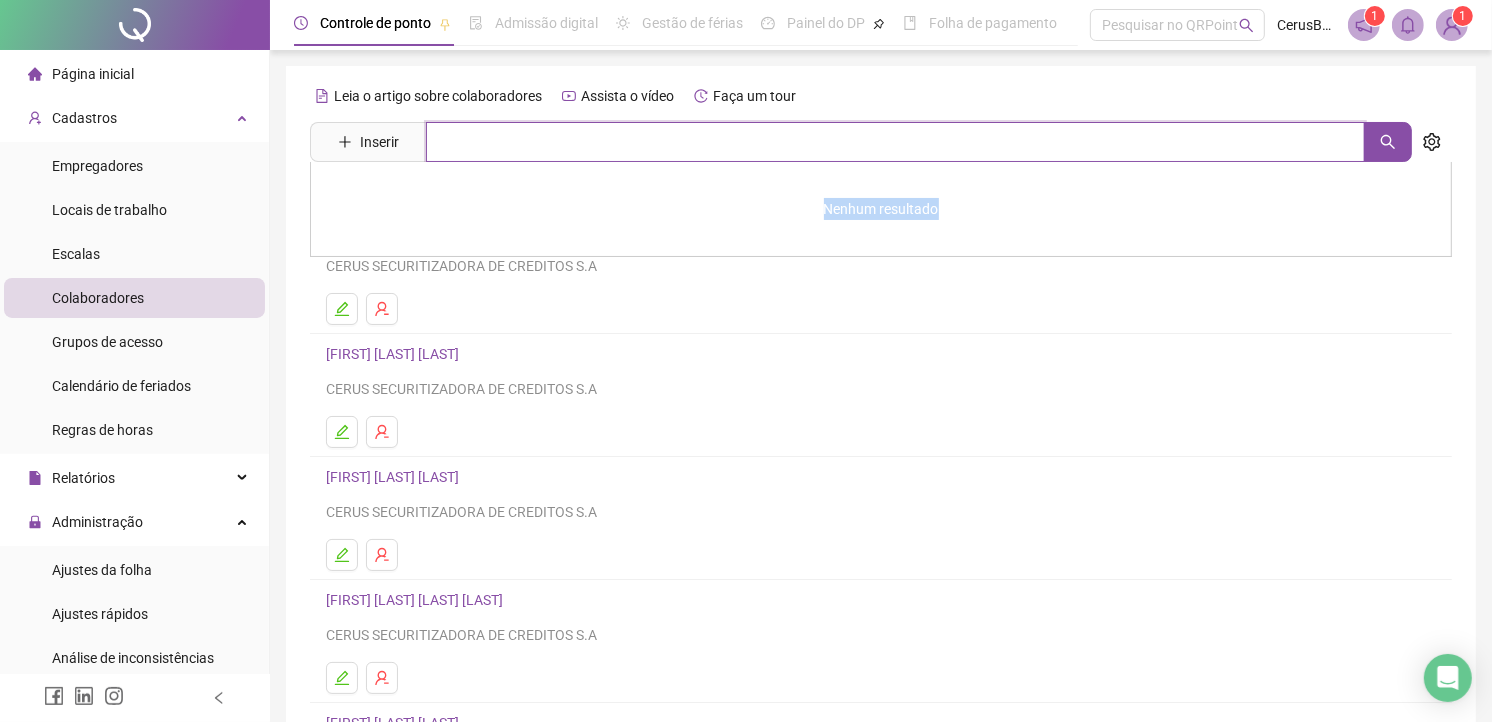 click at bounding box center (895, 142) 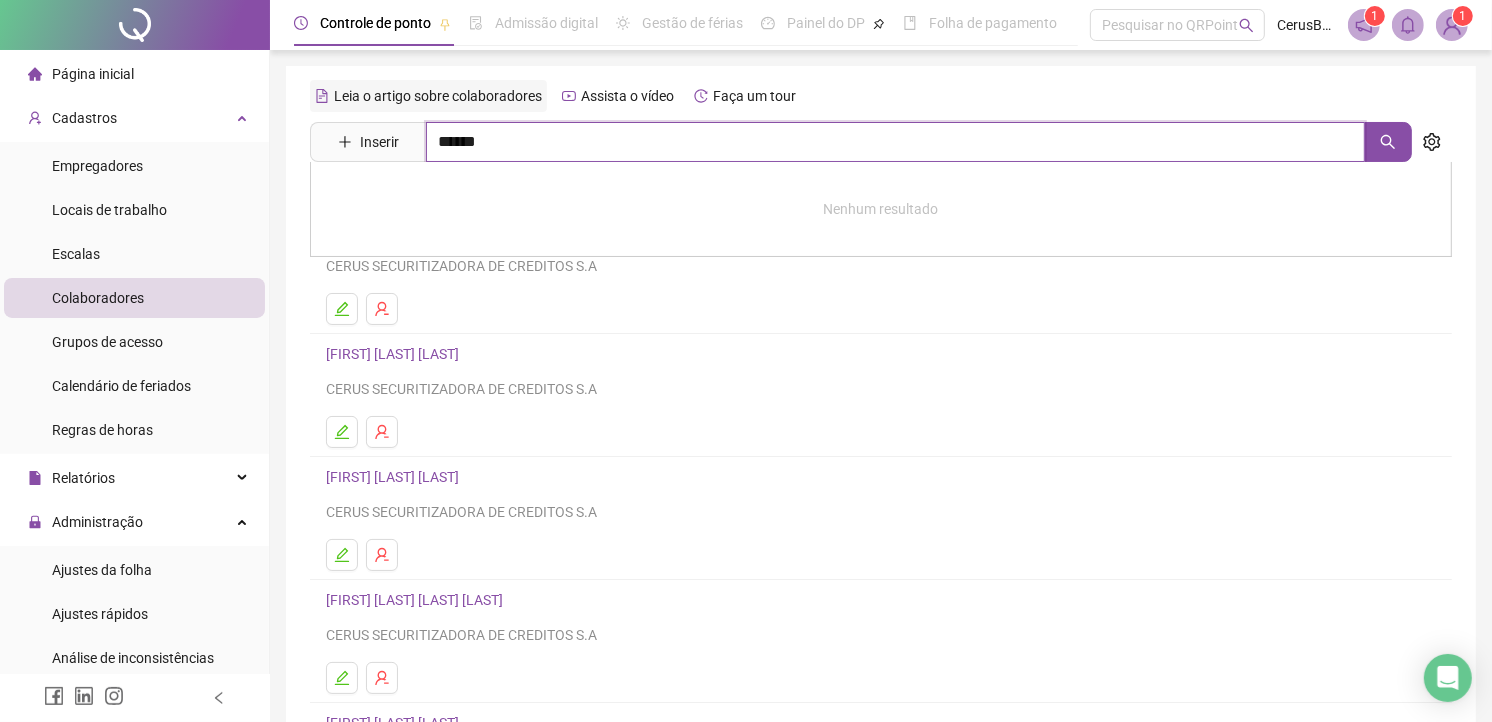 type on "******" 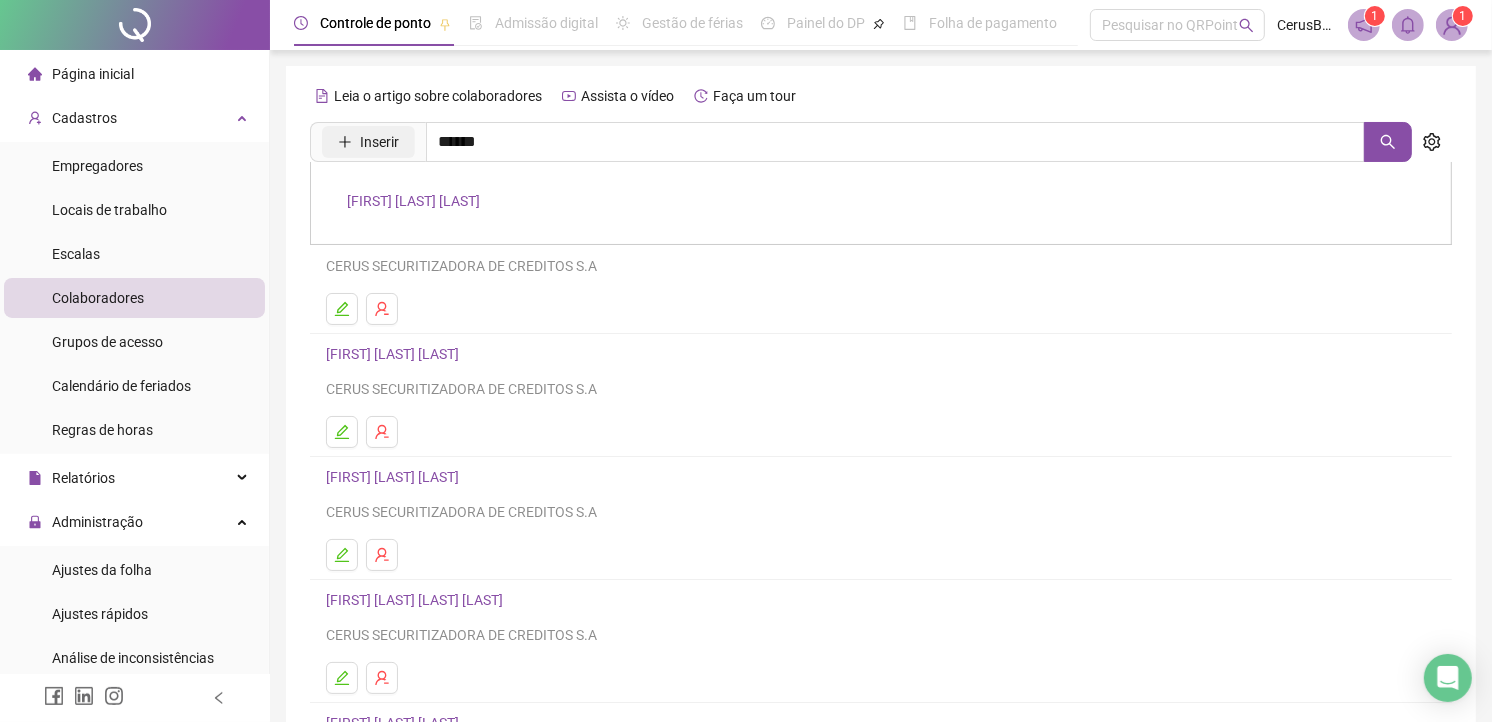 click on "Inserir" at bounding box center [379, 142] 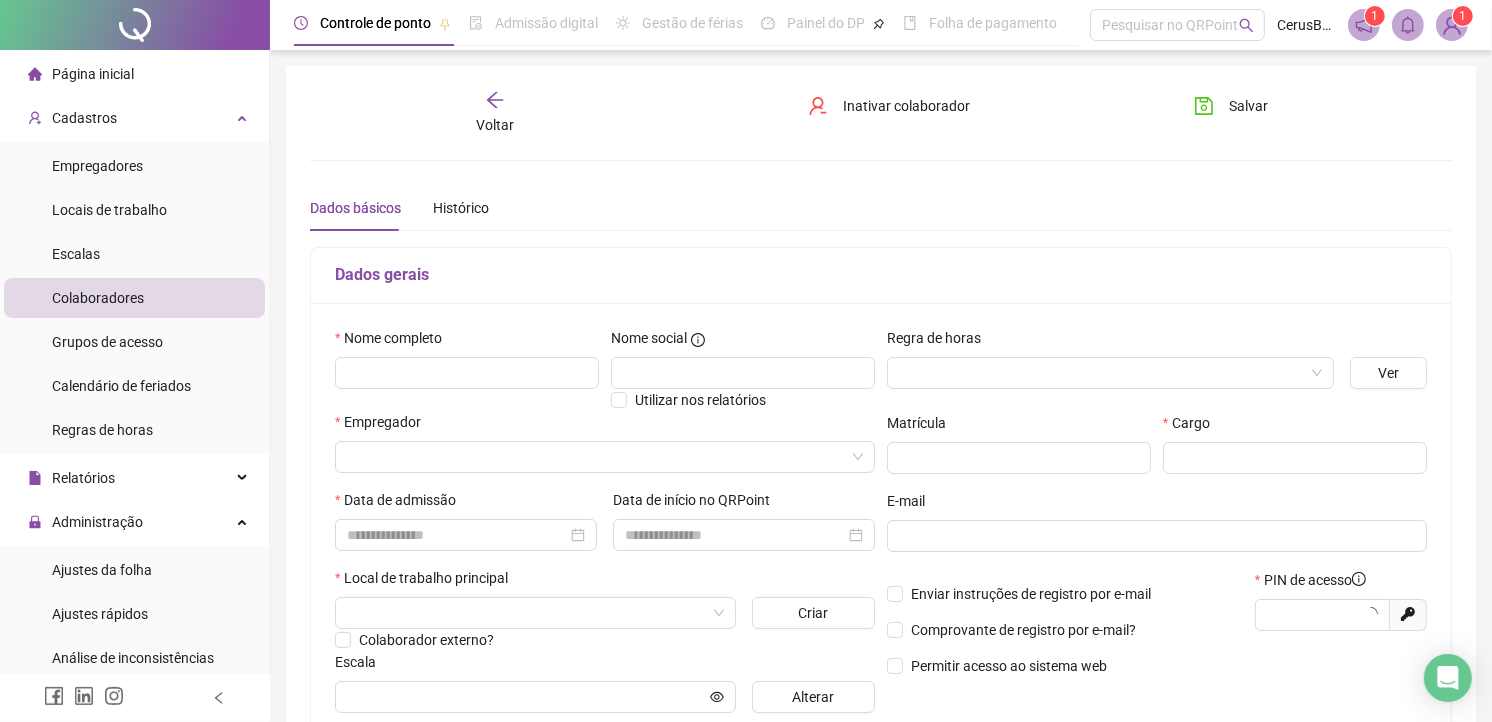 type on "*****" 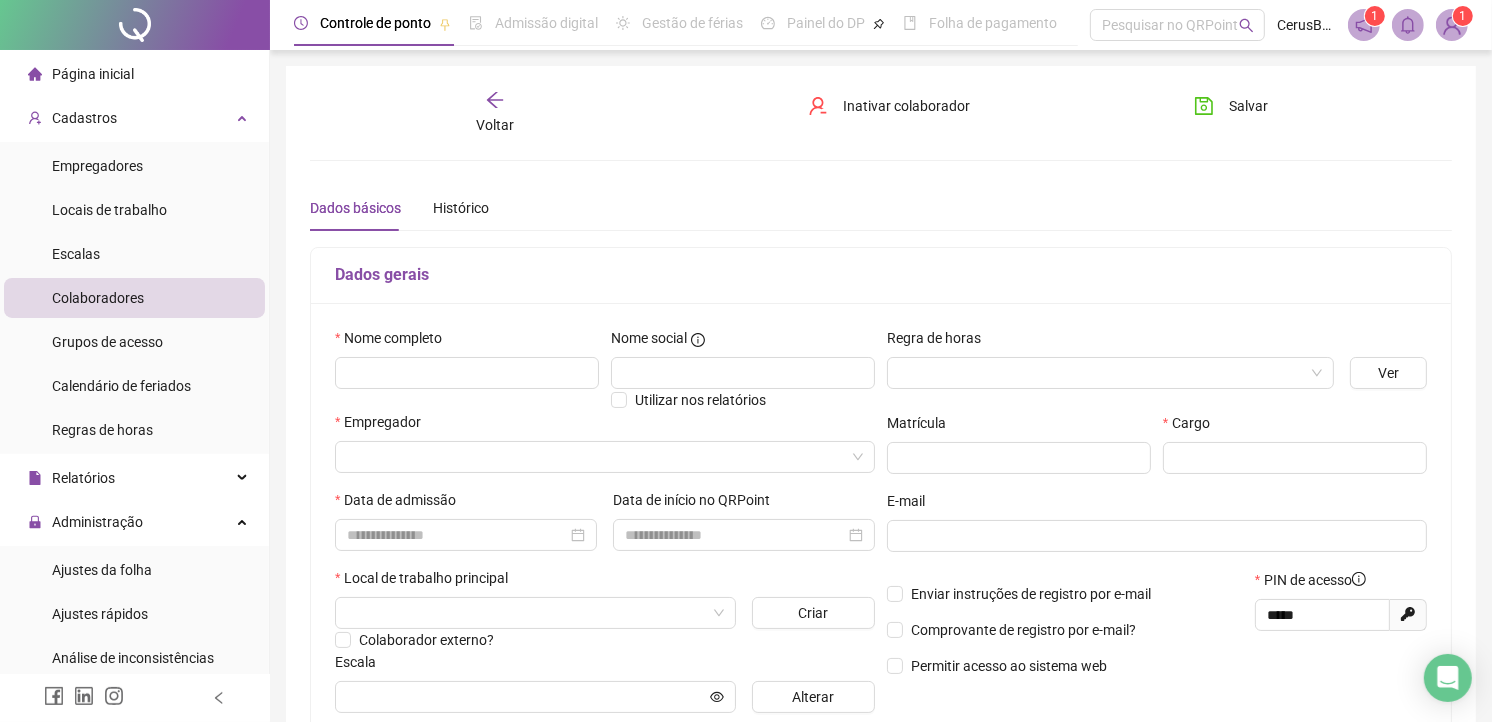 click on "Nome completo" at bounding box center (467, 342) 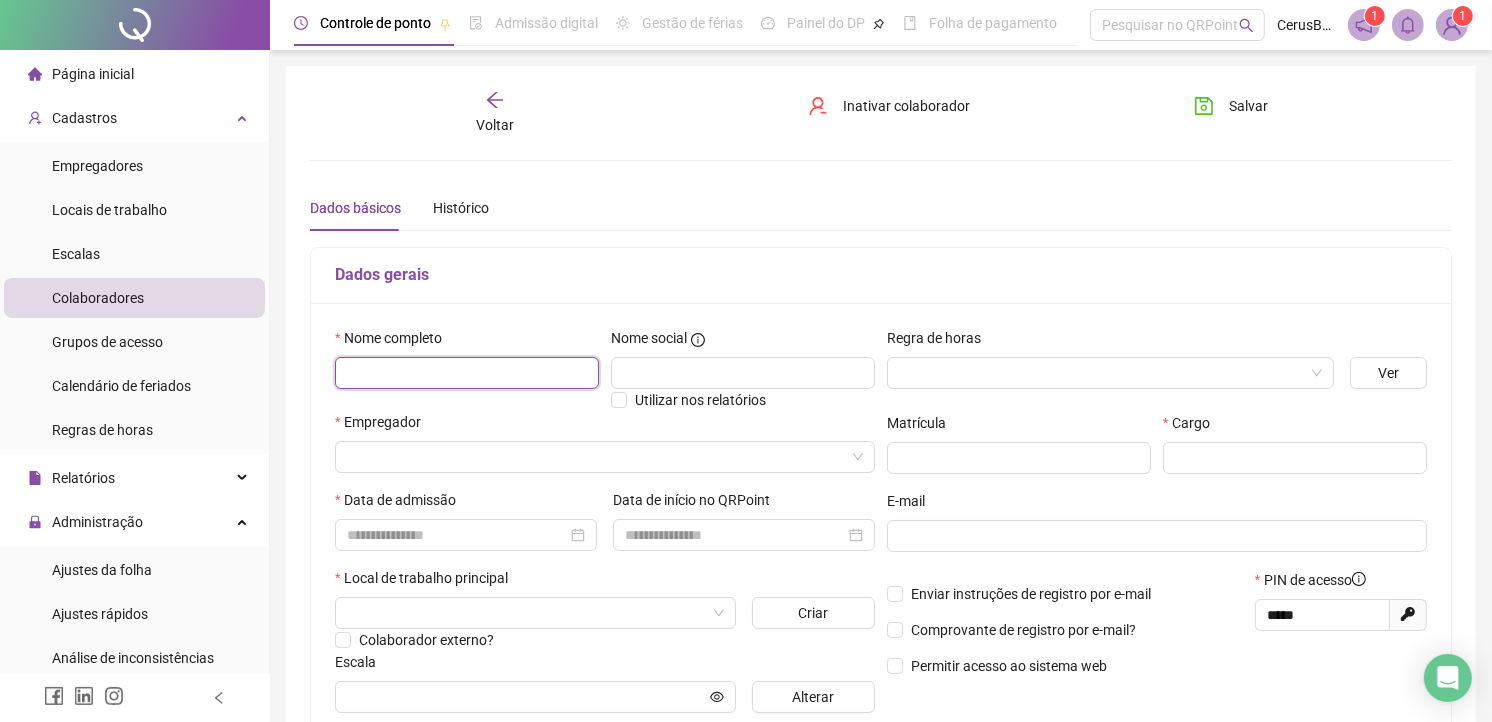 click at bounding box center (467, 373) 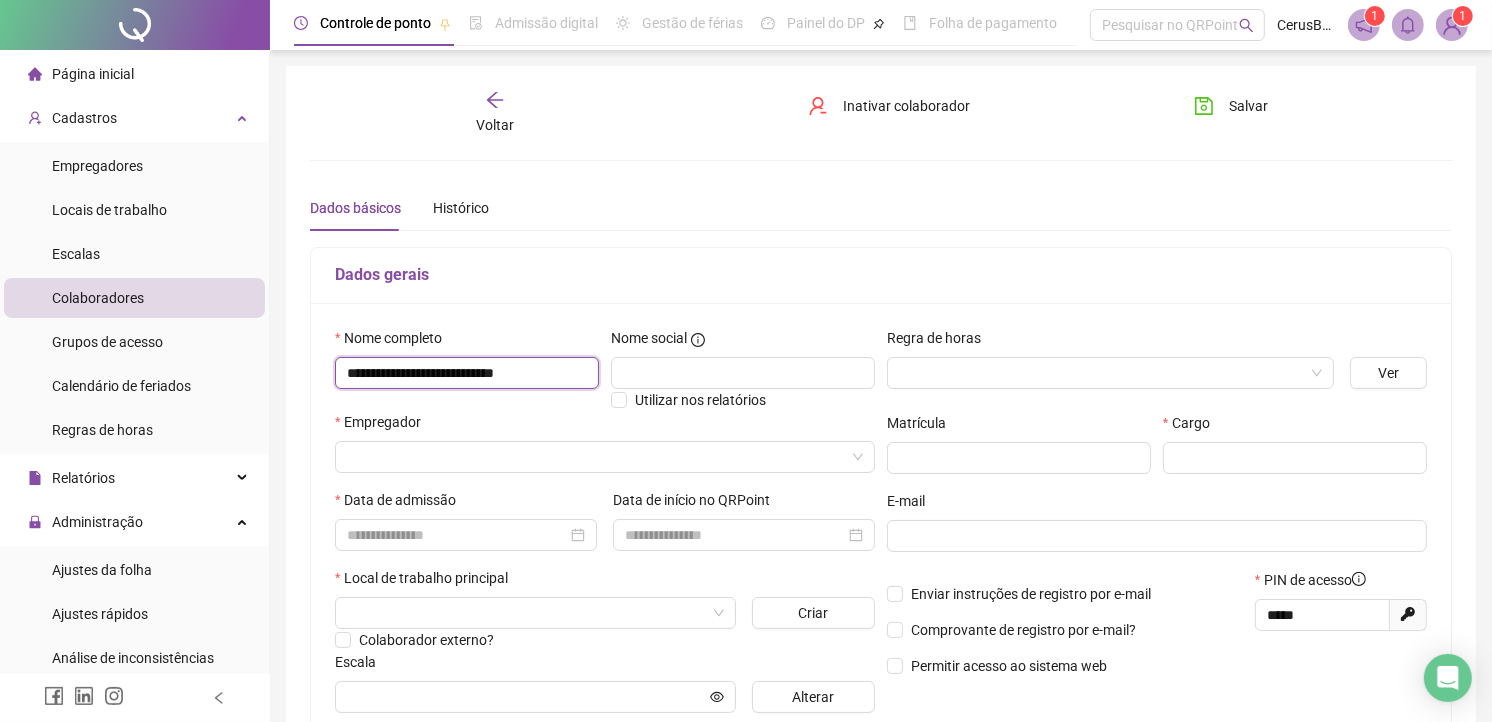 type on "**********" 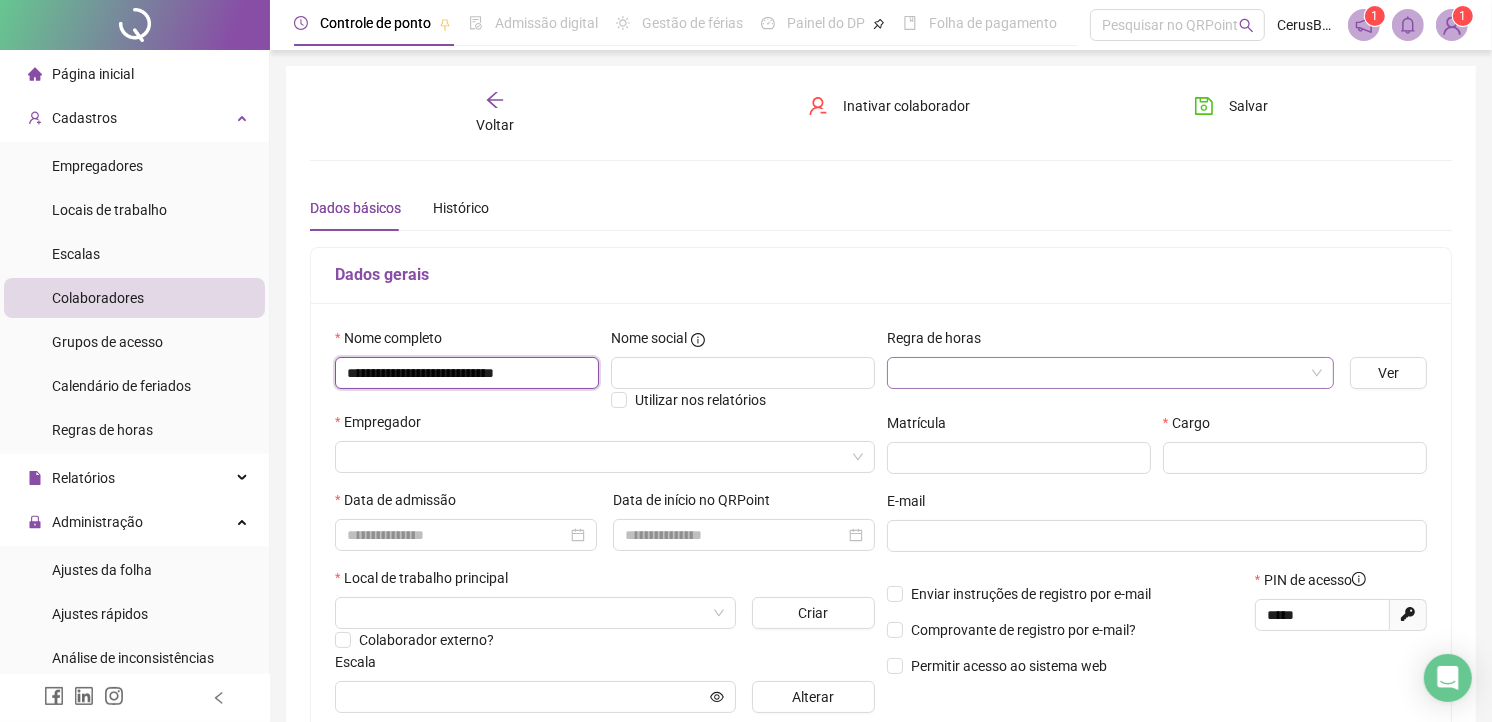 click at bounding box center [1110, 373] 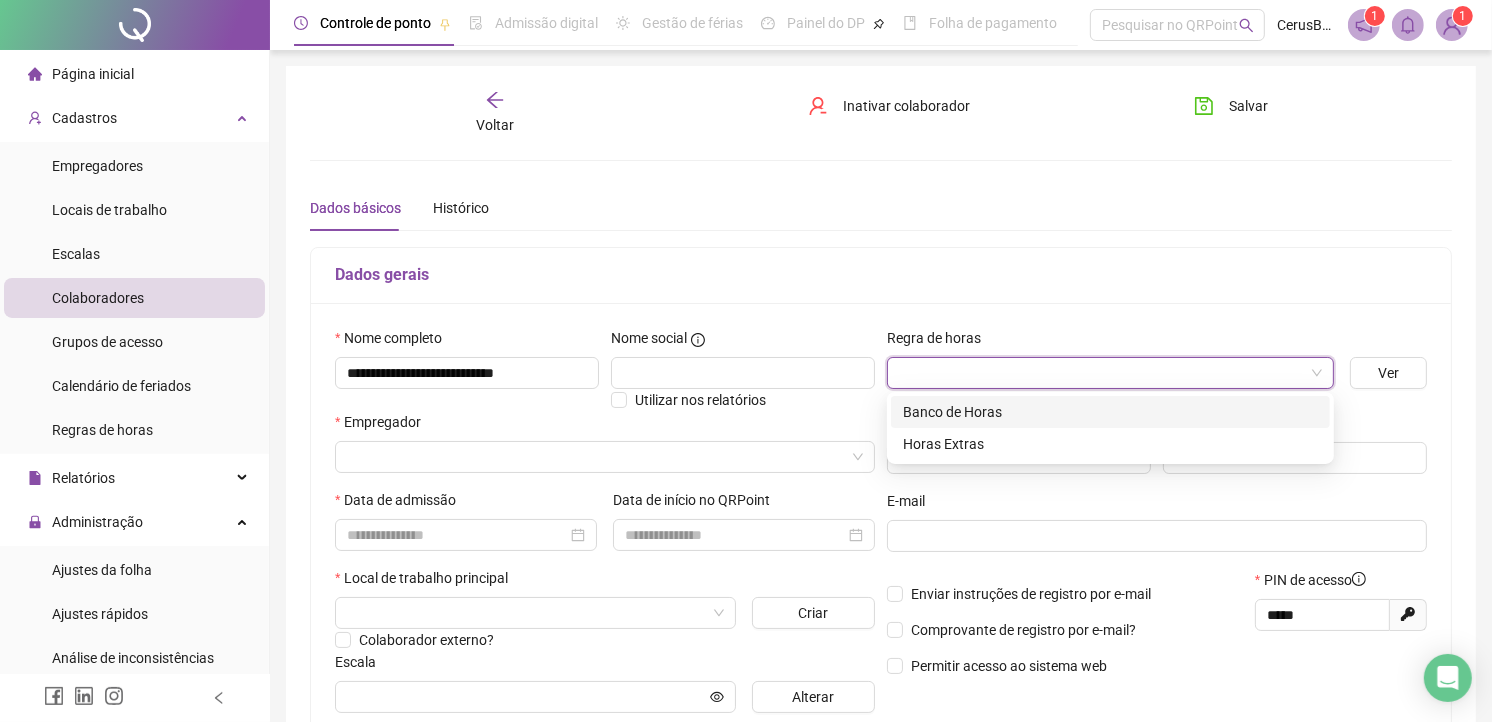 click on "Banco de Horas" at bounding box center (1110, 412) 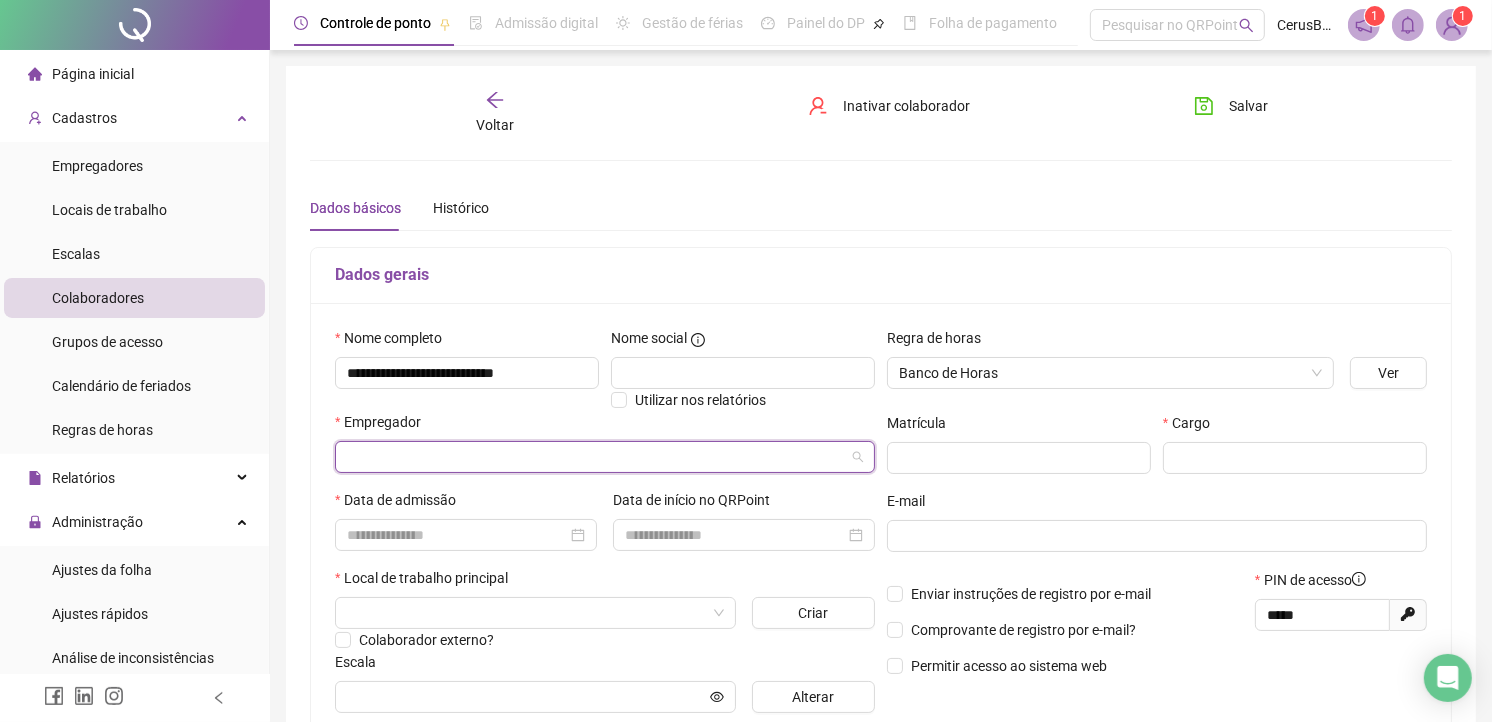 click at bounding box center (596, 457) 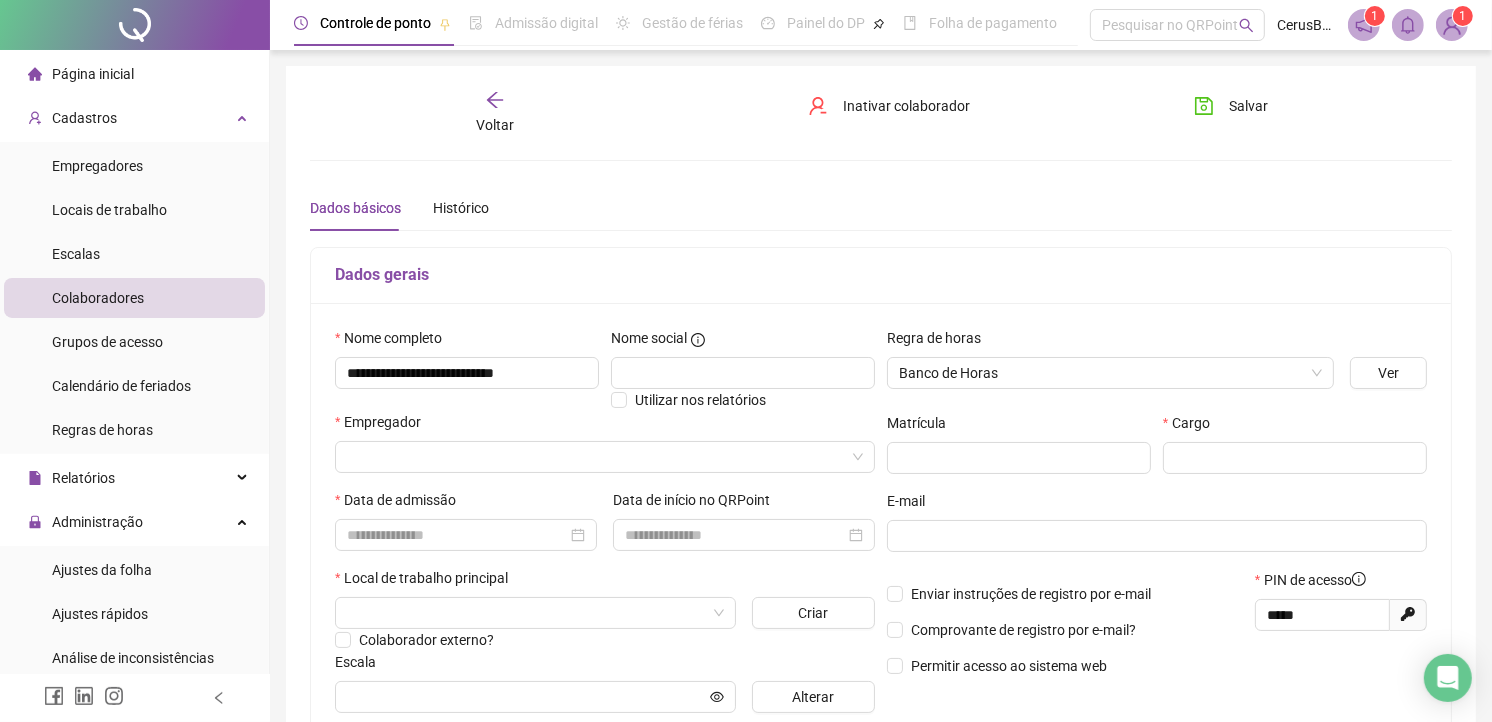 click on "Empregador" at bounding box center (605, 426) 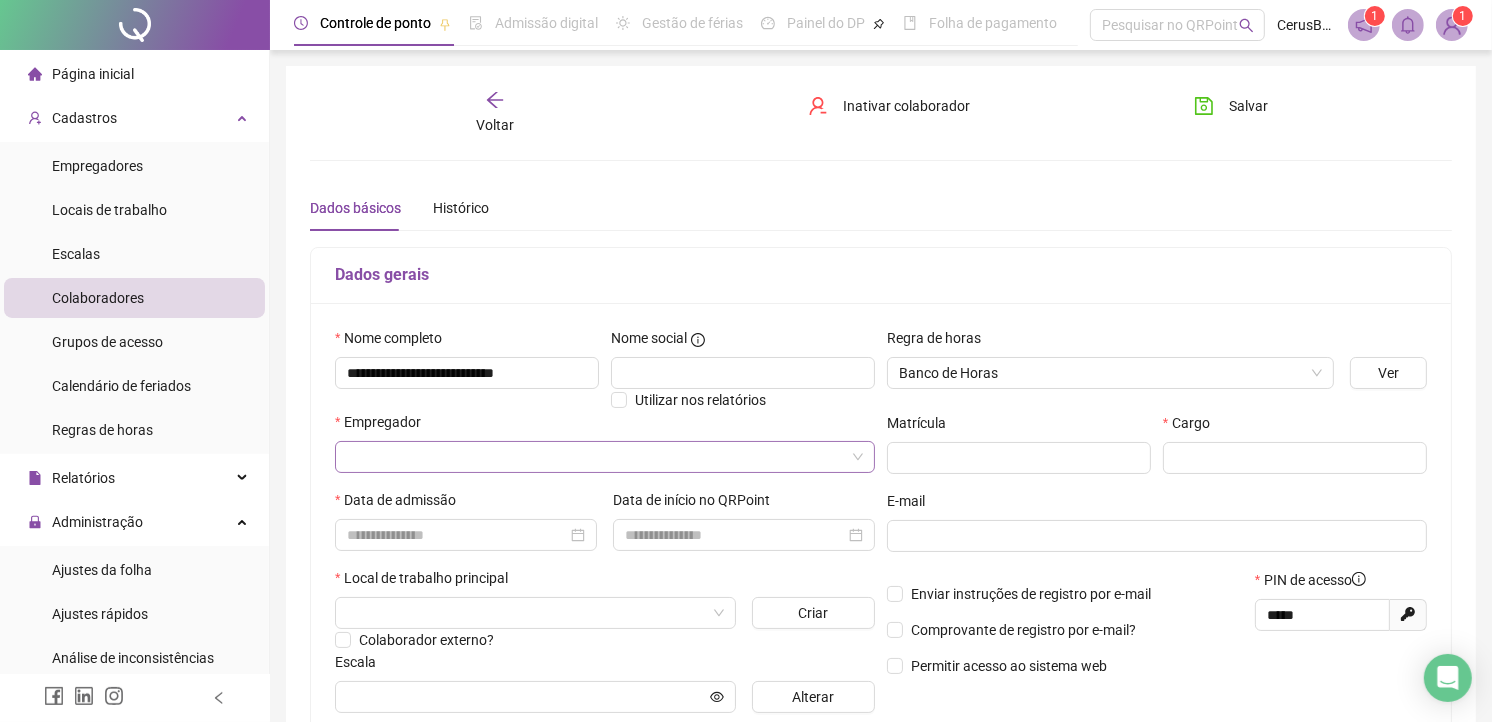 click at bounding box center [596, 457] 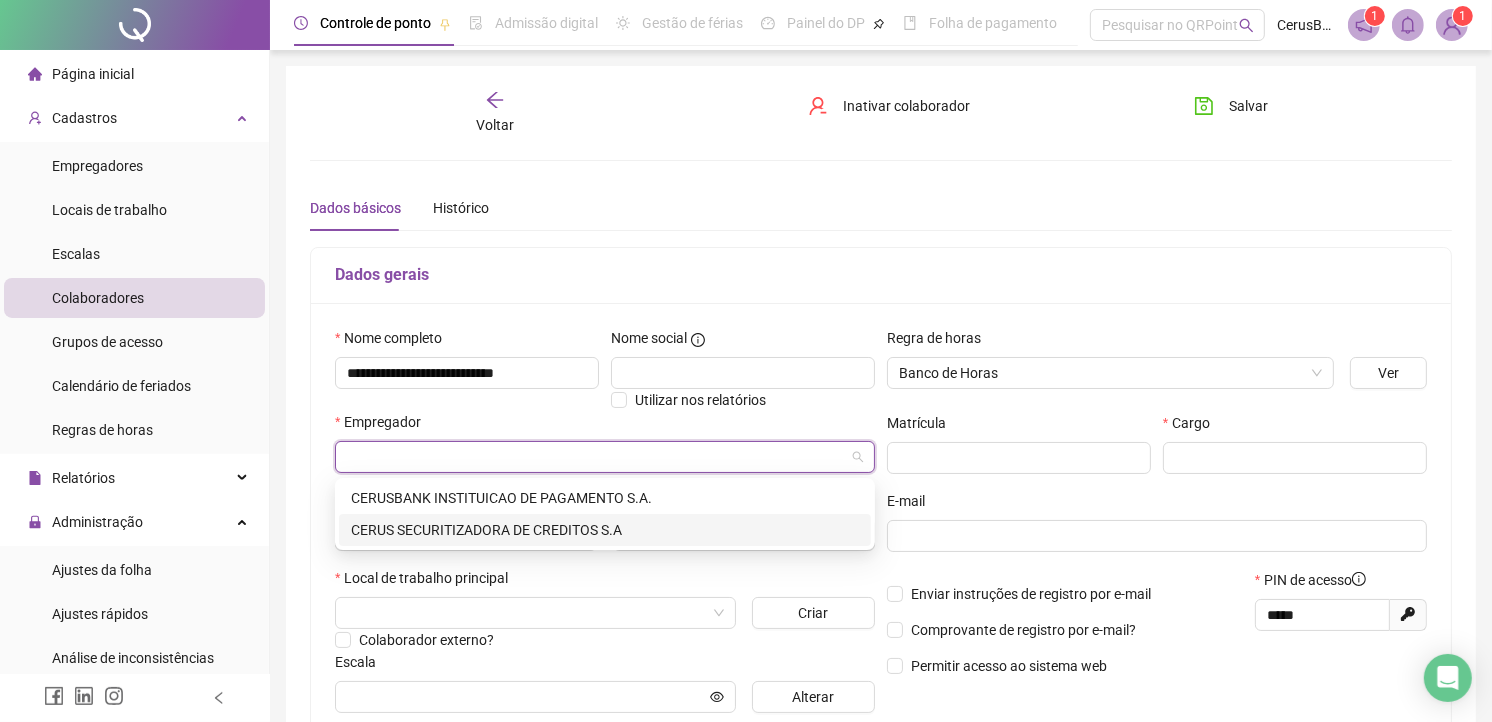 click on "CERUS SECURITIZADORA DE CREDITOS S.A" at bounding box center (605, 530) 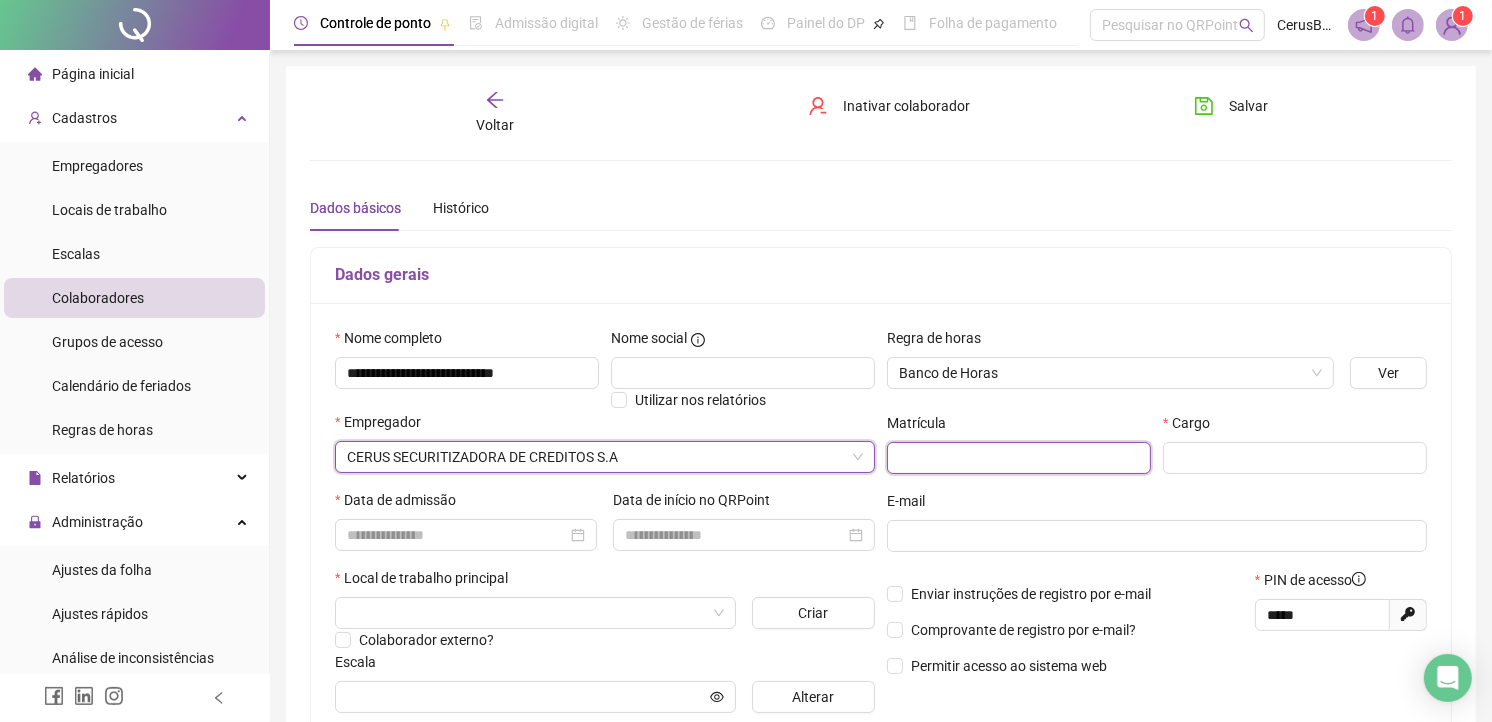 click at bounding box center [1019, 458] 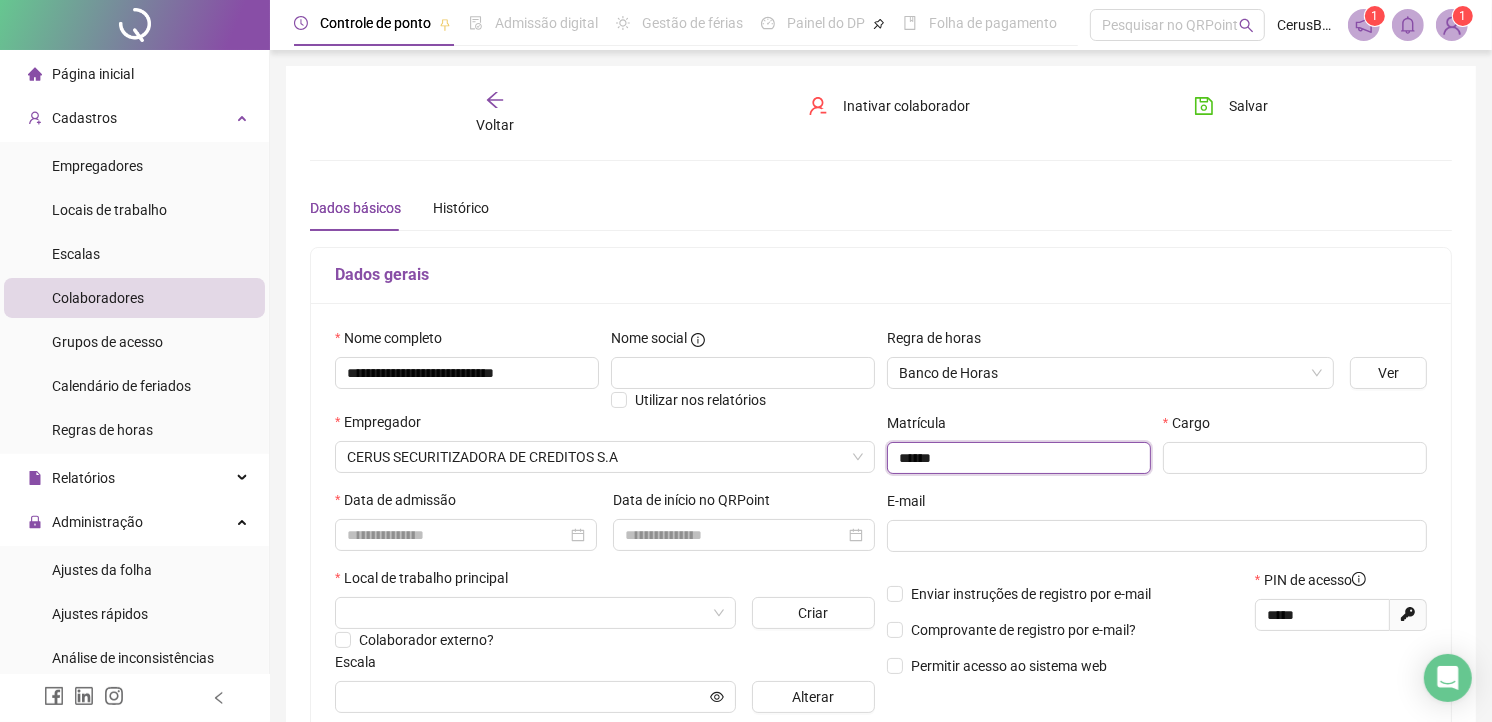 type on "******" 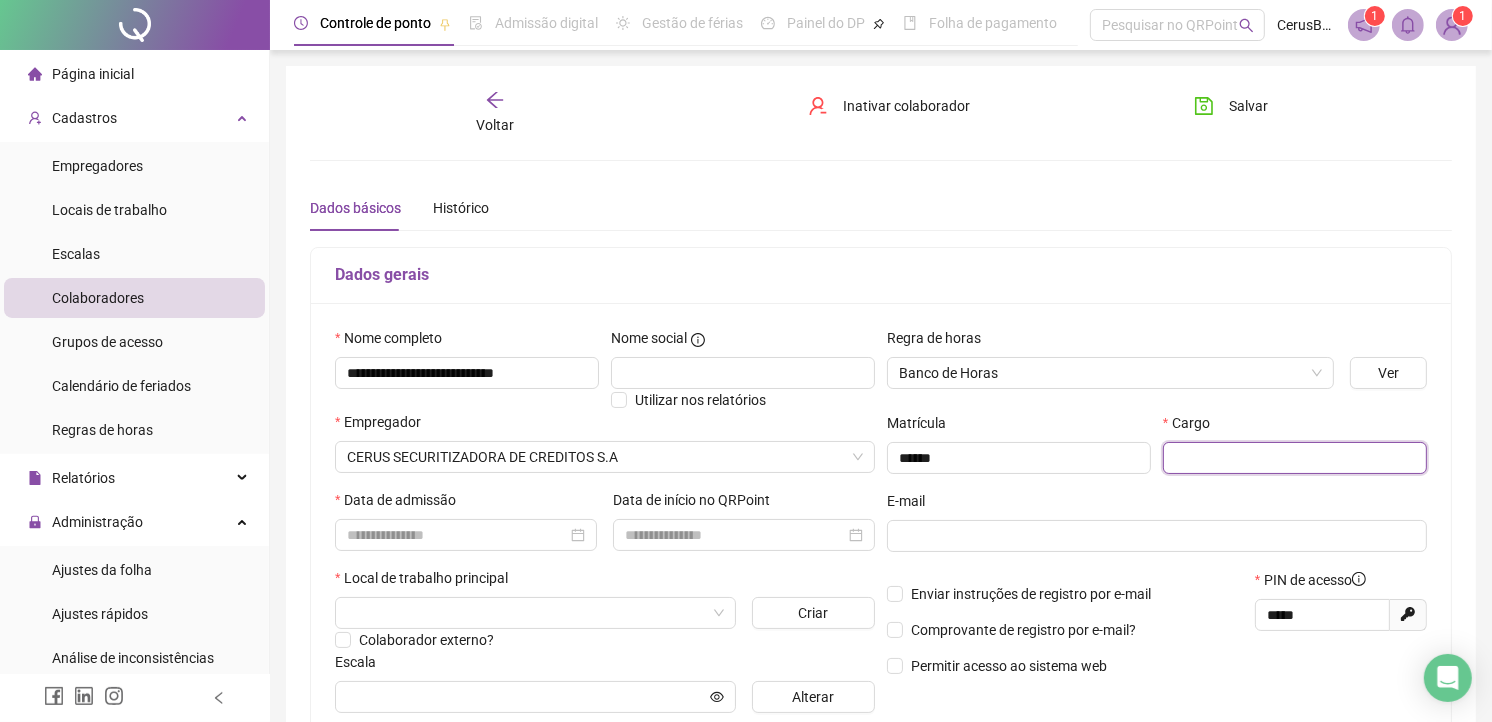 click at bounding box center [1295, 458] 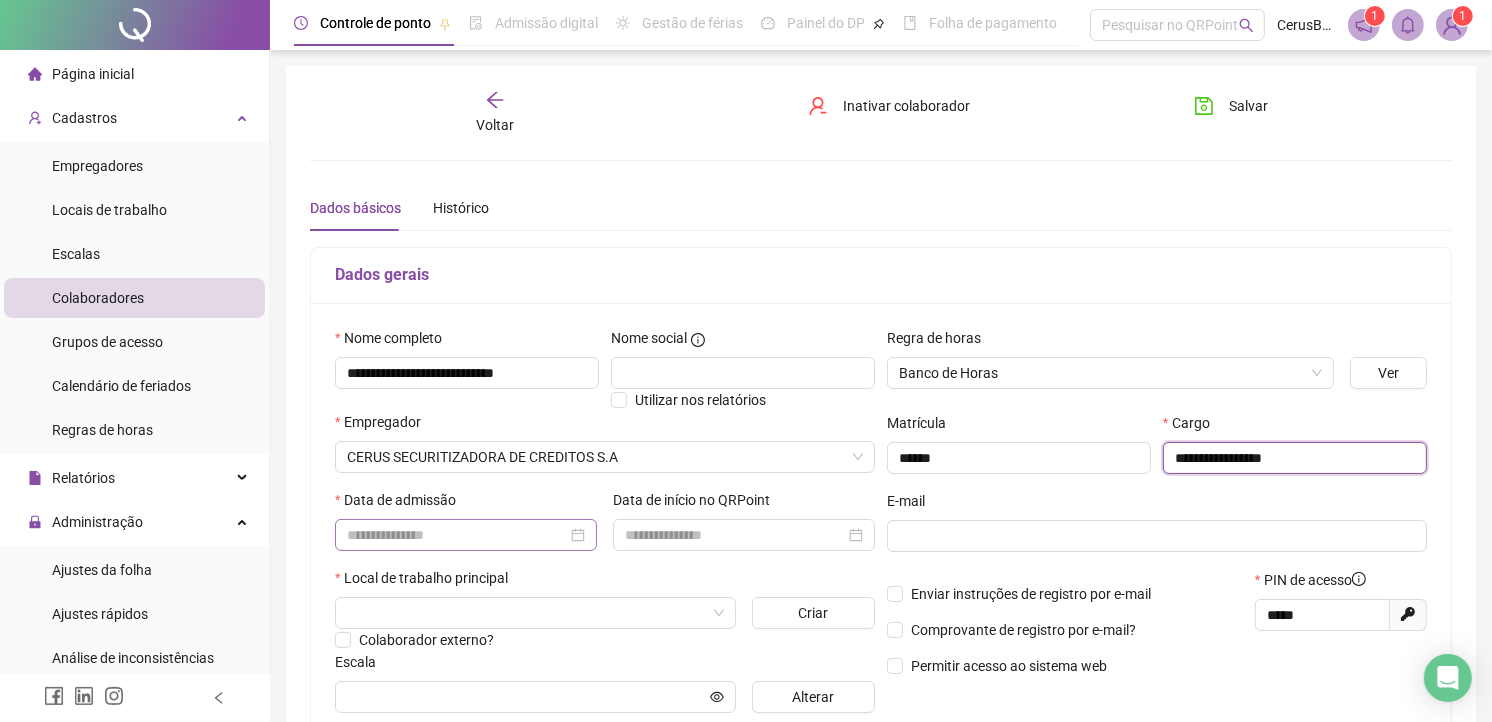 type on "**********" 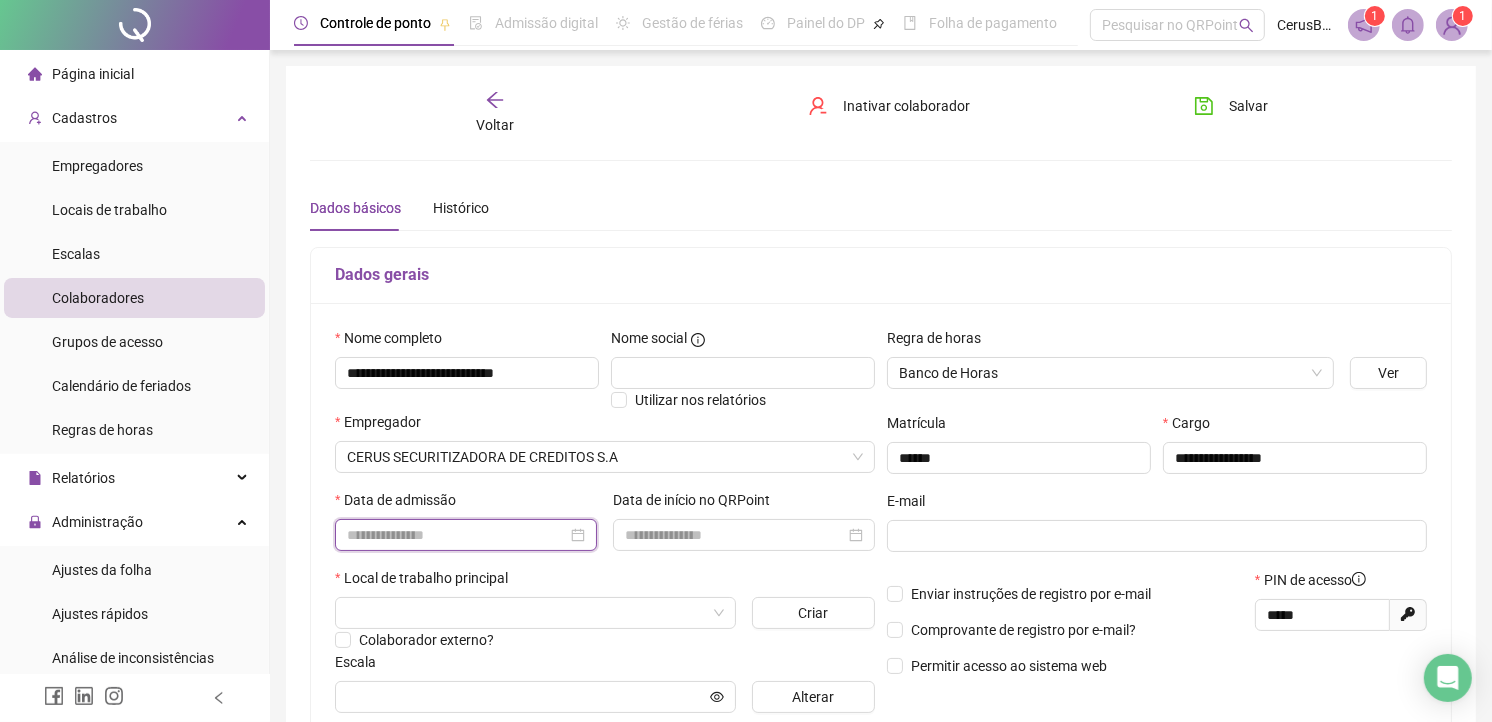 click at bounding box center [457, 535] 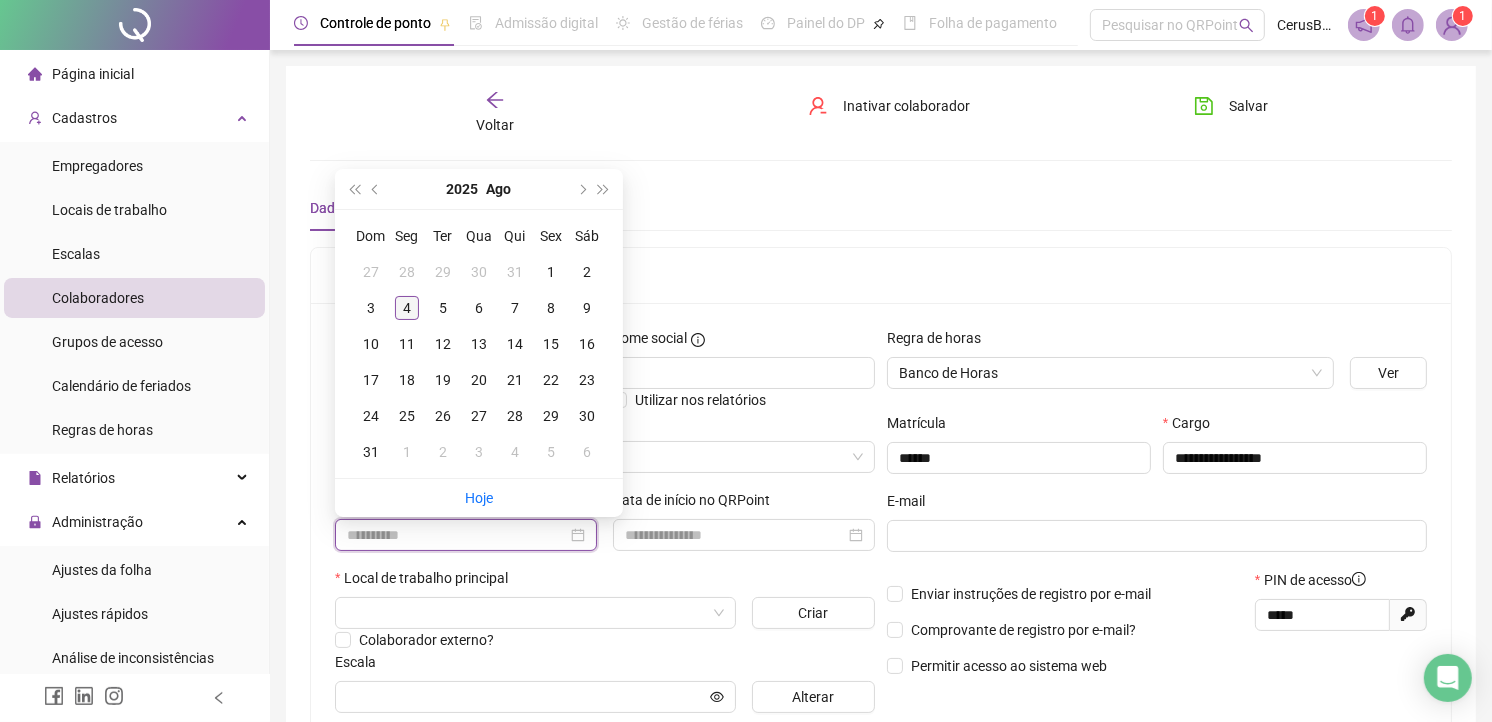 type on "**********" 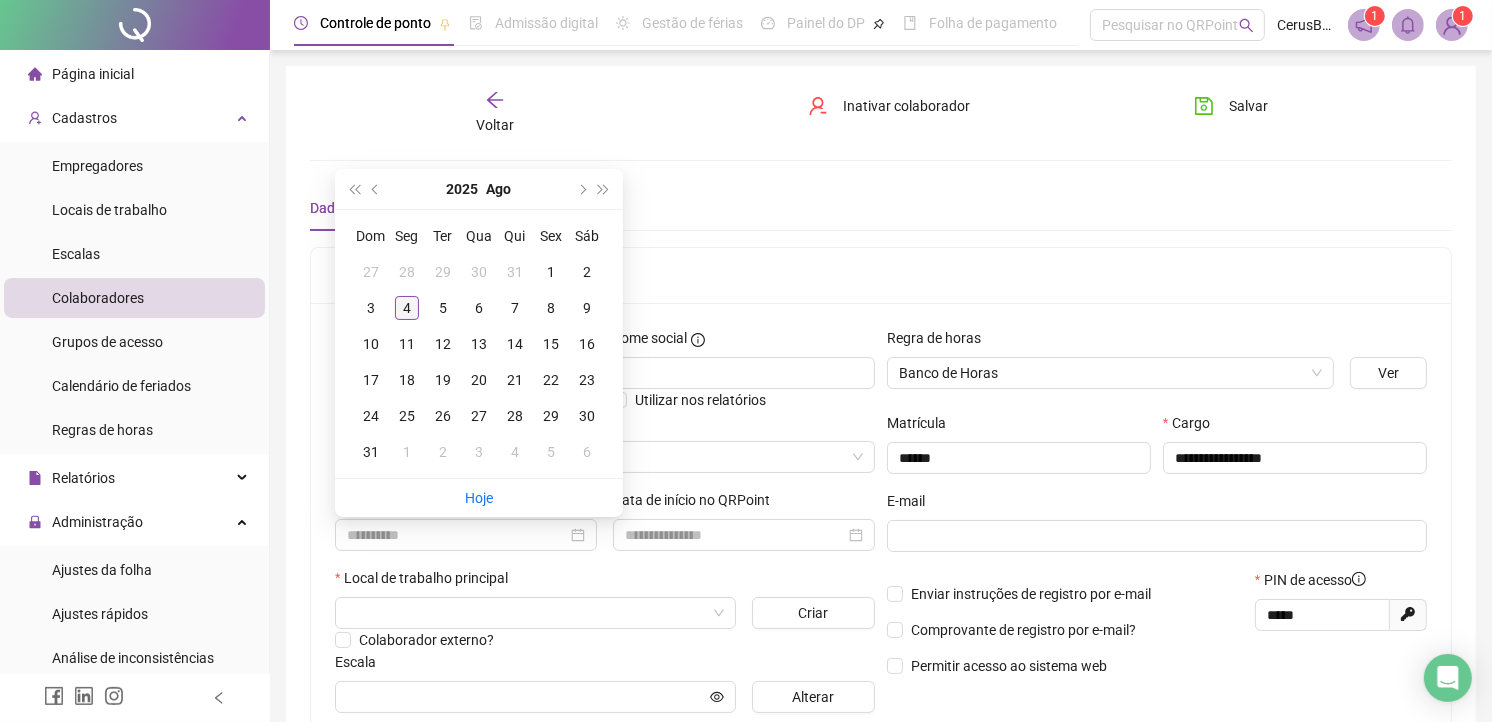 click on "4" at bounding box center [407, 308] 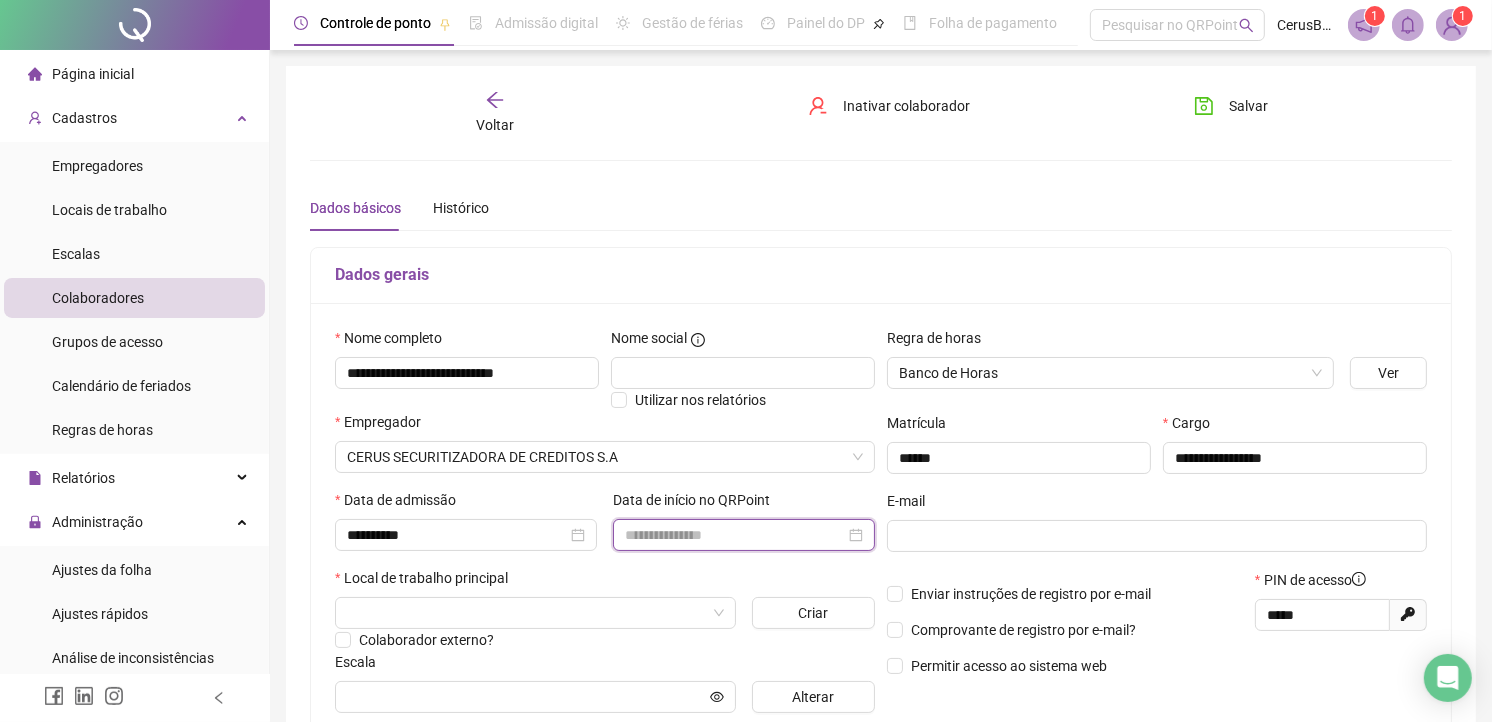 click at bounding box center [735, 535] 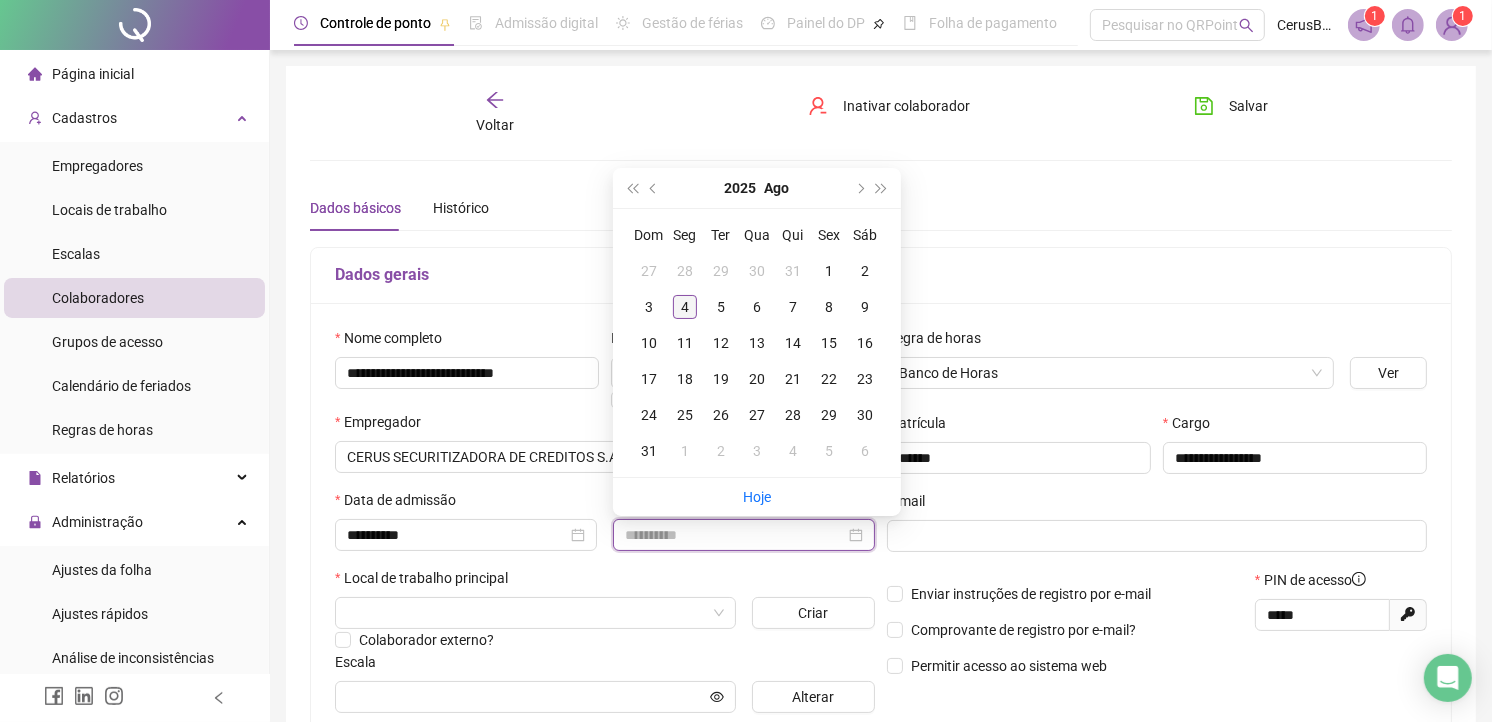 type on "**********" 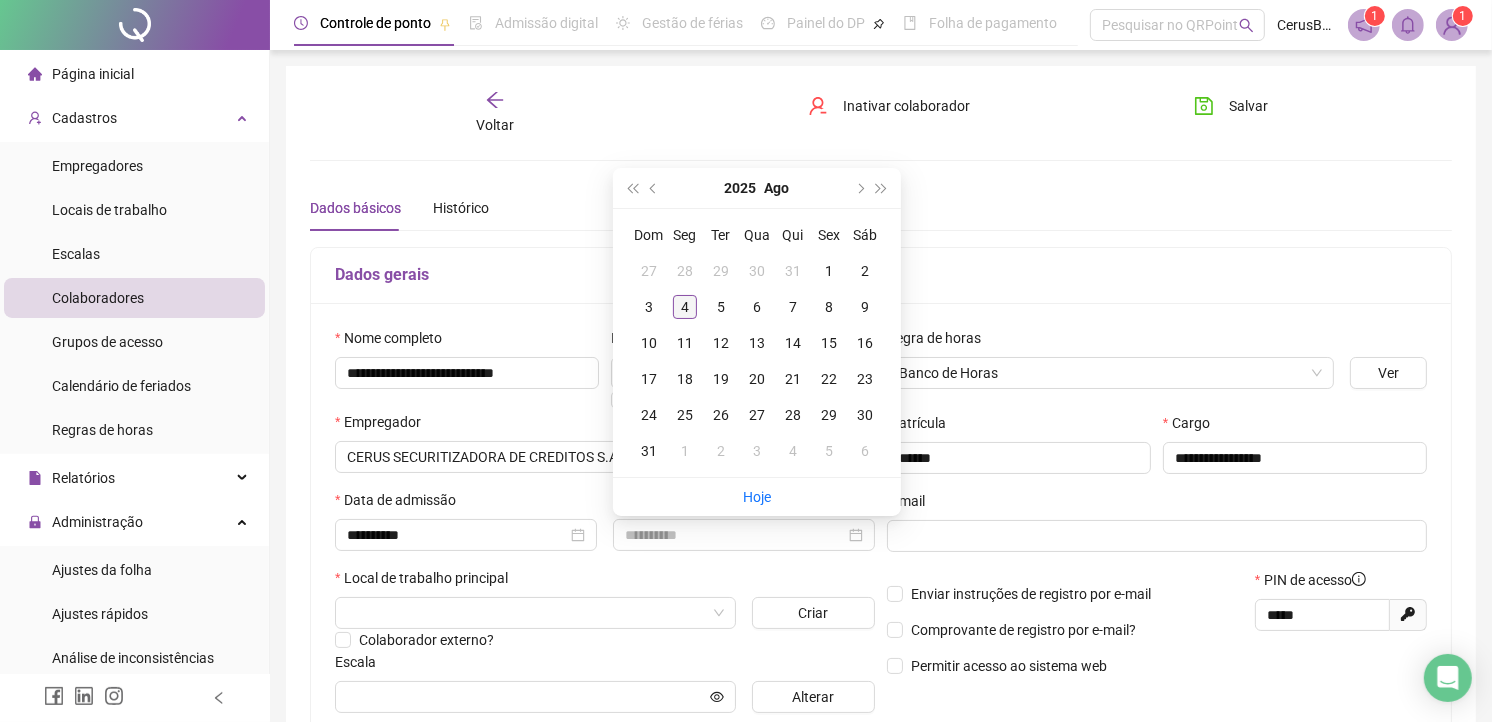 click on "4" at bounding box center [685, 307] 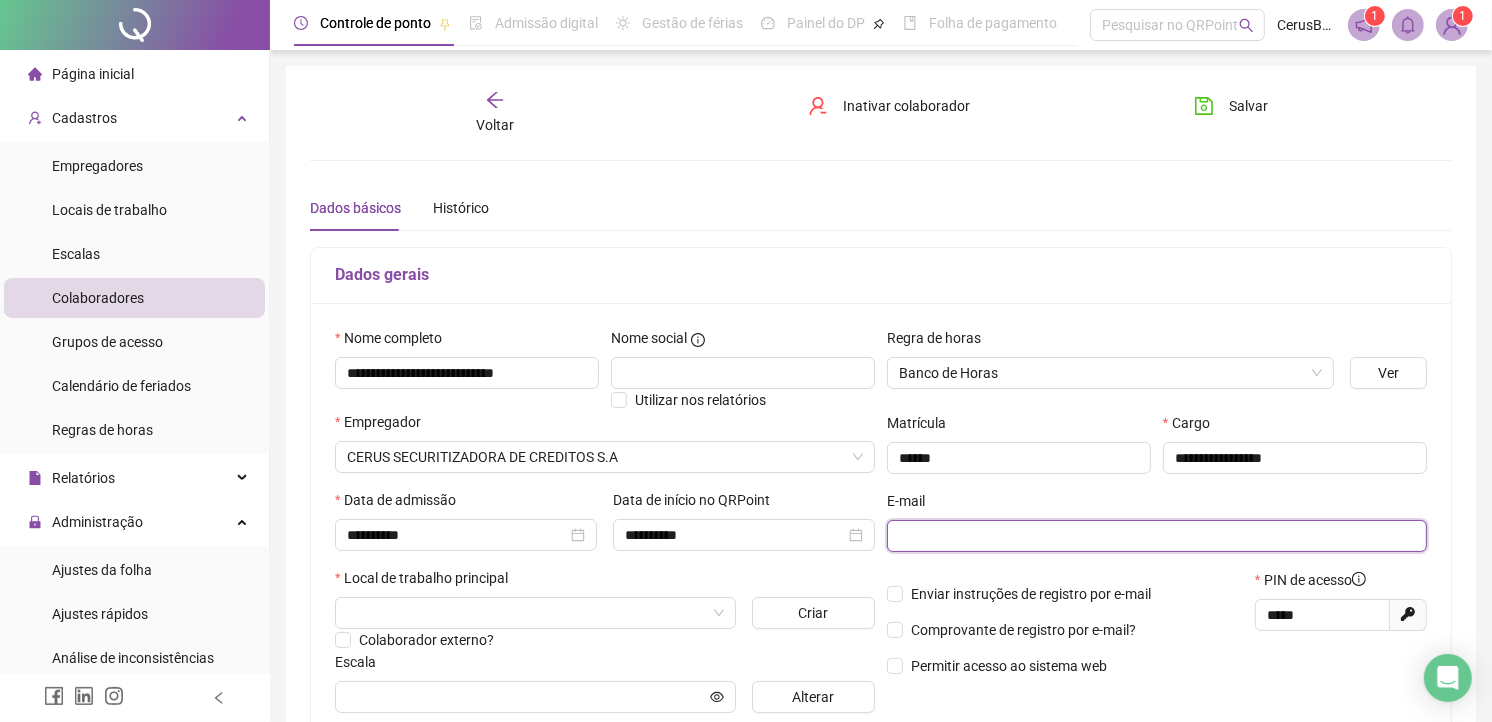click at bounding box center [1155, 536] 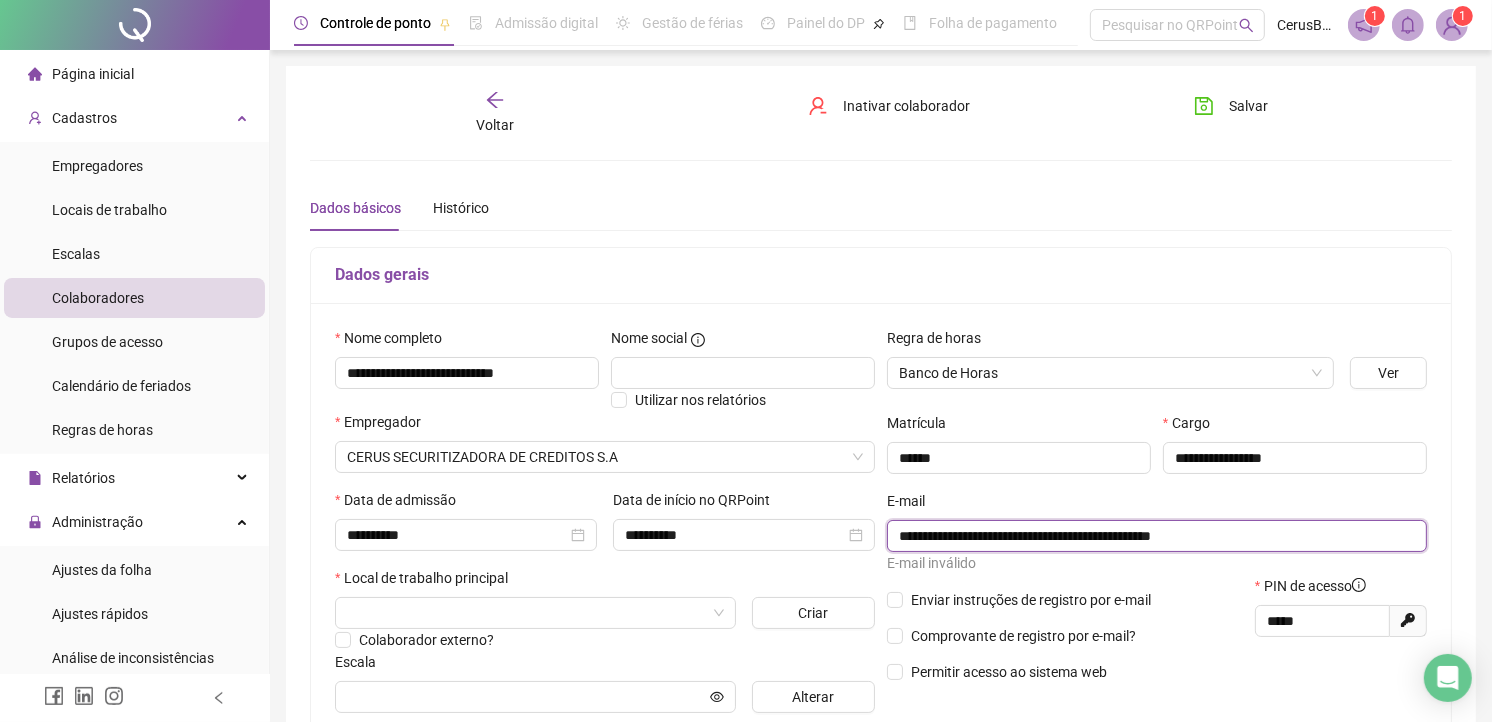click on "**********" at bounding box center [1155, 536] 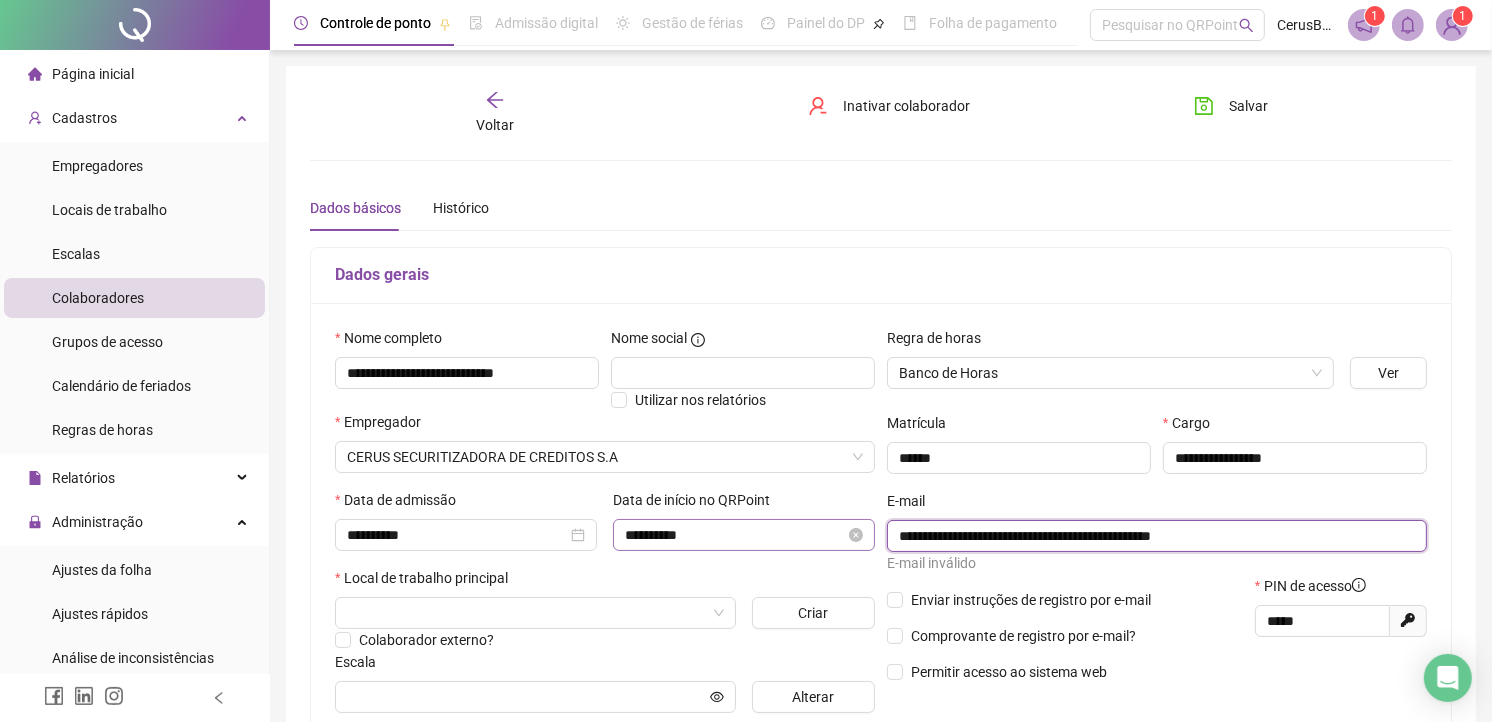 drag, startPoint x: 1034, startPoint y: 536, endPoint x: 812, endPoint y: 548, distance: 222.32408 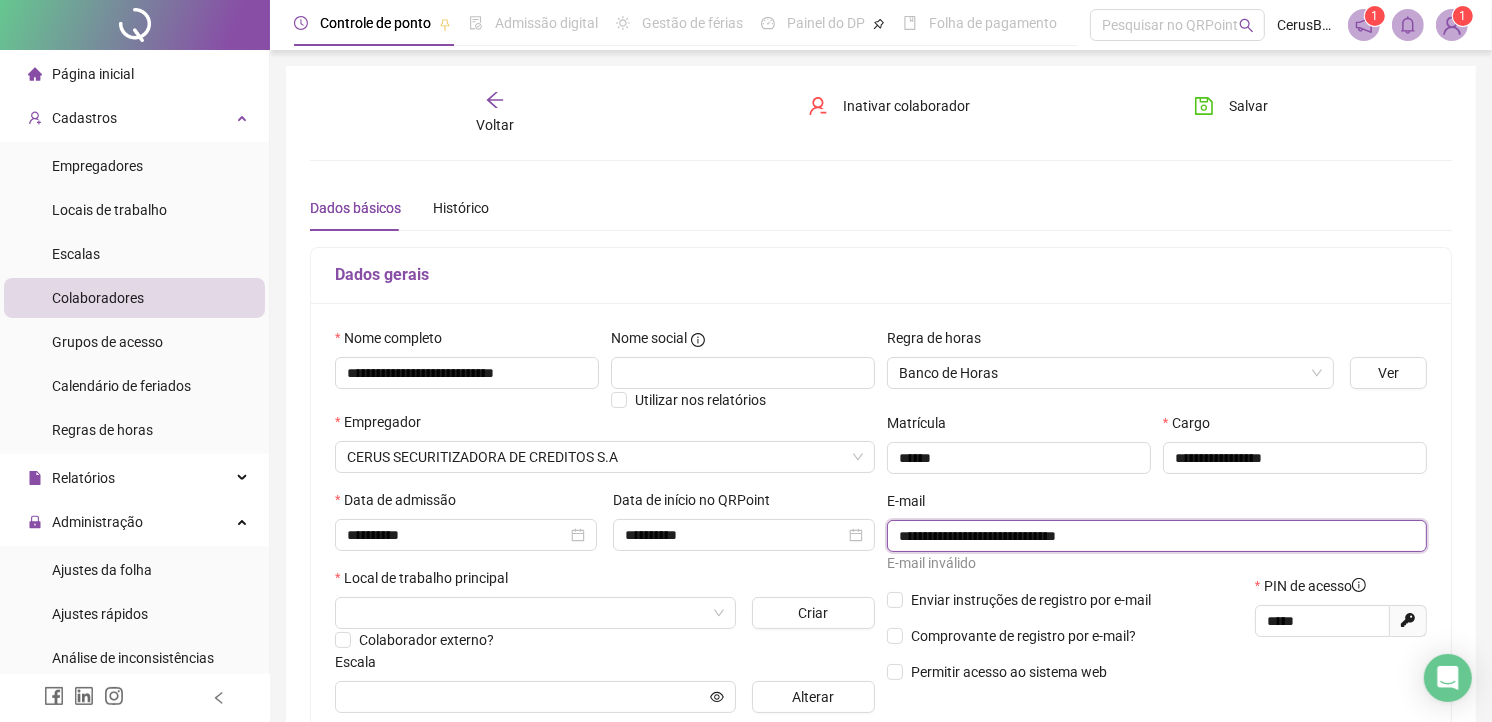 click on "**********" at bounding box center [1155, 536] 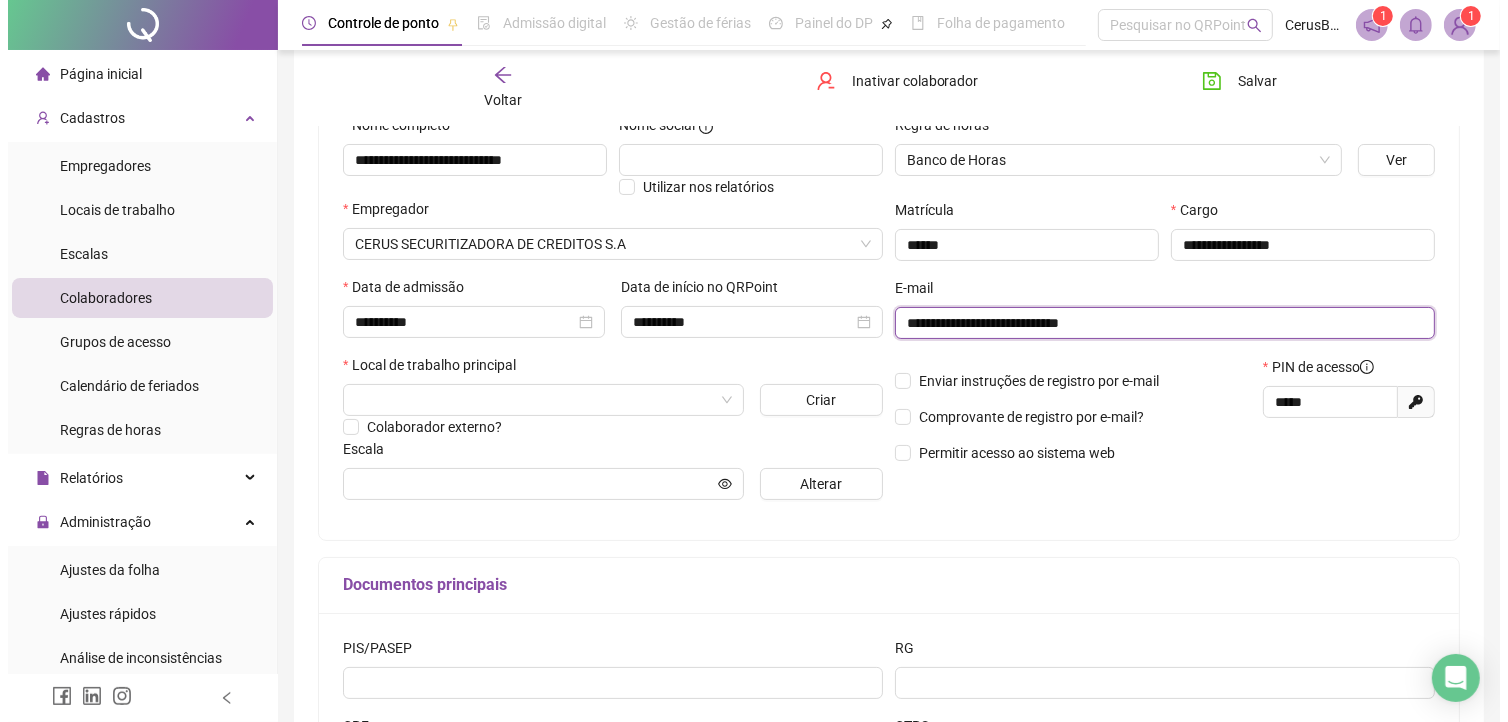 scroll, scrollTop: 222, scrollLeft: 0, axis: vertical 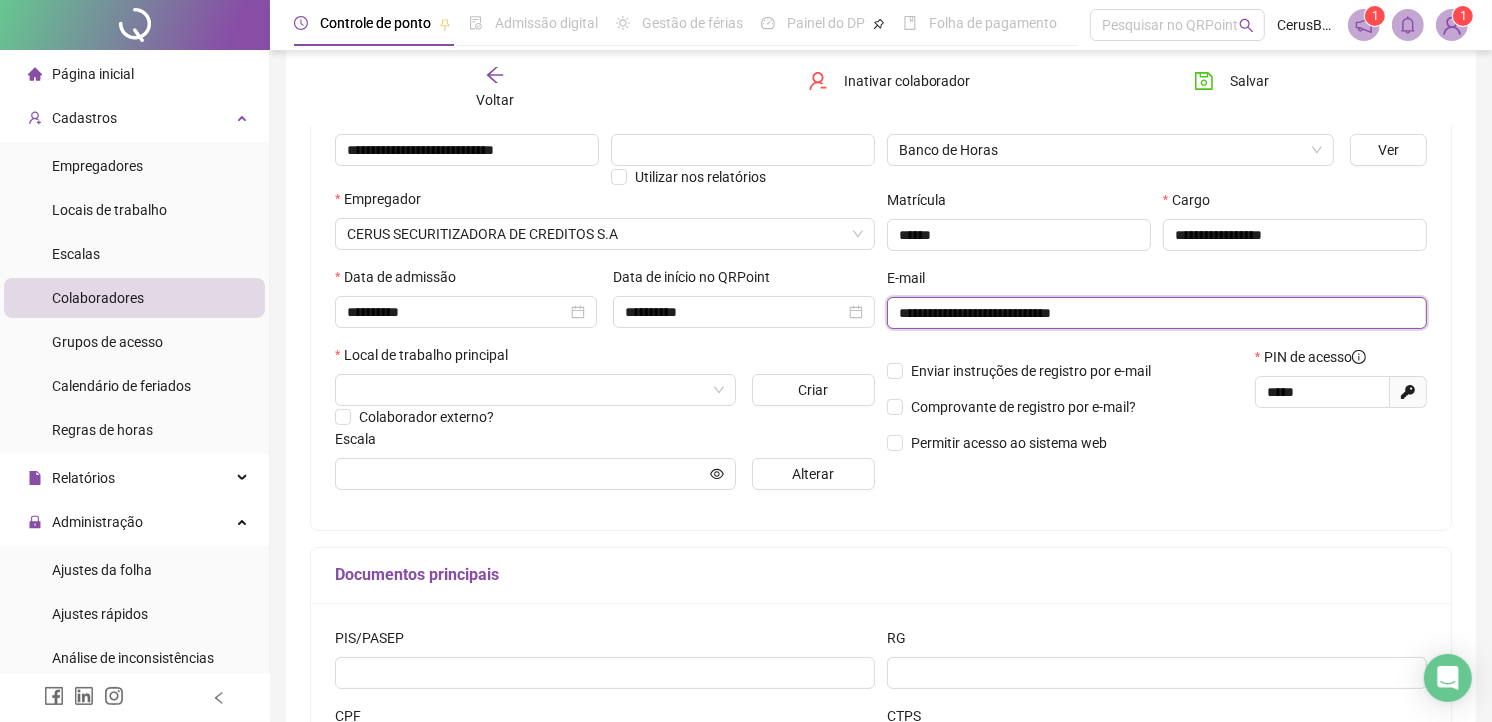 type on "**********" 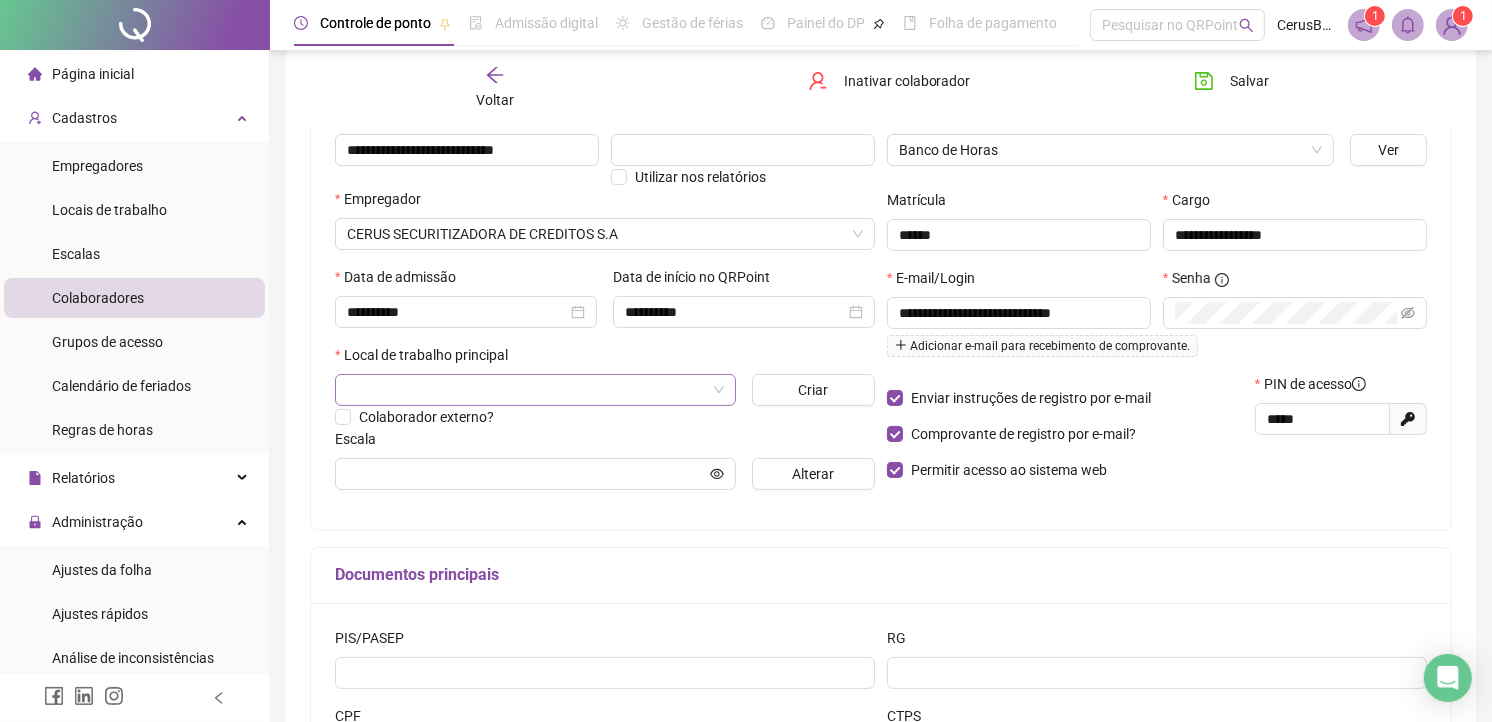 click at bounding box center (535, 390) 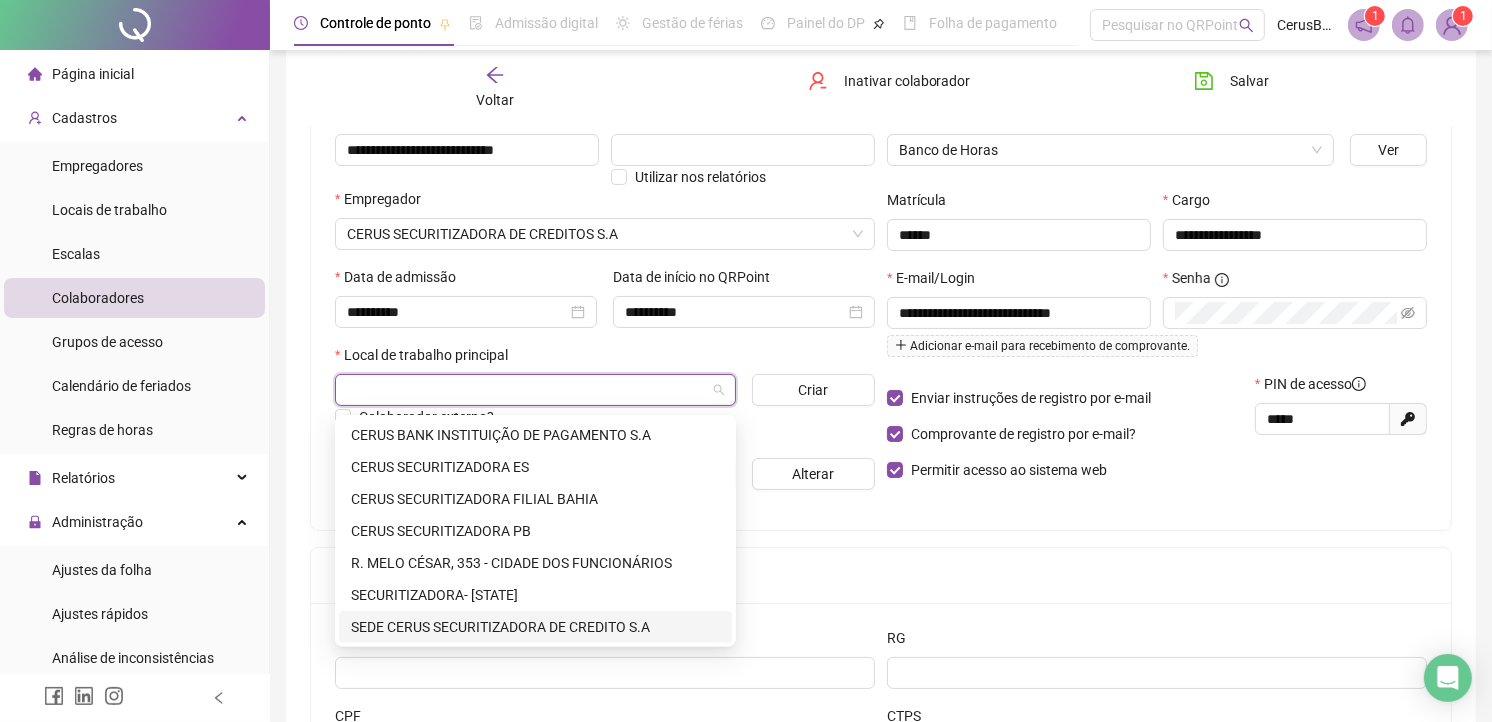click on "SEDE CERUS SECURITIZADORA DE CREDITO S.A" at bounding box center [535, 627] 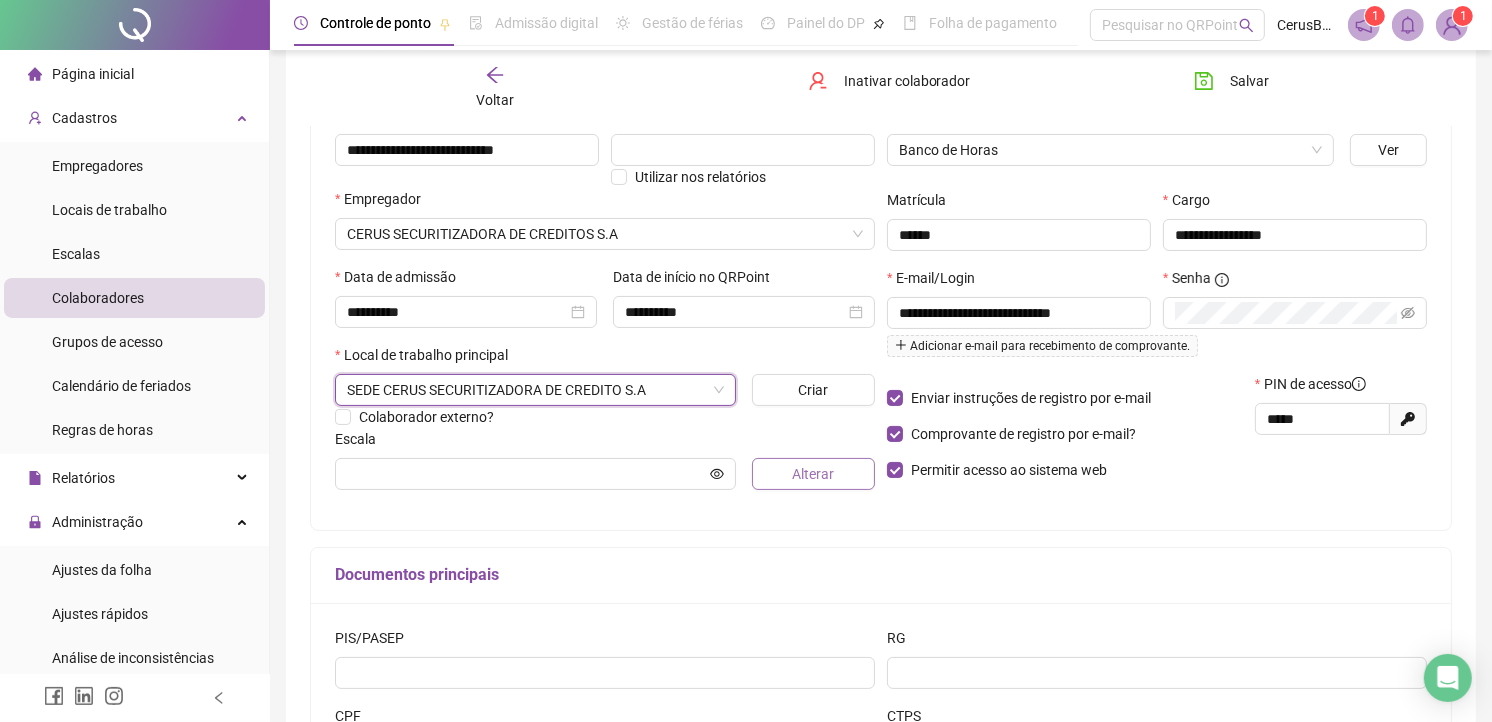click on "Alterar" at bounding box center (814, 474) 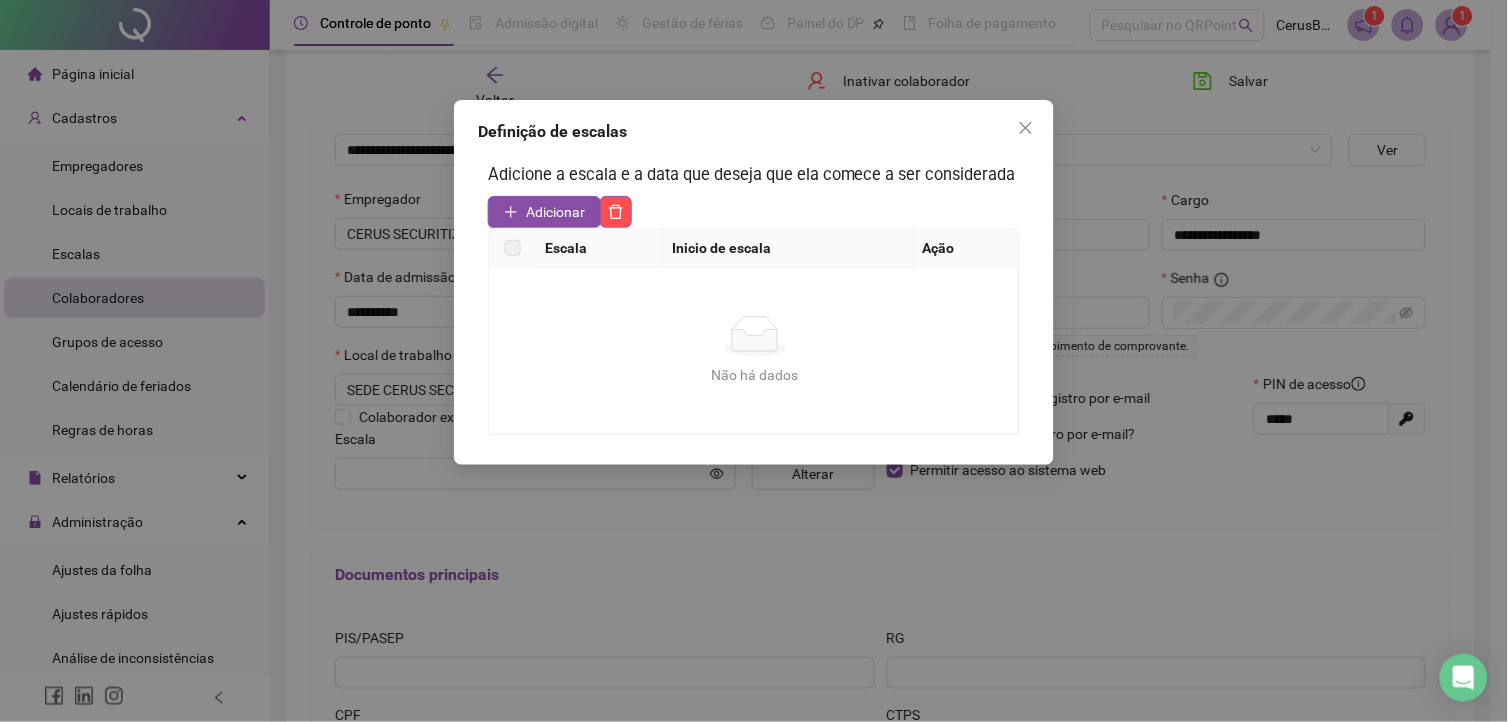 click on "Adicione a escala e a data que deseja que ela comece a ser considerada Adicionar Escala Inicio de escala Ação         Não há dados Não há dados" at bounding box center (754, 298) 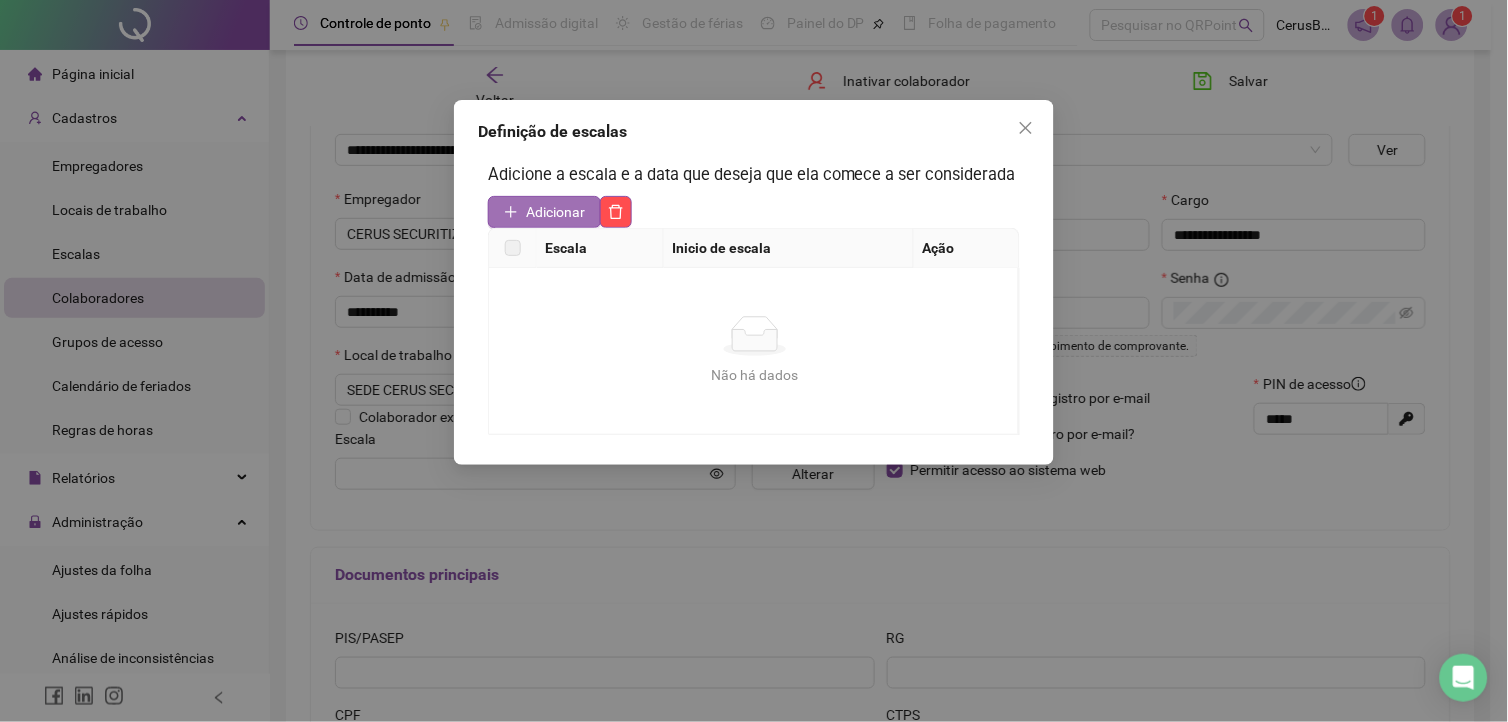 click on "Adicionar" at bounding box center (555, 212) 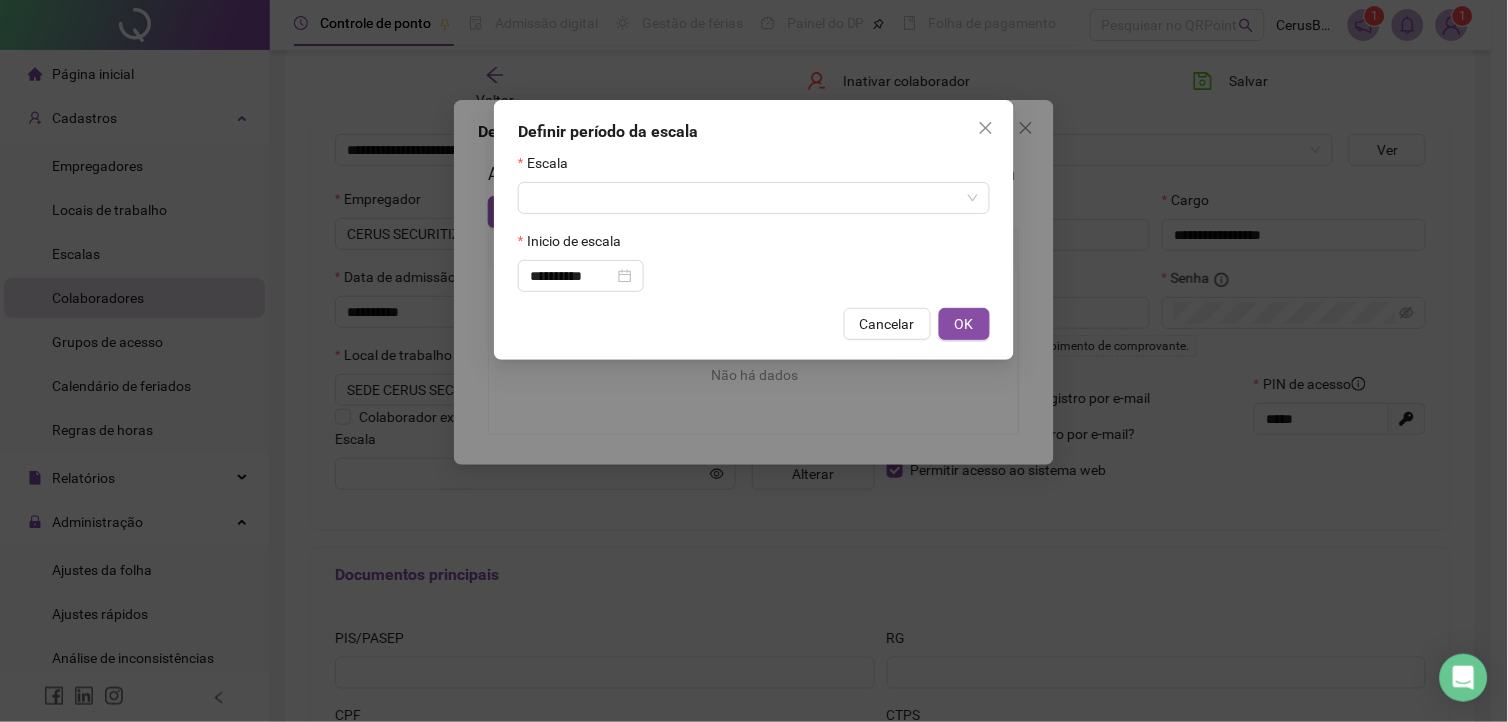drag, startPoint x: 598, startPoint y: 223, endPoint x: 611, endPoint y: 216, distance: 14.764823 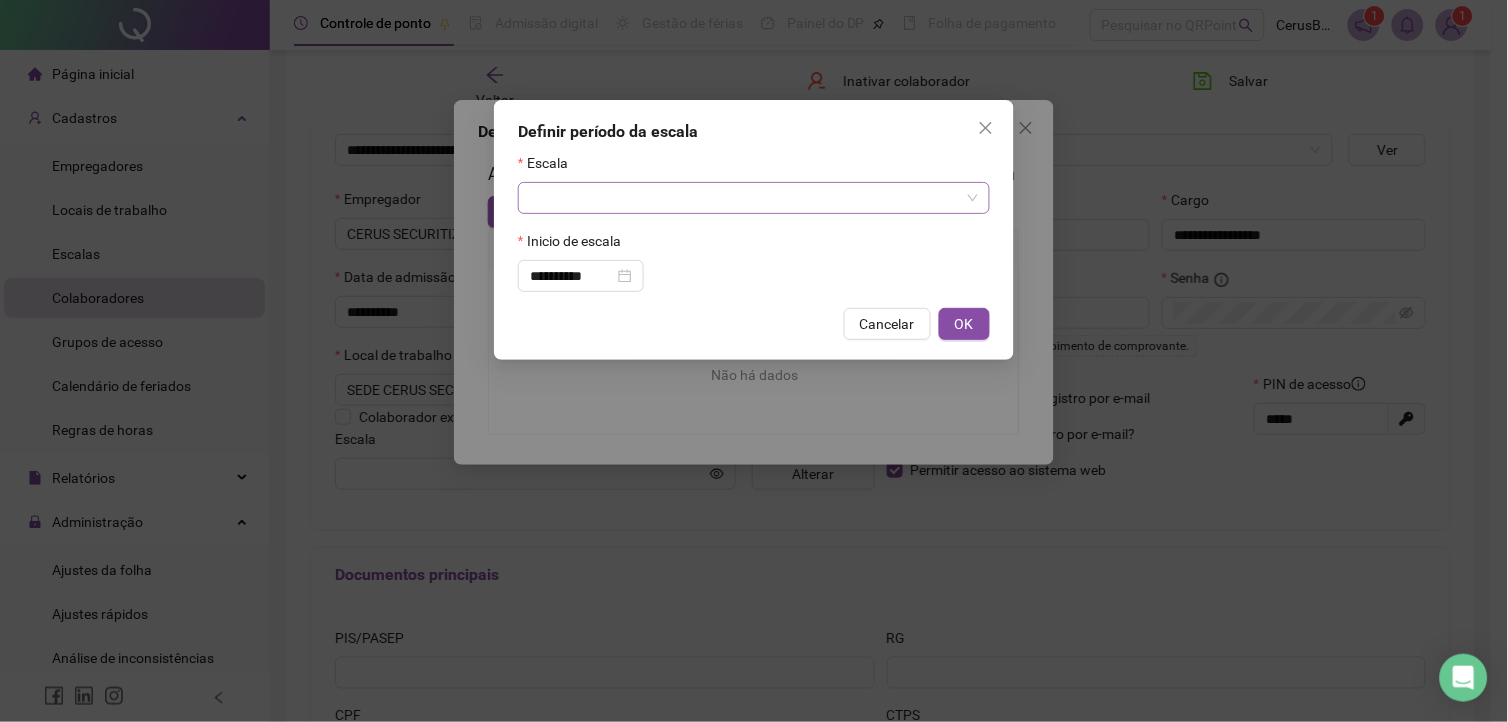 click at bounding box center (745, 198) 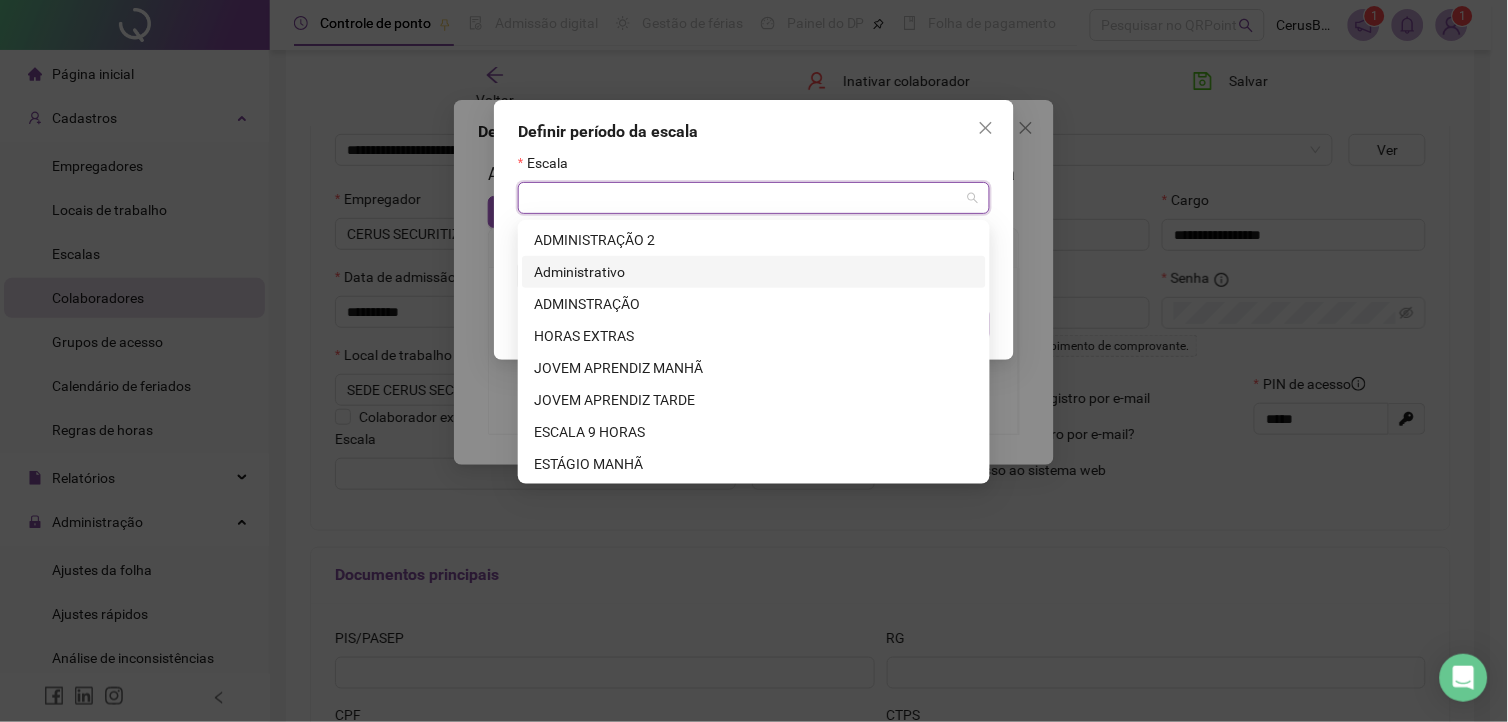 click on "Administrativo" at bounding box center [754, 272] 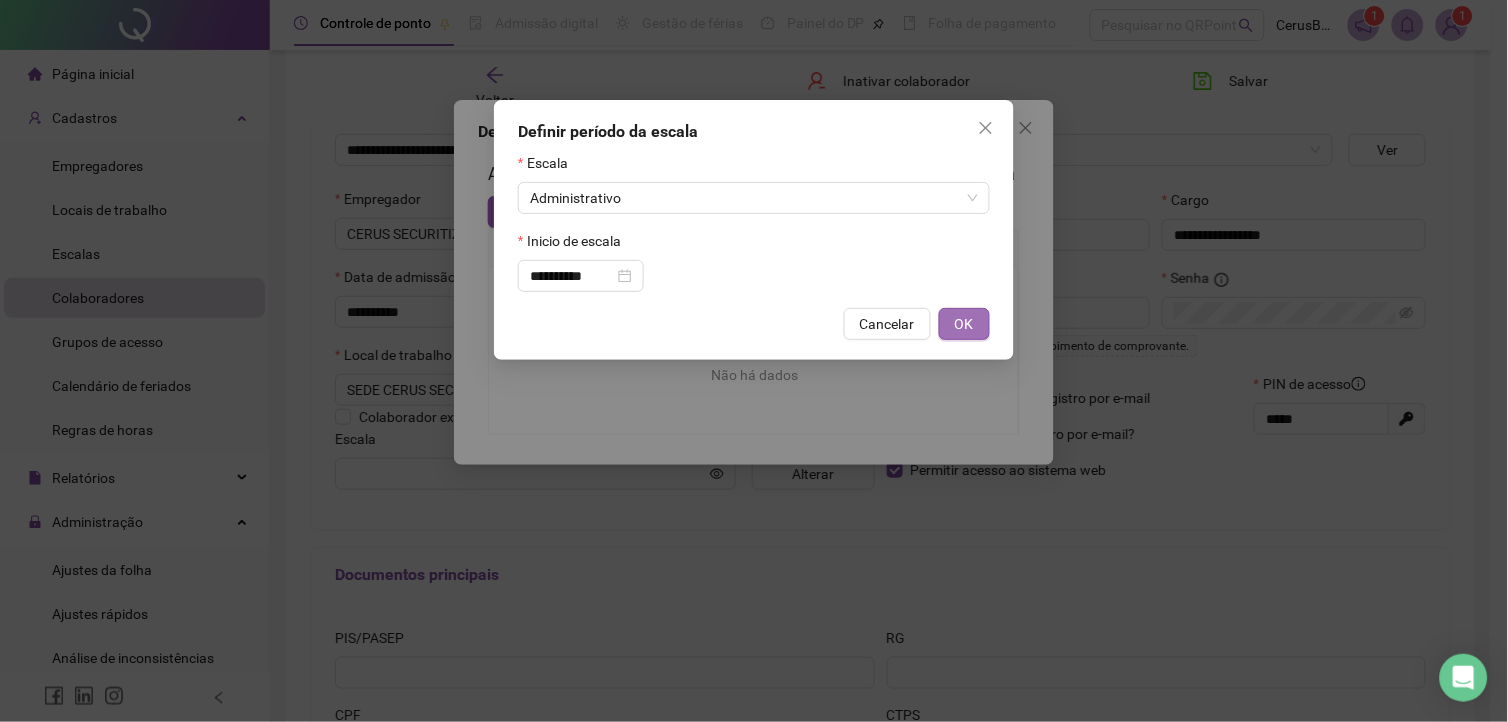 click on "OK" at bounding box center [964, 324] 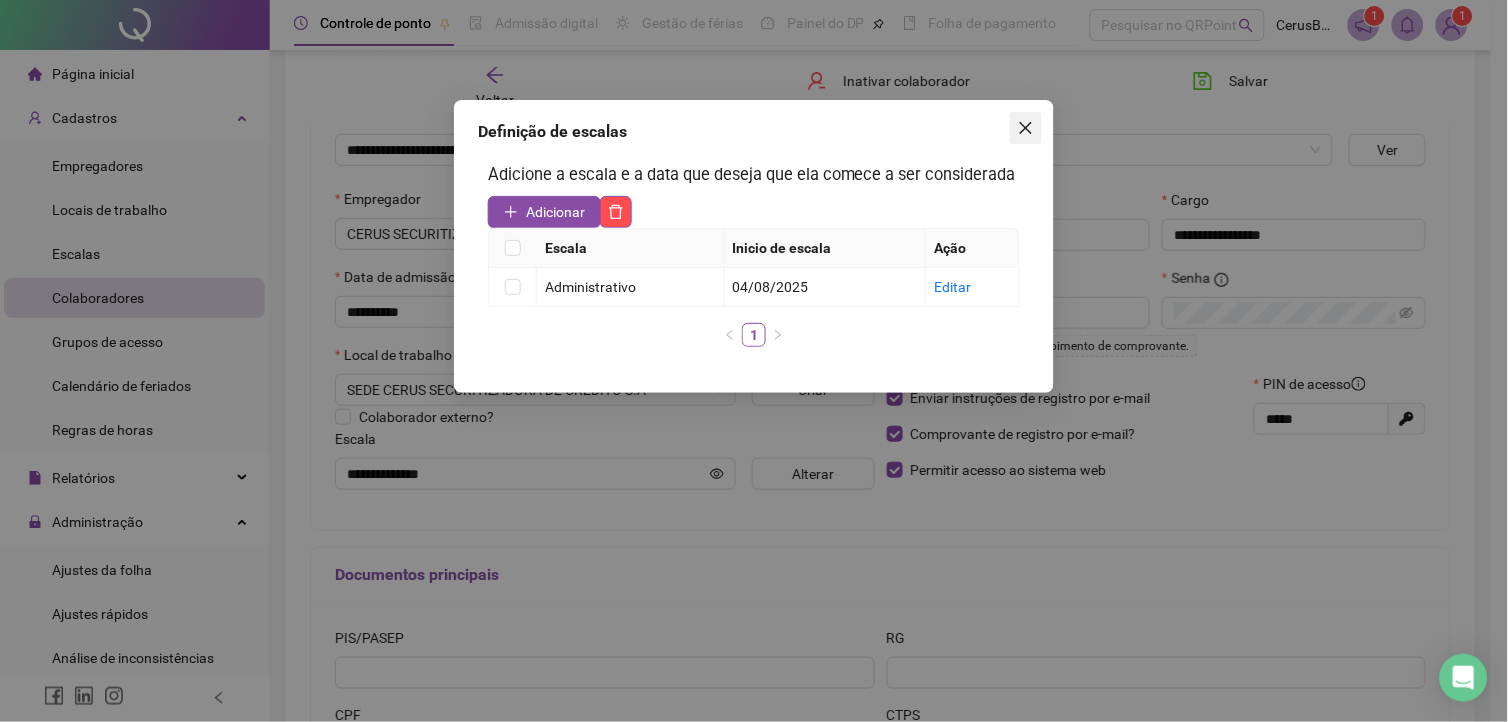 drag, startPoint x: 1033, startPoint y: 126, endPoint x: 1052, endPoint y: 144, distance: 26.172504 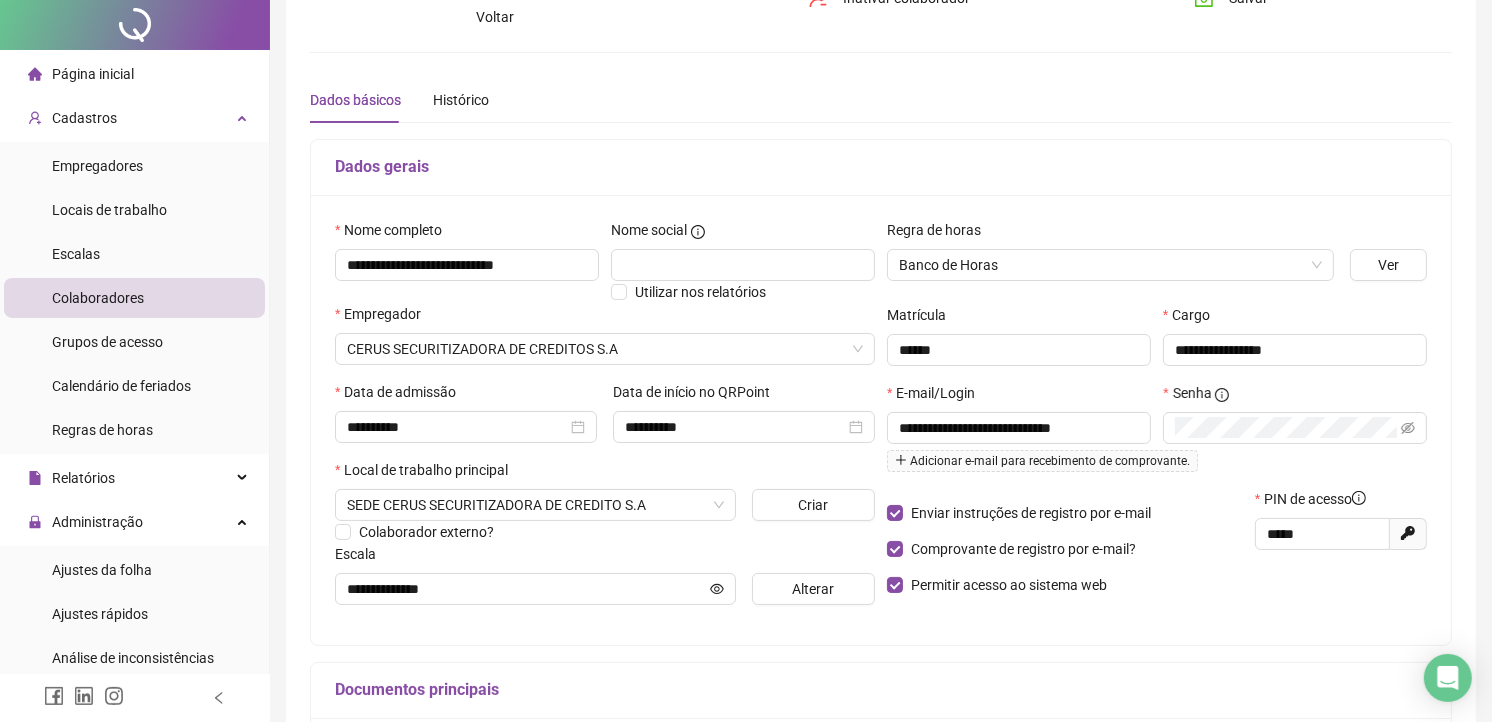 scroll, scrollTop: 0, scrollLeft: 0, axis: both 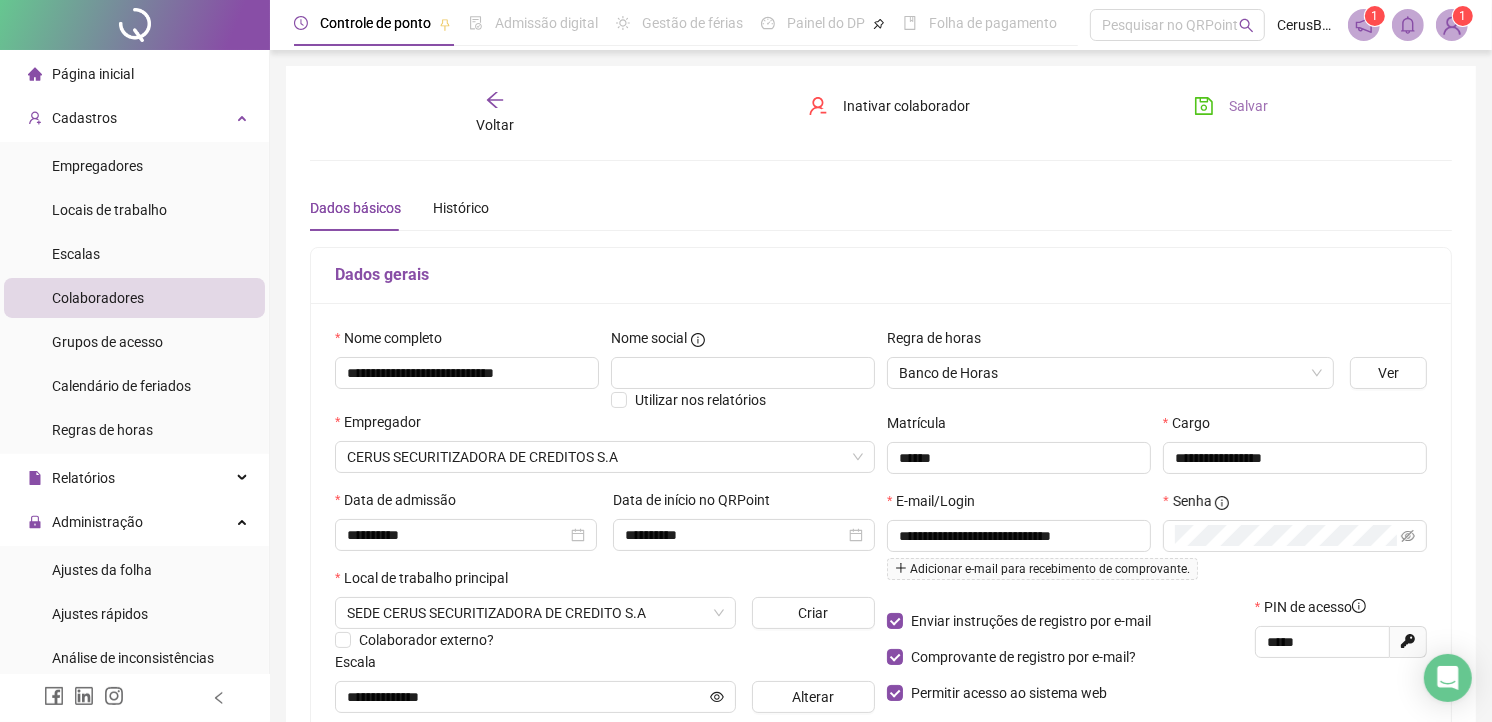 click on "Salvar" at bounding box center (1249, 106) 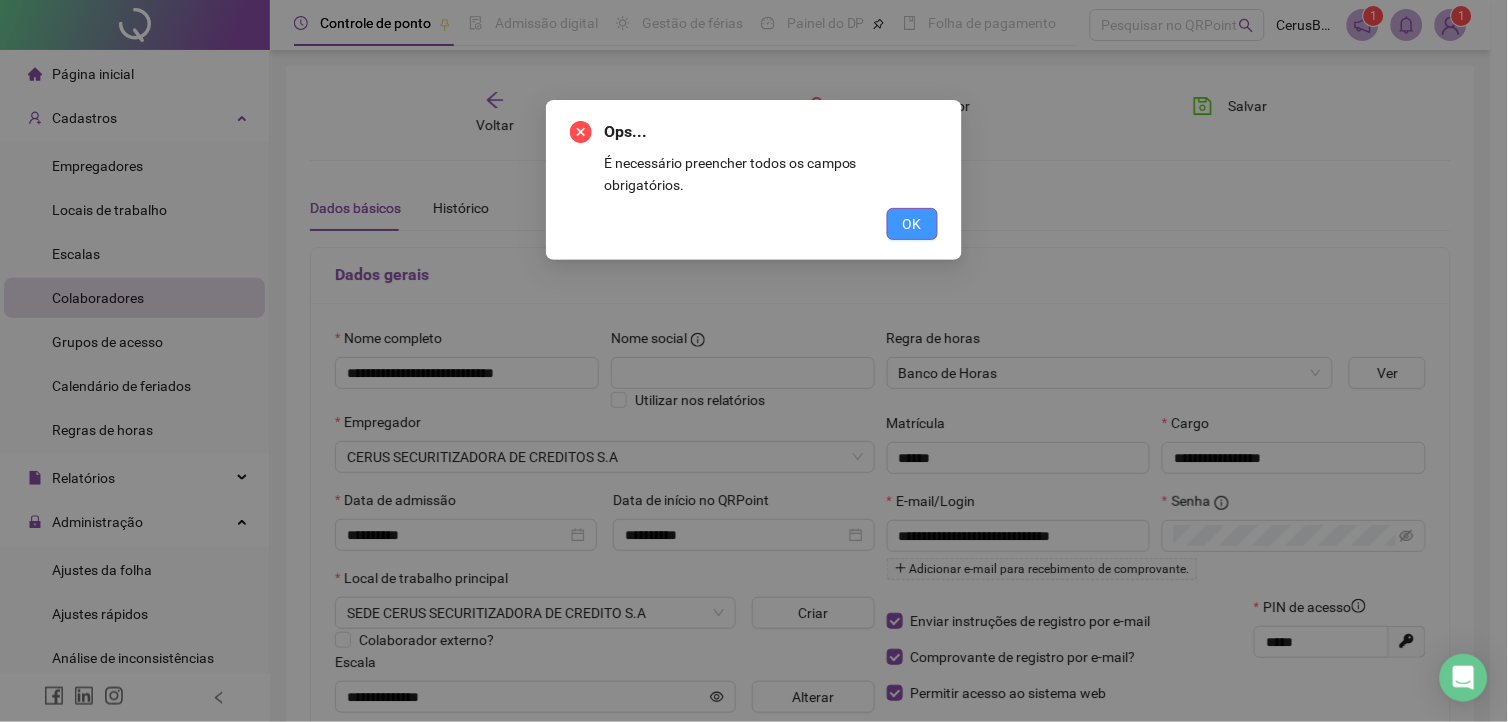 click on "OK" at bounding box center [912, 224] 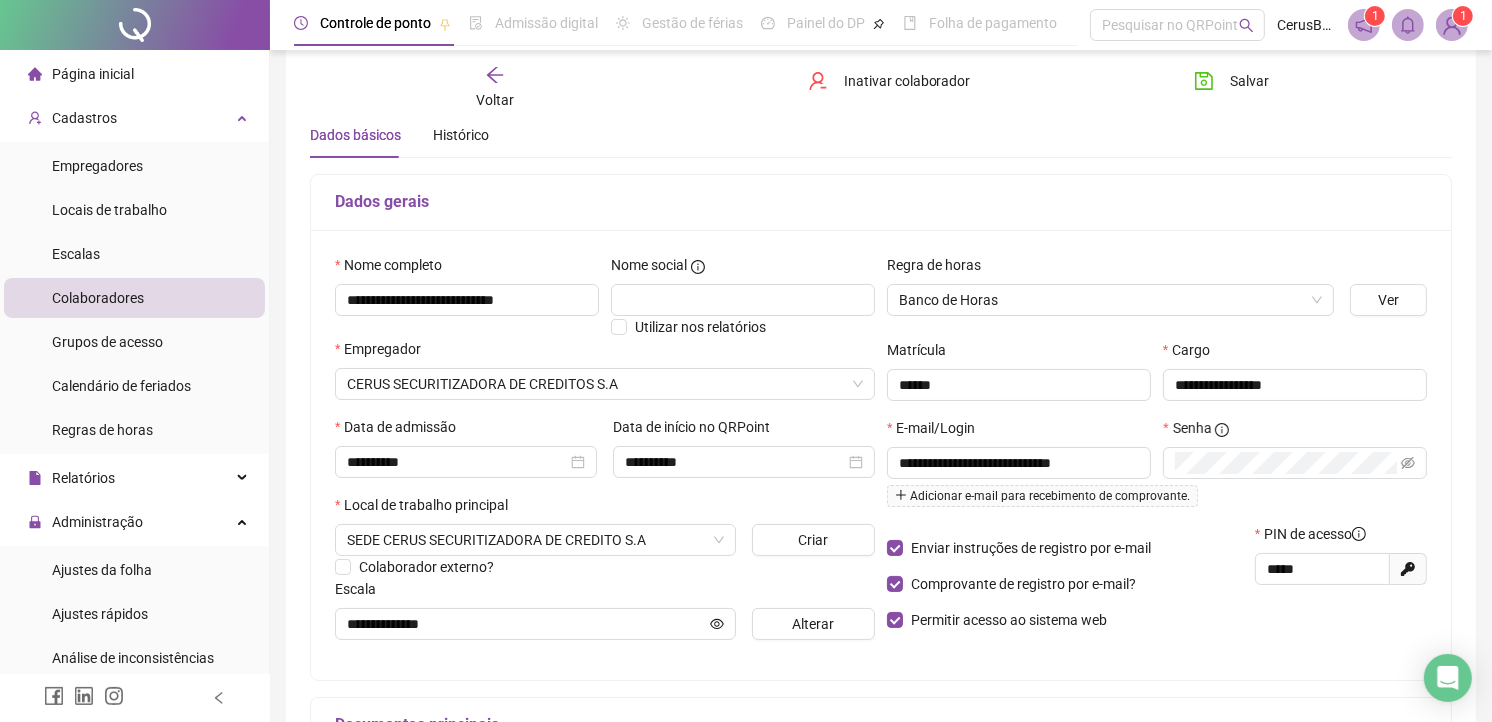 scroll, scrollTop: 111, scrollLeft: 0, axis: vertical 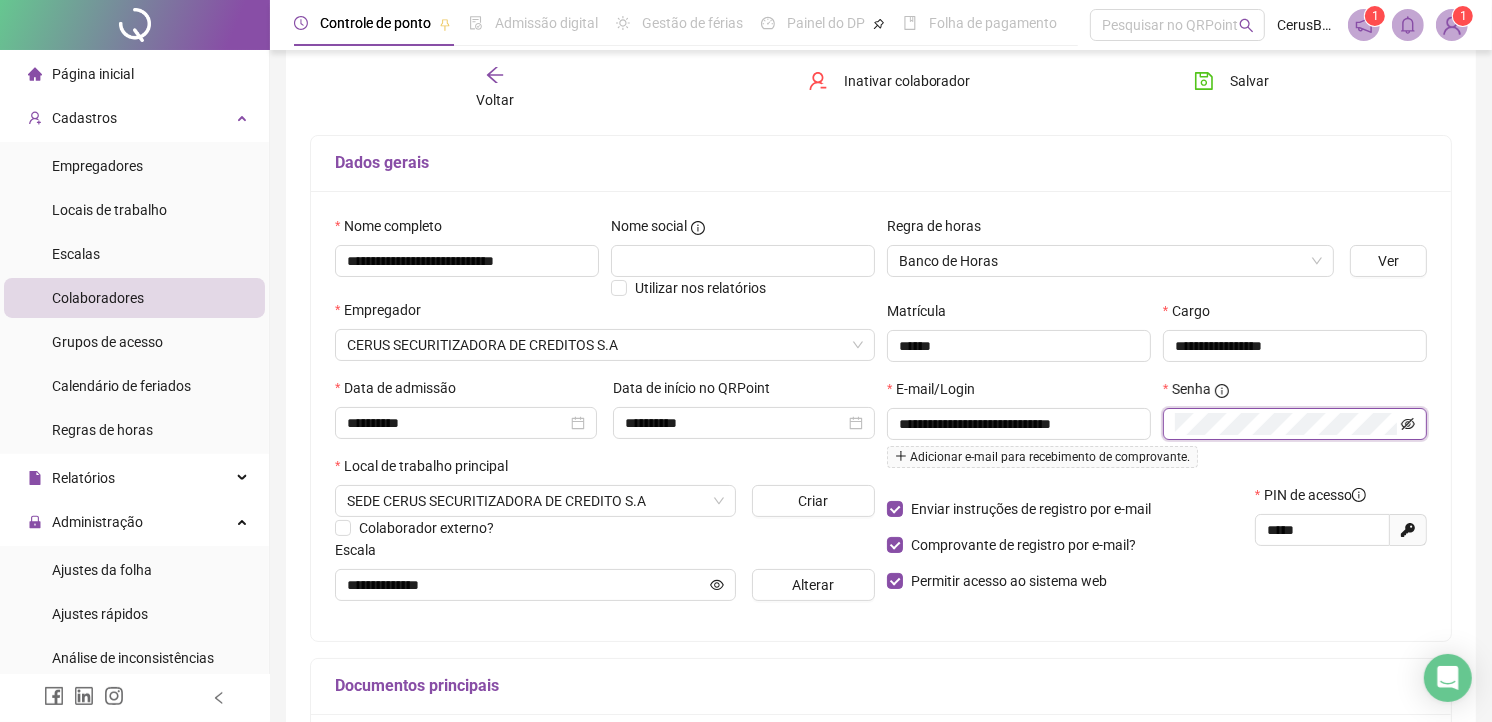 click 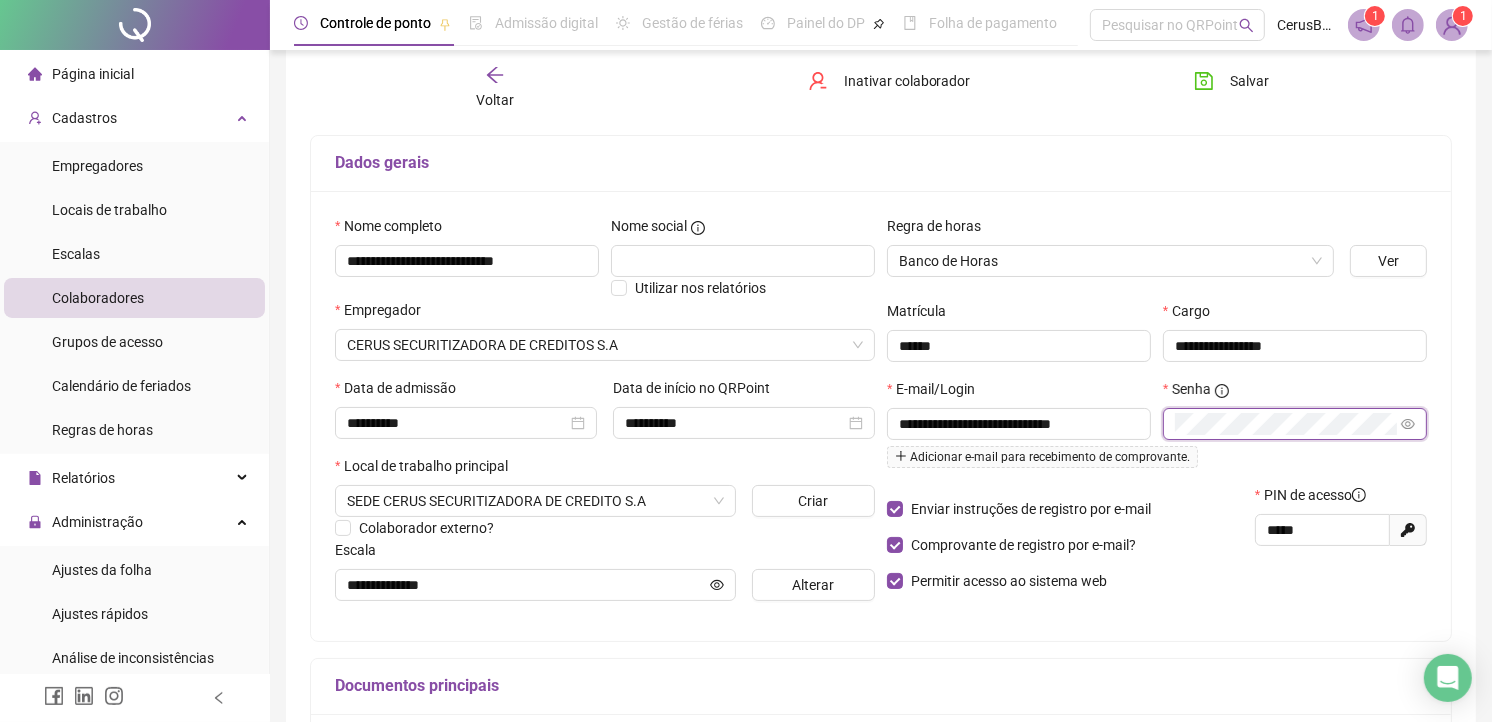 click 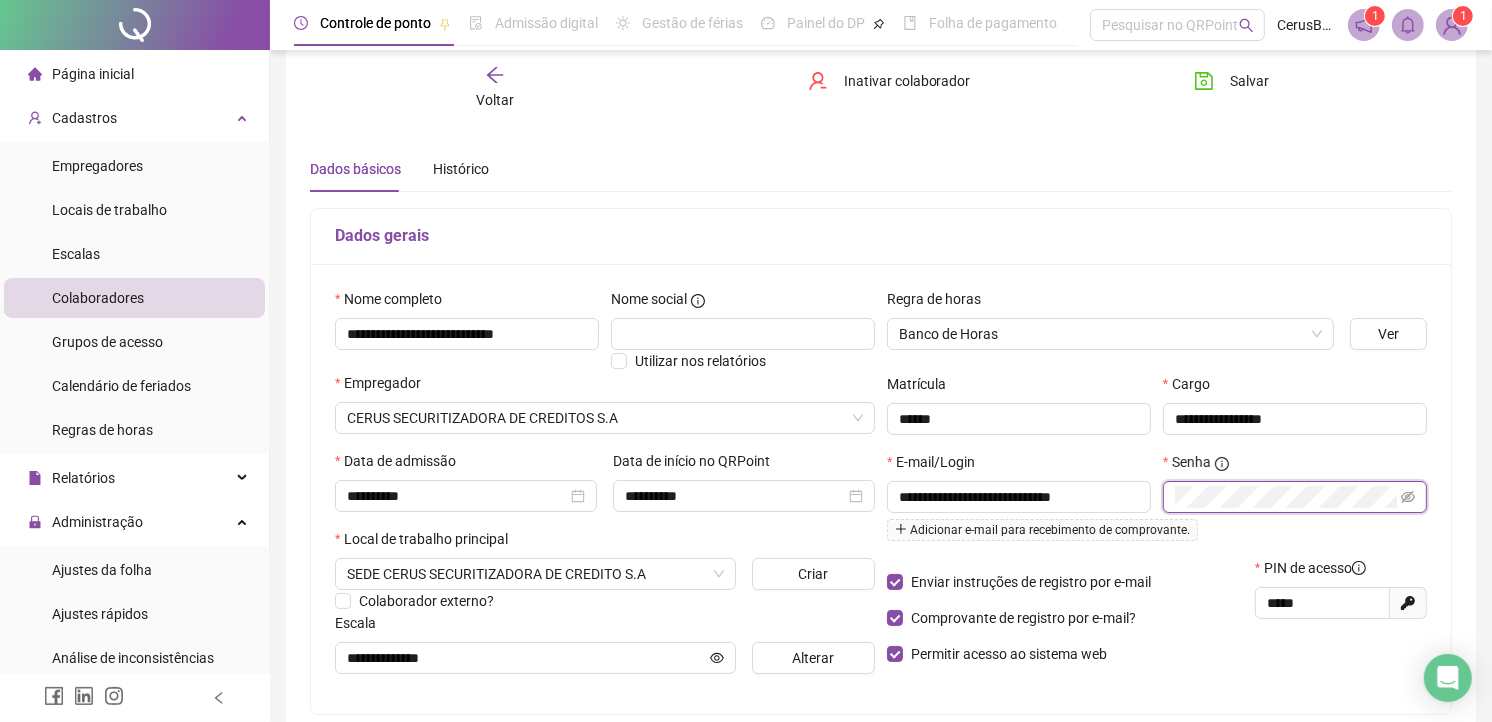 scroll, scrollTop: 0, scrollLeft: 0, axis: both 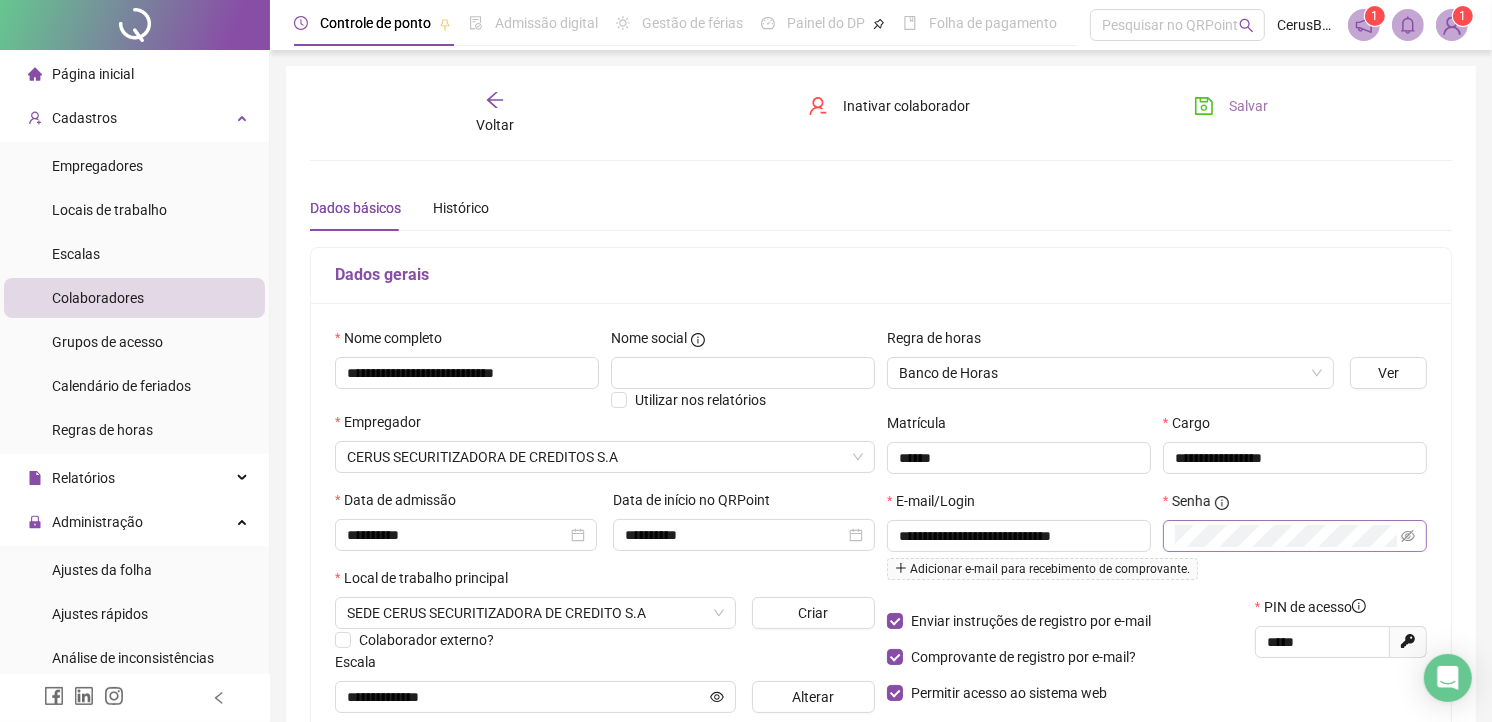 click on "Salvar" at bounding box center [1249, 106] 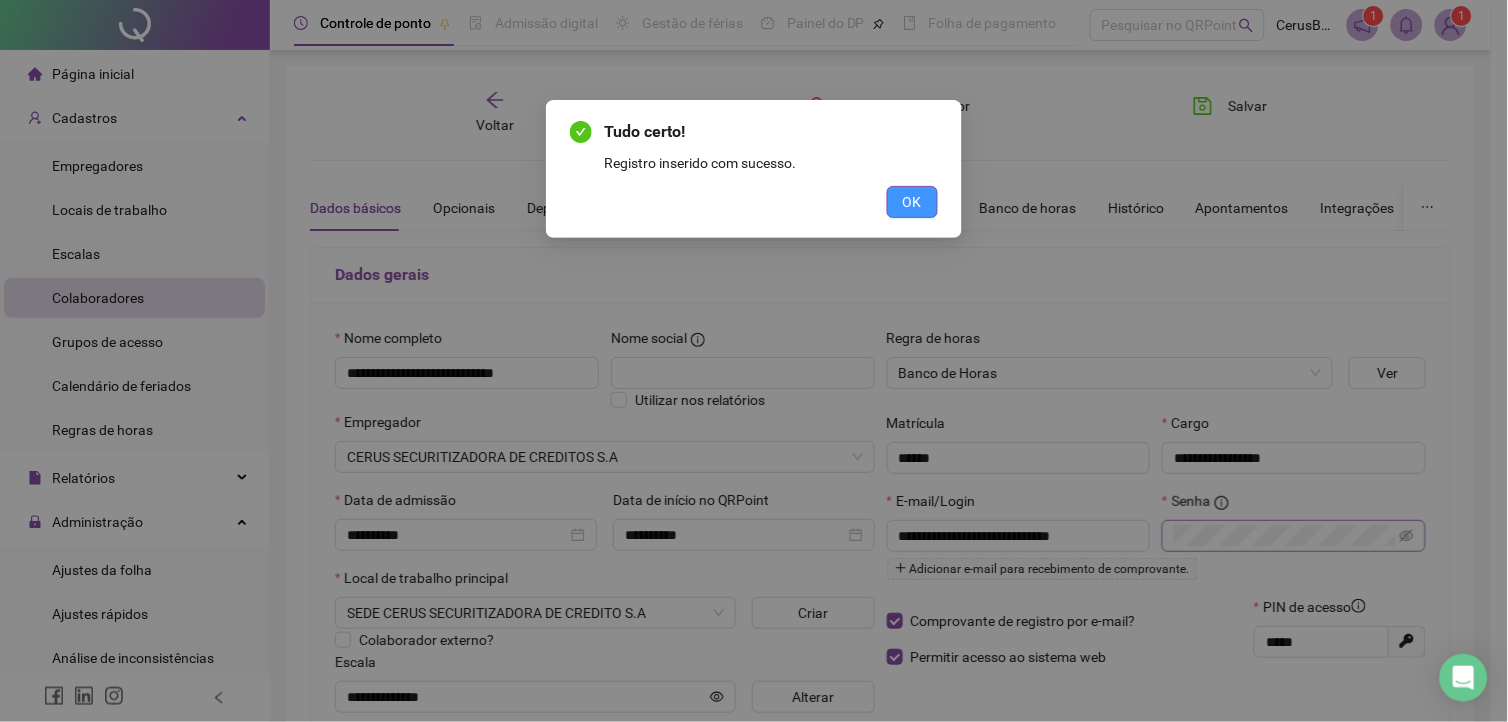 click on "OK" at bounding box center [912, 202] 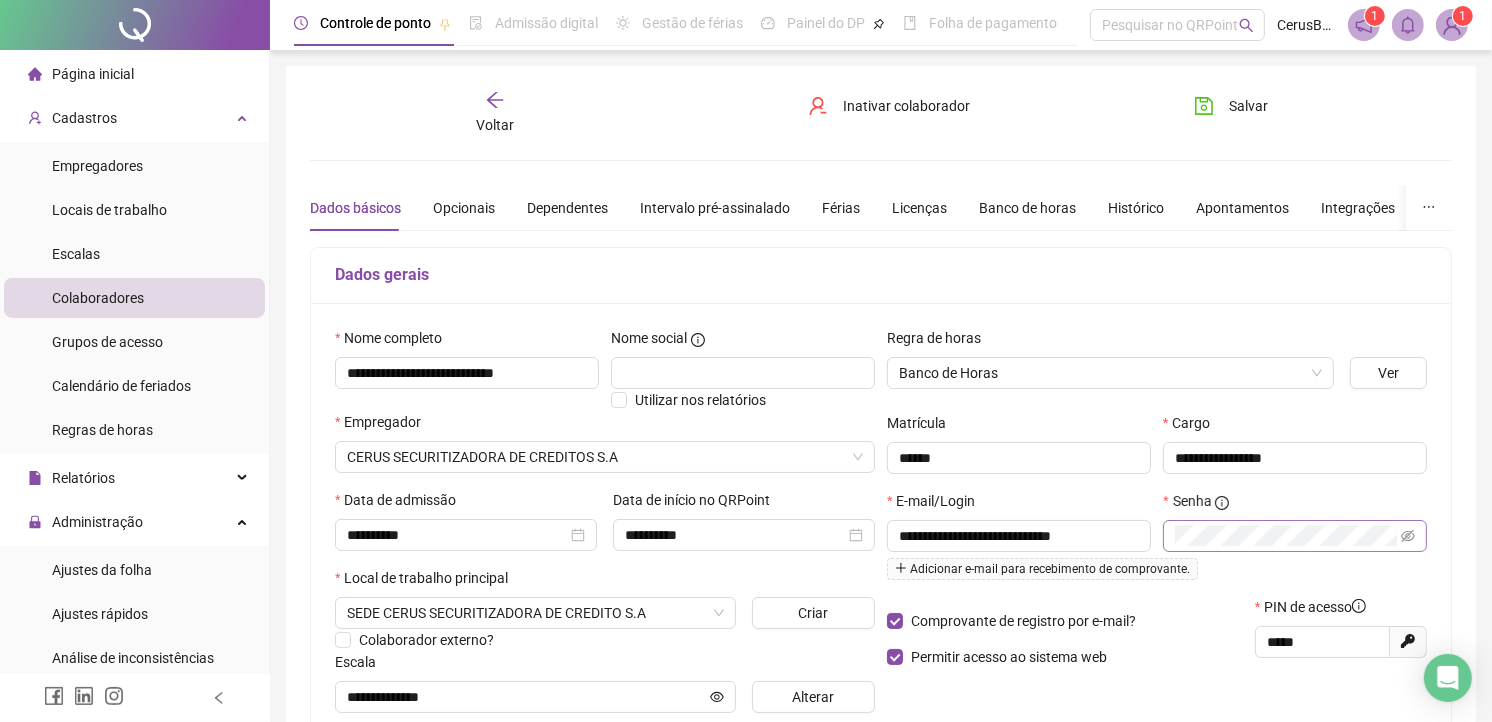 click on "Voltar" at bounding box center (495, 113) 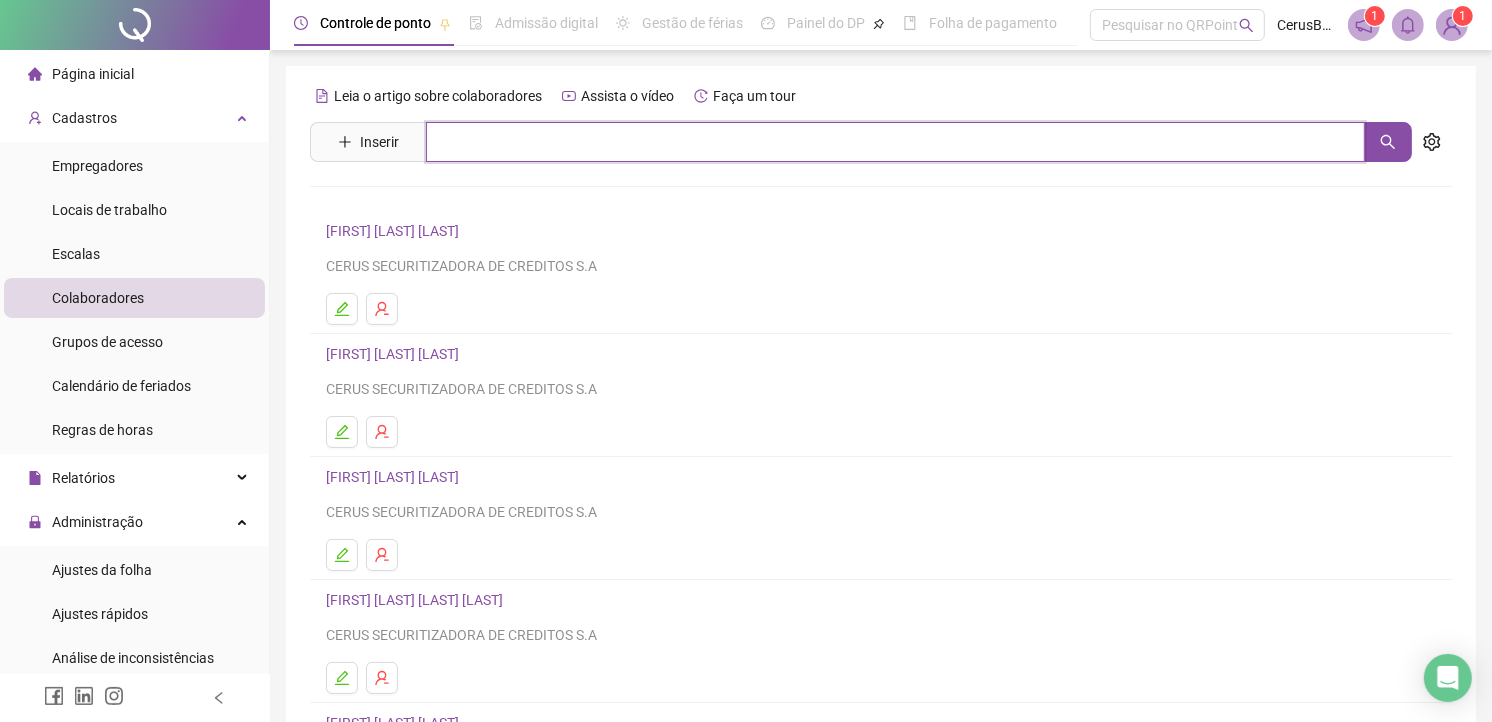 drag, startPoint x: 668, startPoint y: 158, endPoint x: 724, endPoint y: 163, distance: 56.22277 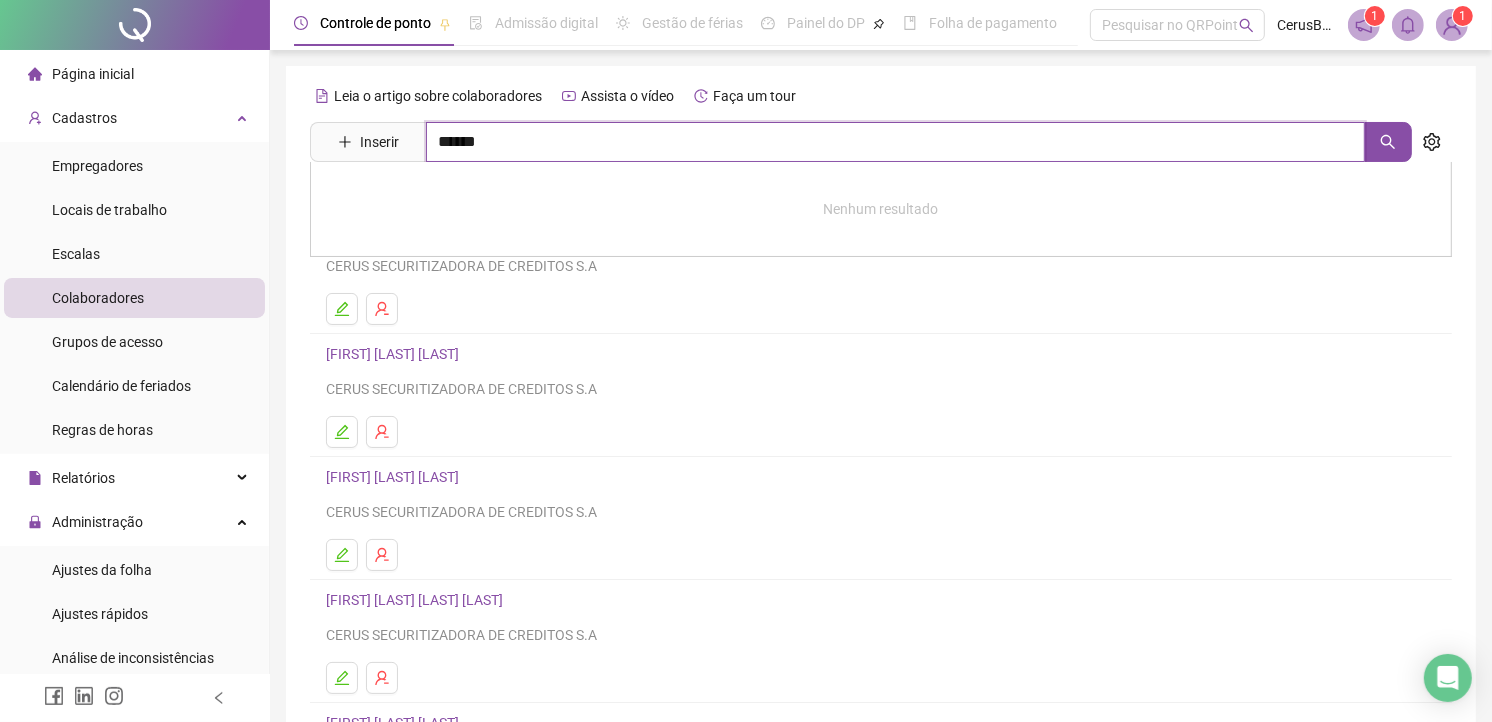 type on "******" 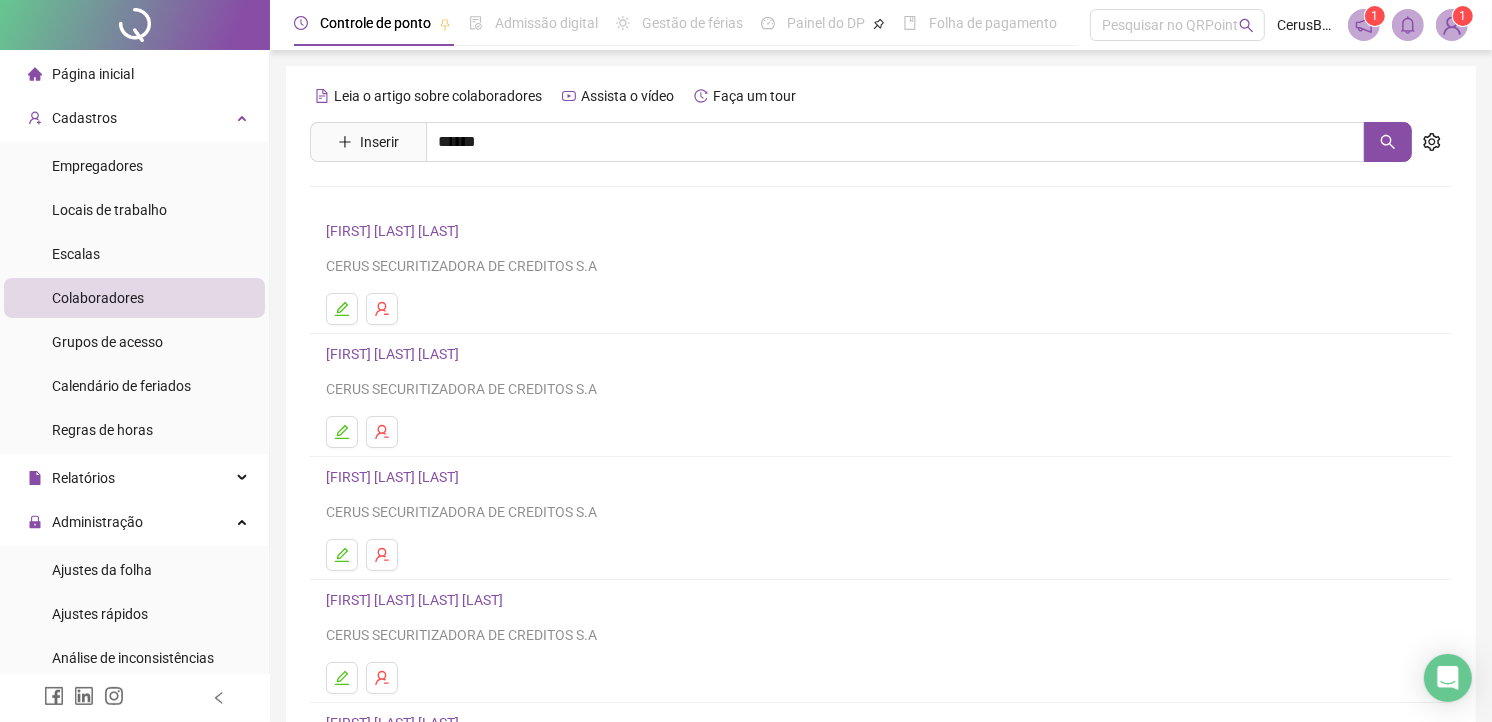 click on "[FIRST] [LAST] [LAST]" at bounding box center (413, 201) 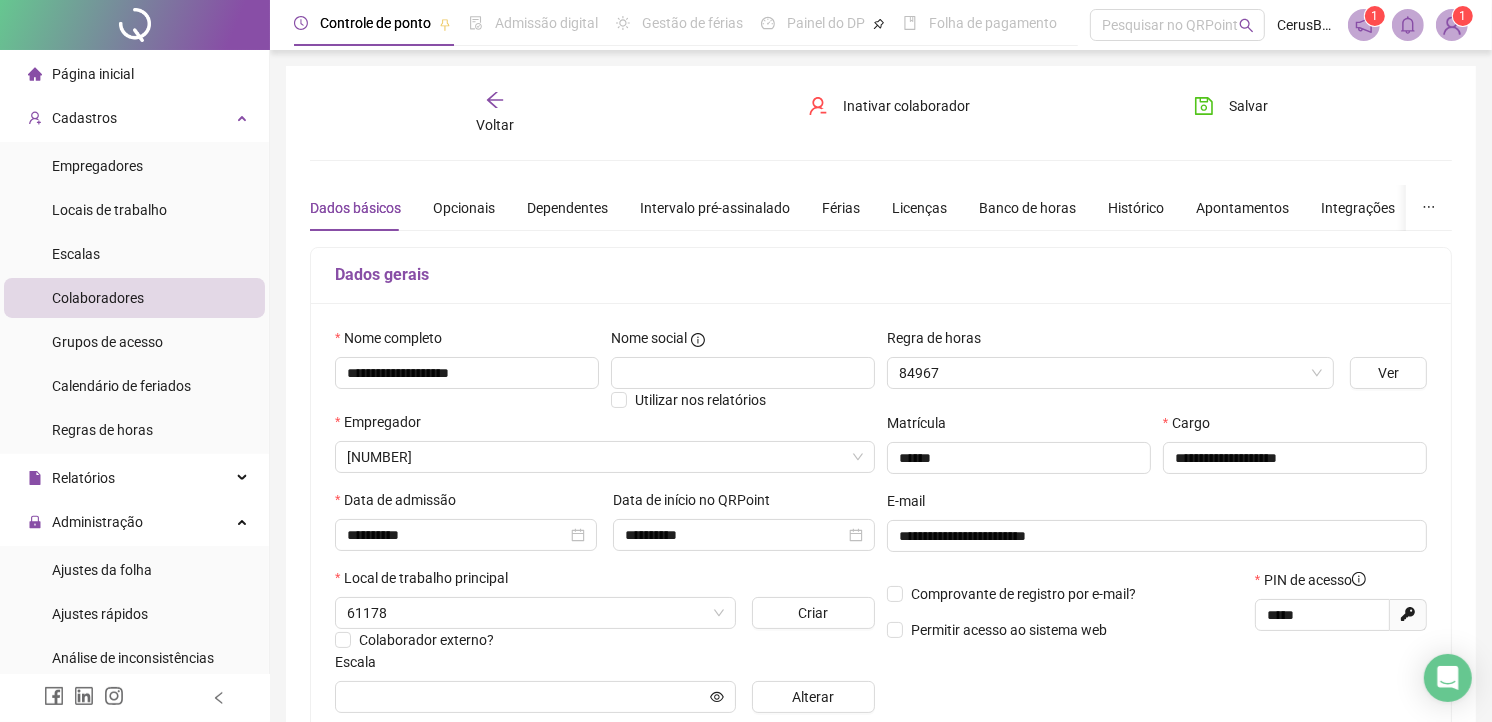type on "**********" 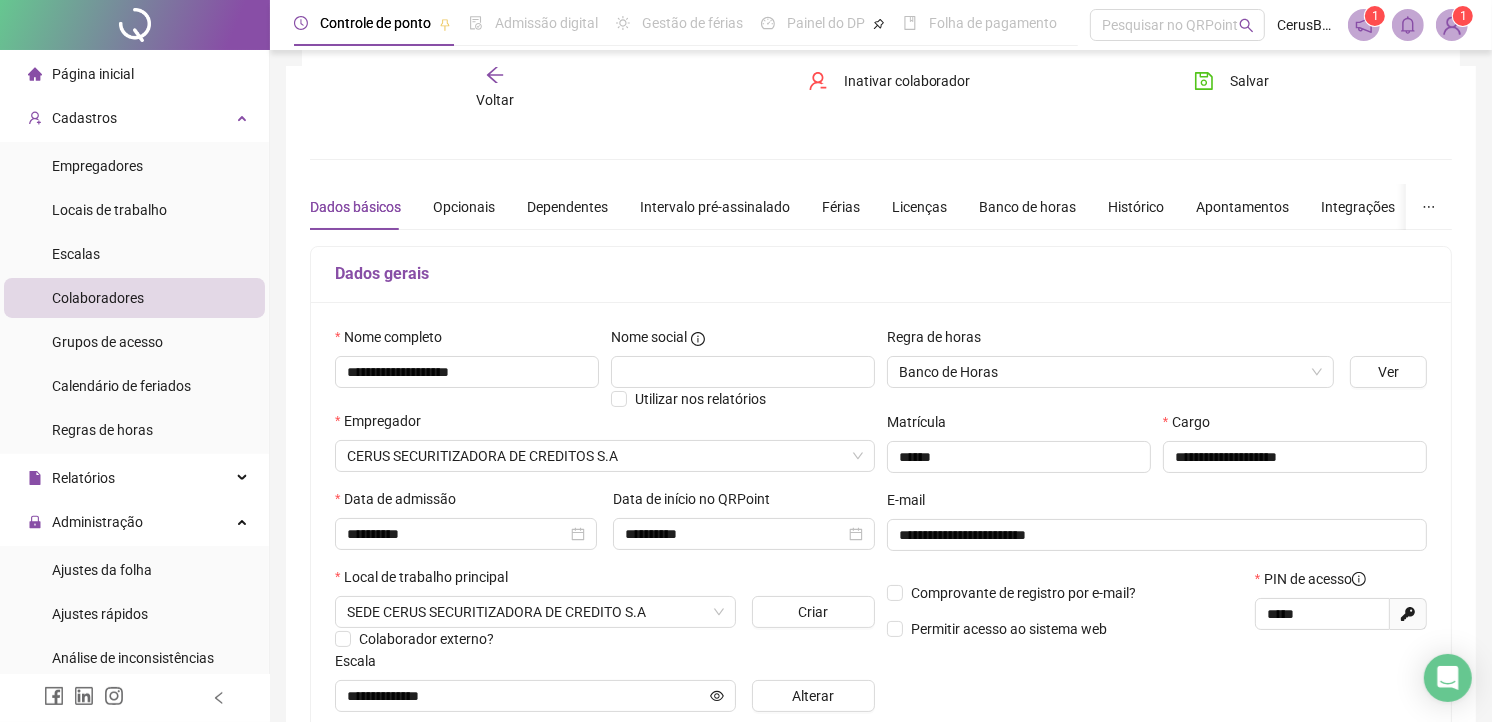 scroll, scrollTop: 111, scrollLeft: 0, axis: vertical 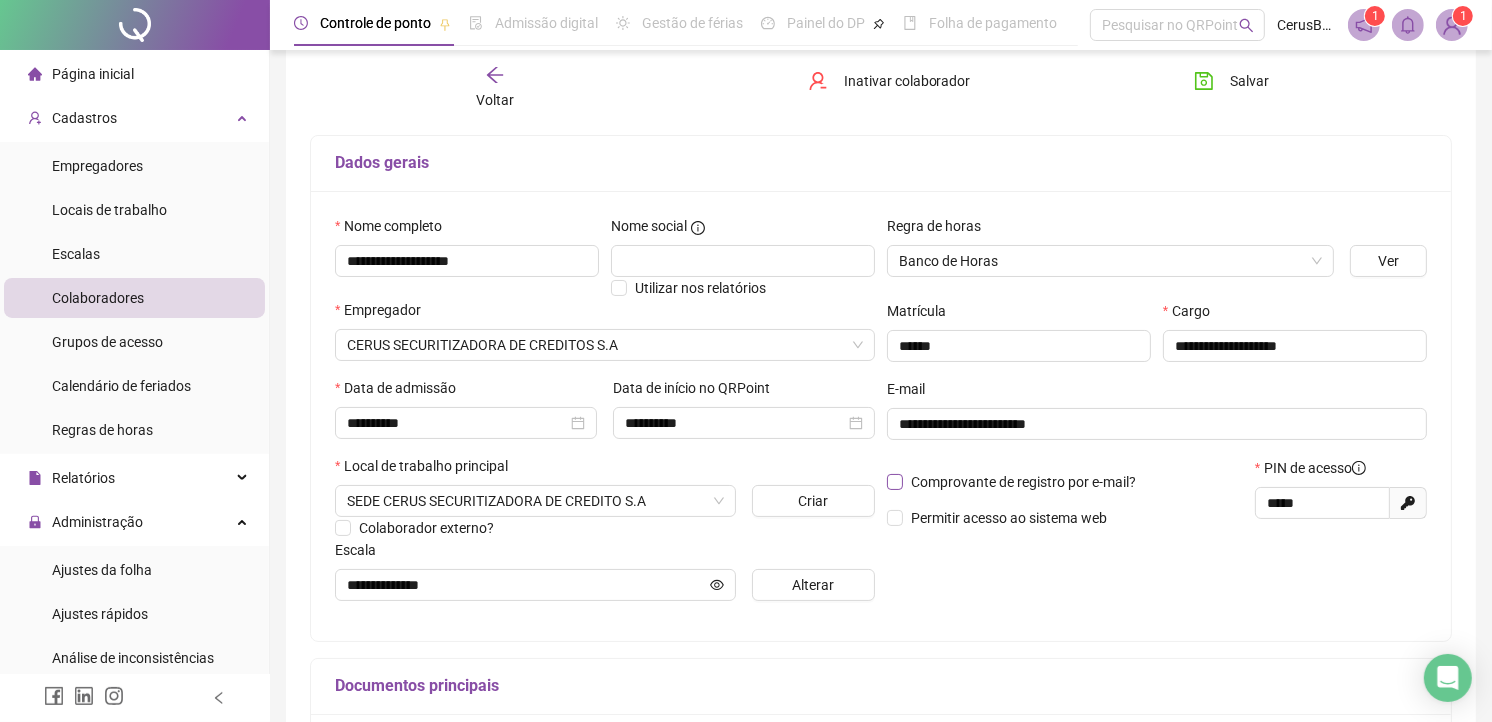 click on "Comprovante de registro por e-mail?" at bounding box center [1015, 482] 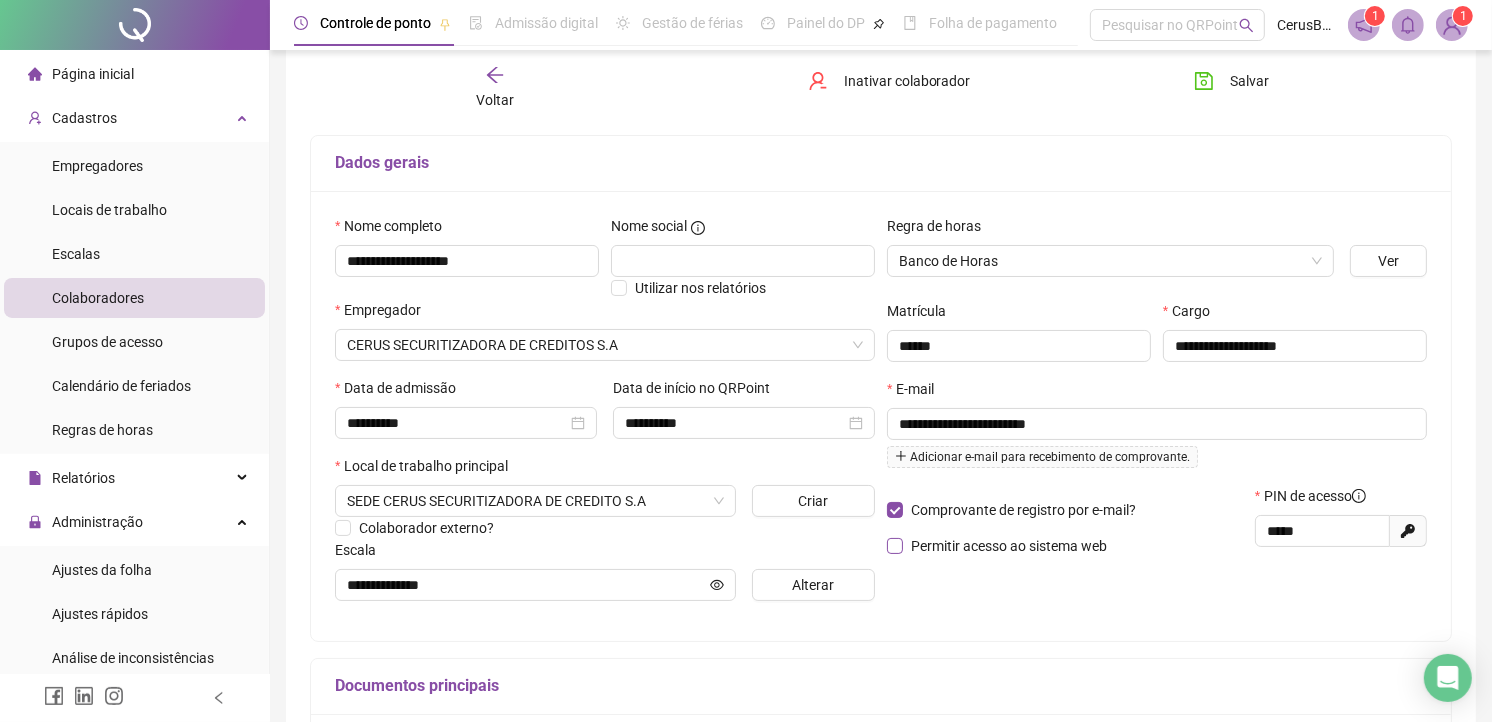 click on "Permitir acesso ao sistema web" at bounding box center [1001, 546] 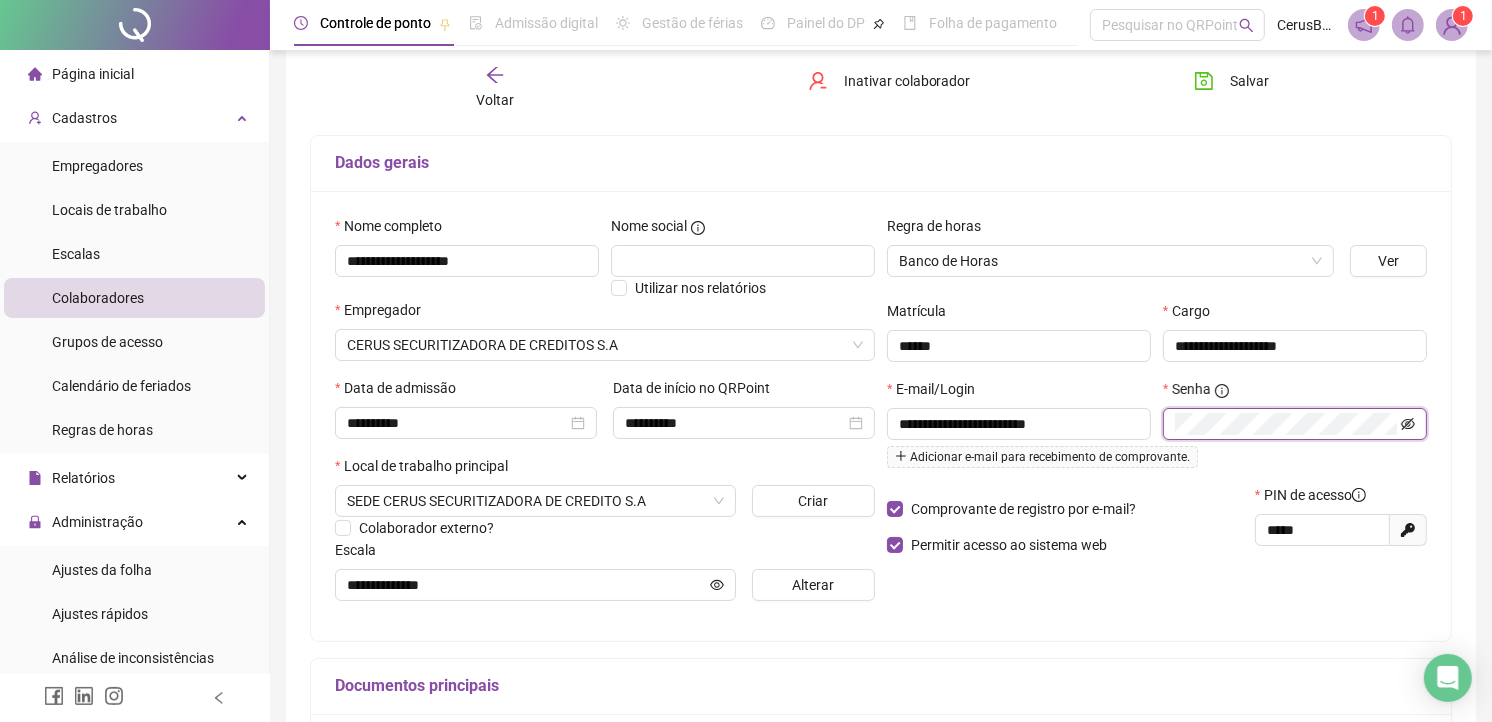 click 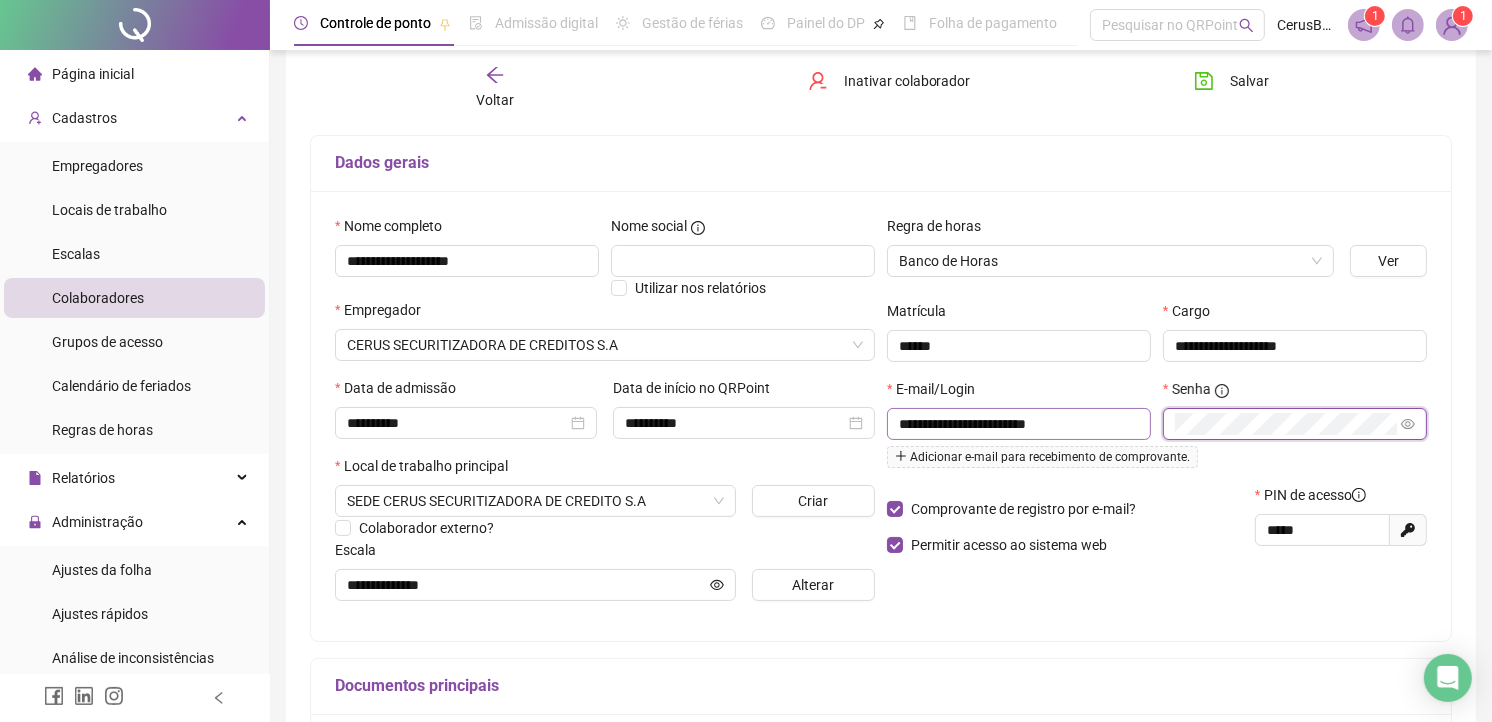 click on "**********" at bounding box center (1157, 431) 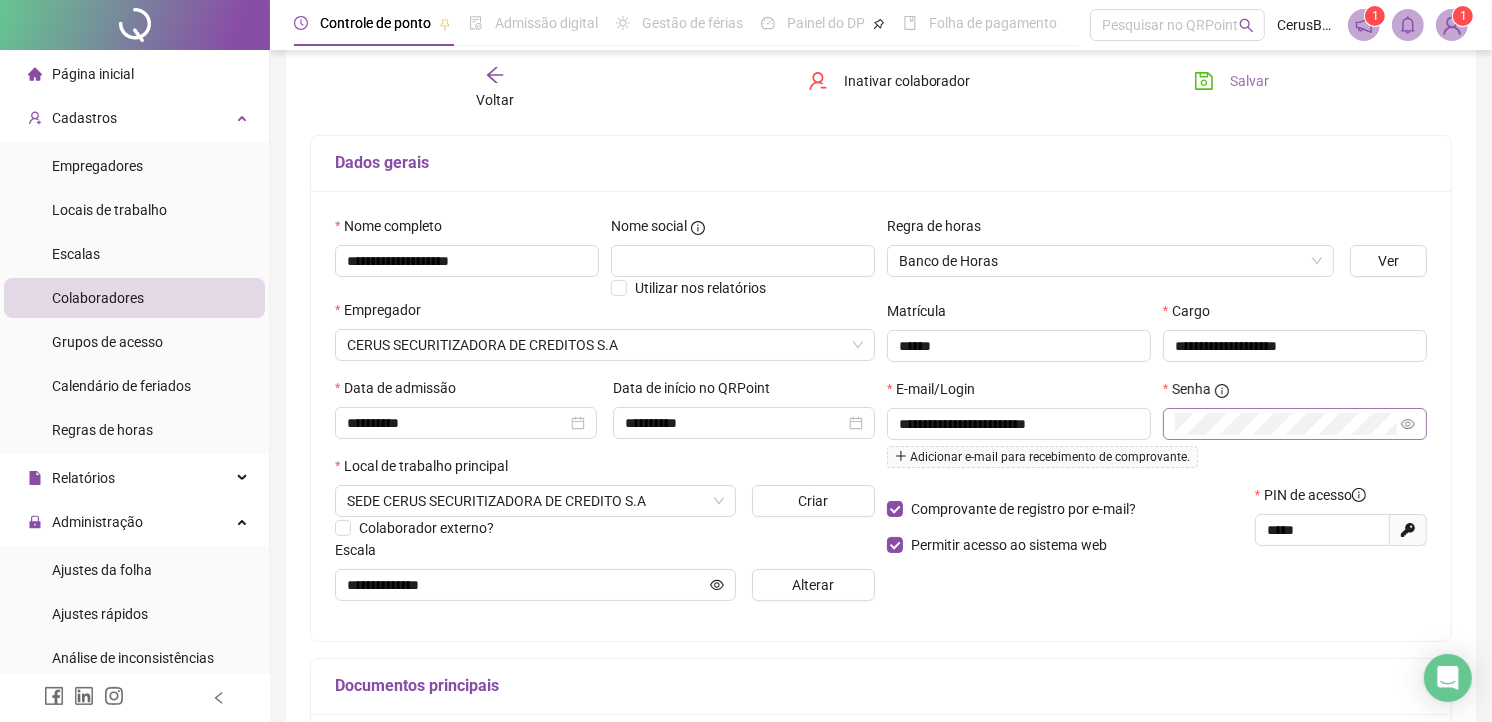 click on "Salvar" at bounding box center [1249, 81] 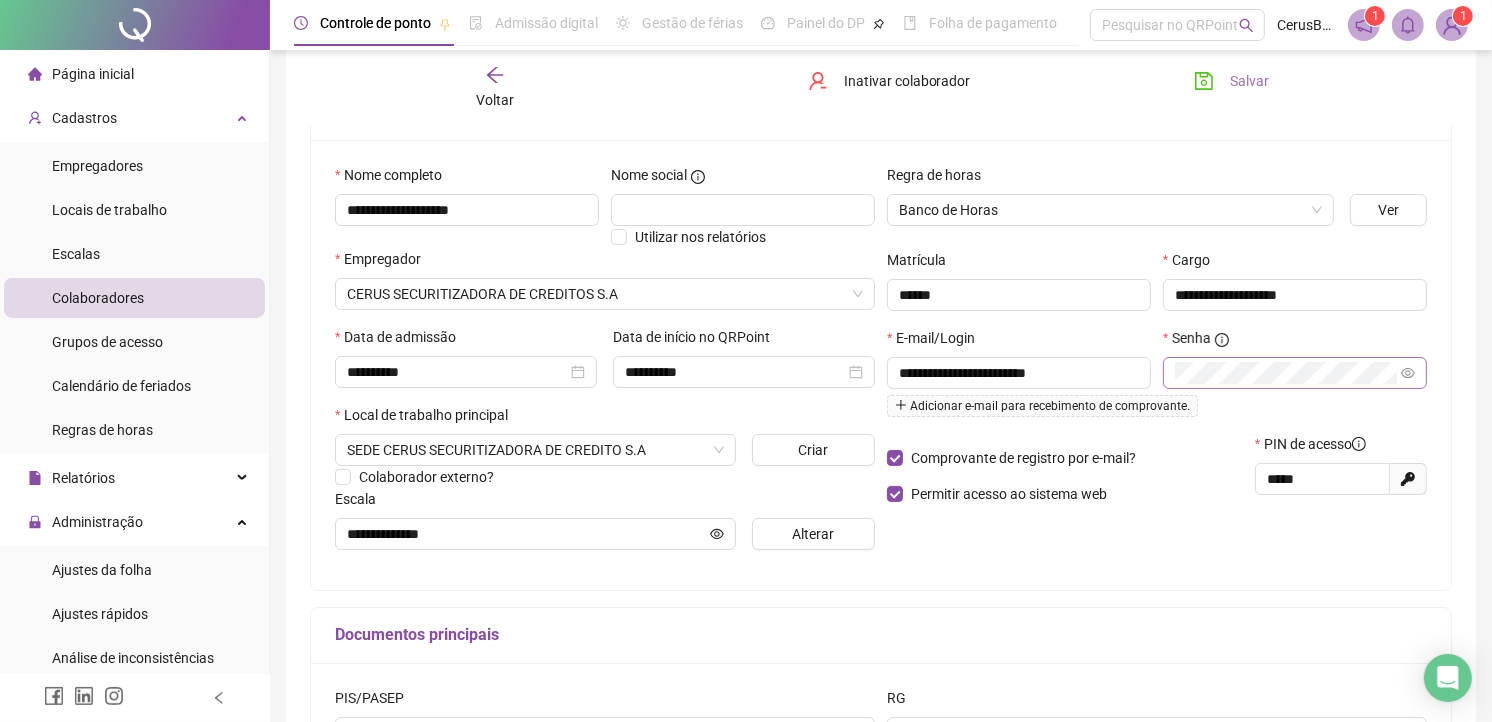 scroll, scrollTop: 0, scrollLeft: 0, axis: both 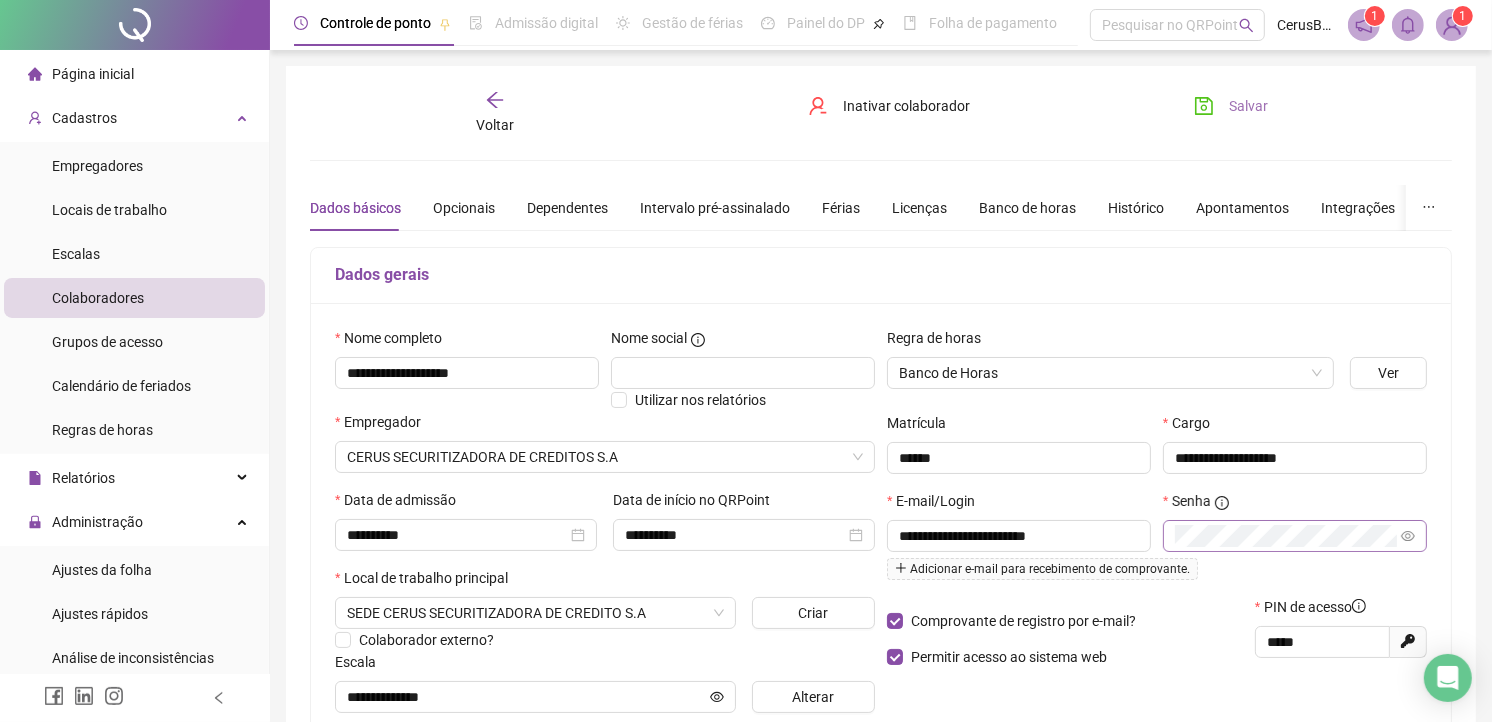 click on "Salvar" at bounding box center [1231, 106] 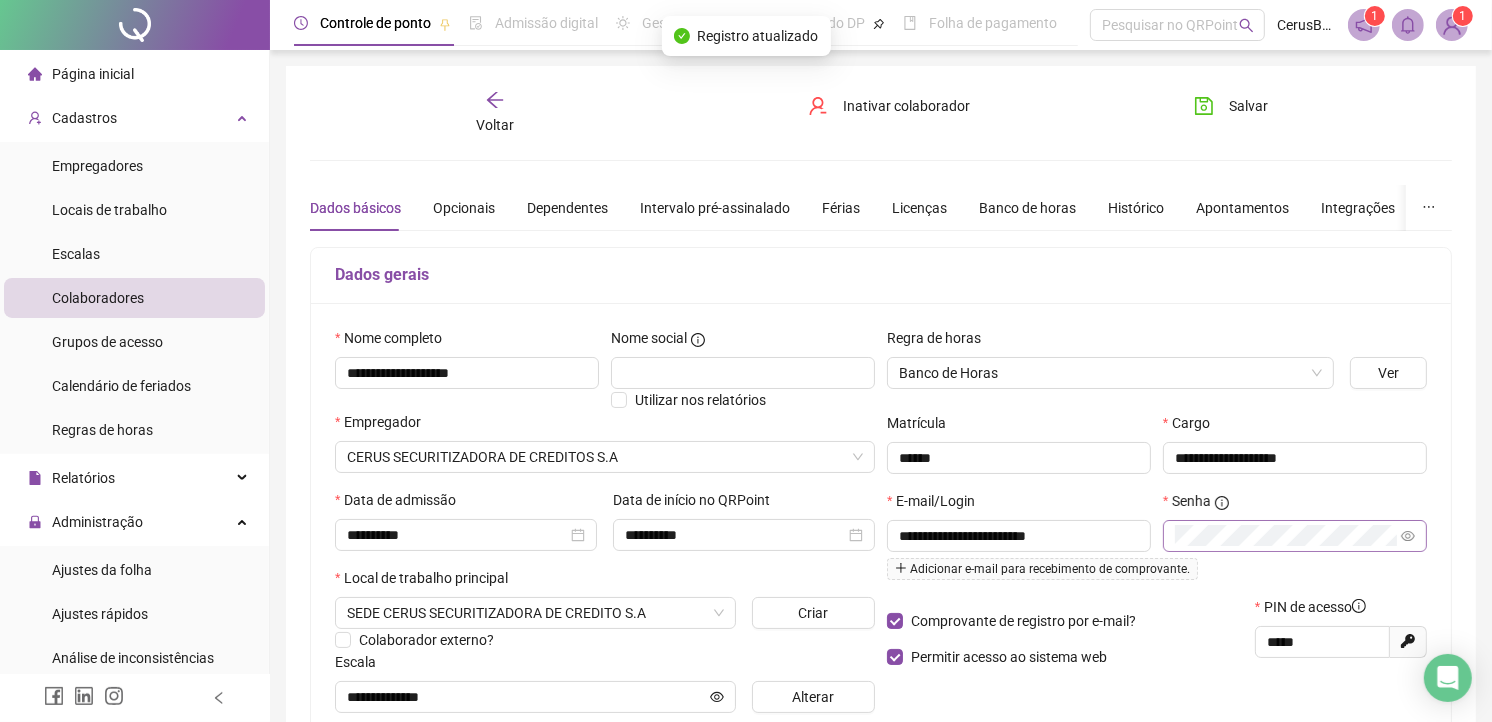 click on "Voltar" at bounding box center (495, 125) 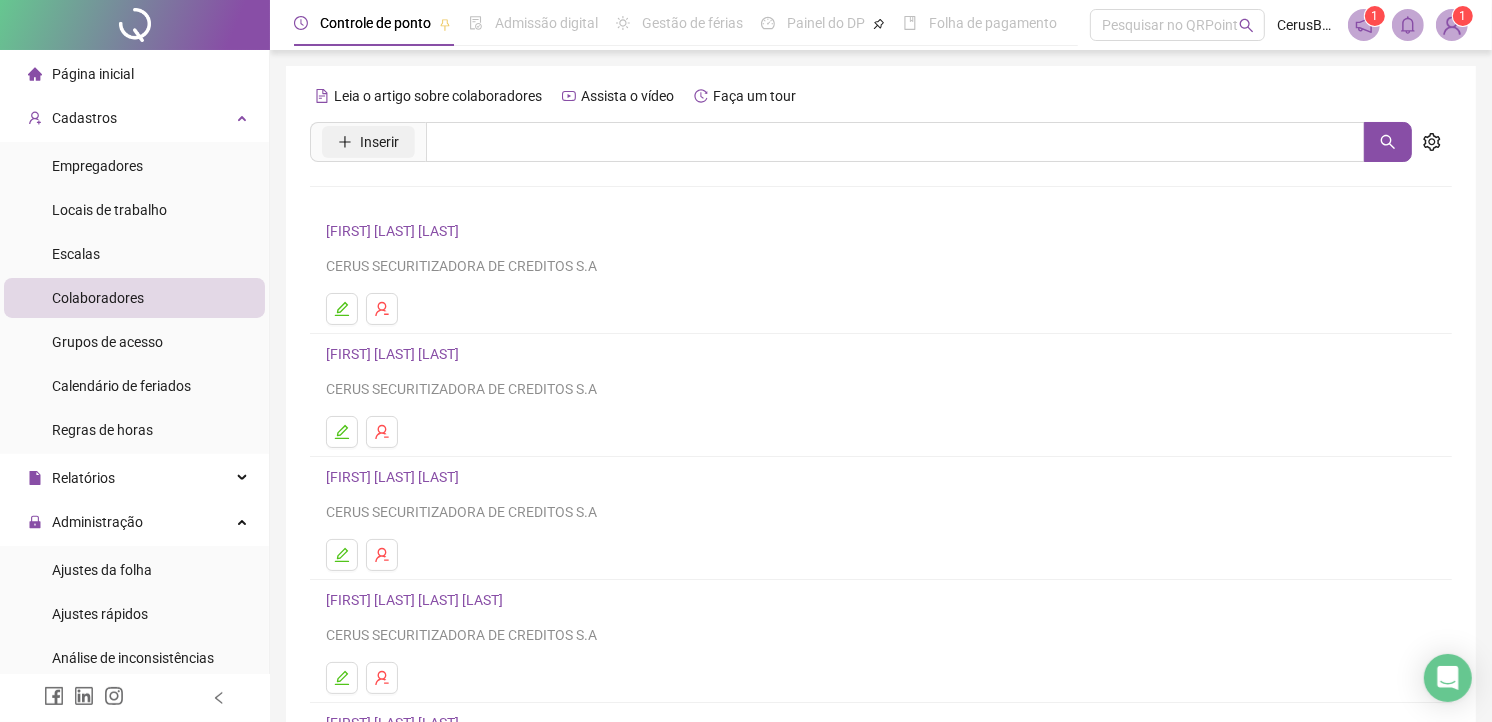 click on "Inserir" at bounding box center [379, 142] 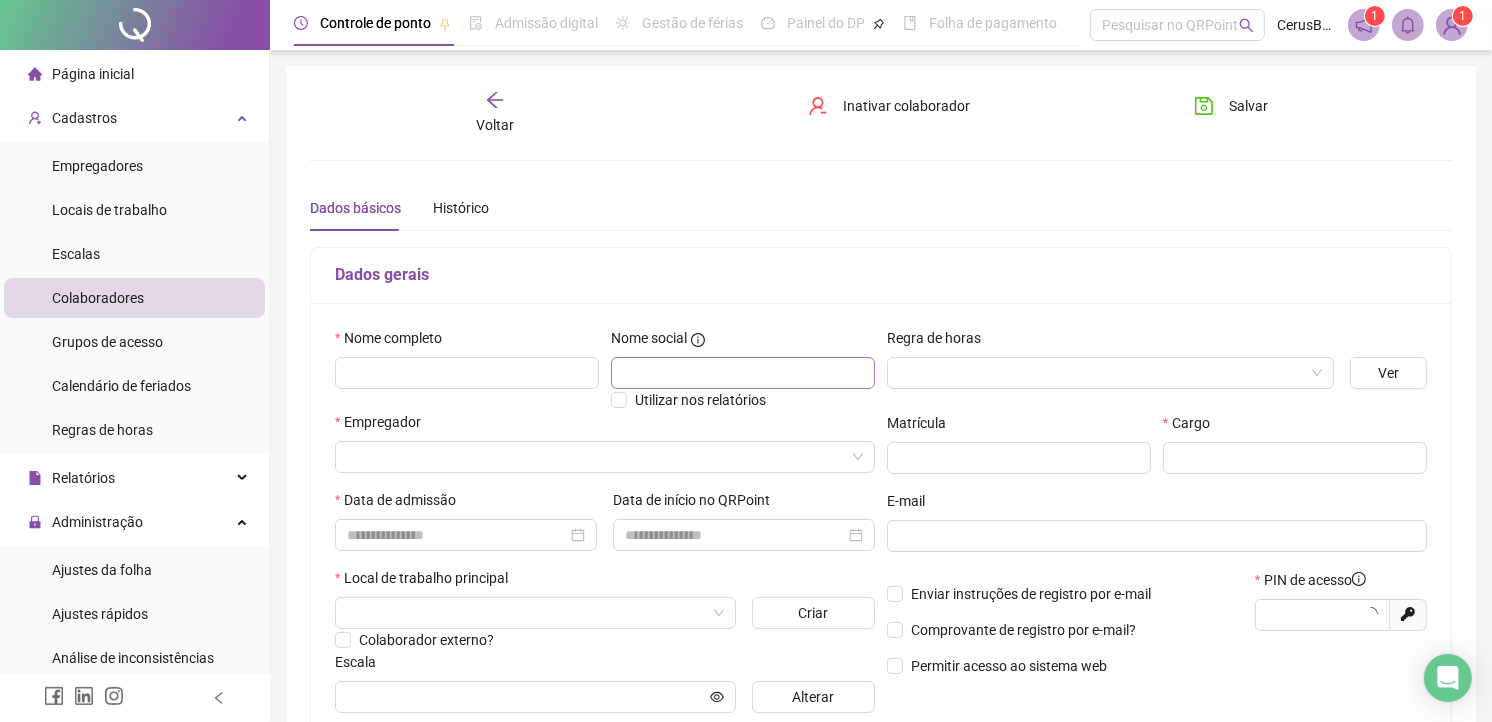 type on "*****" 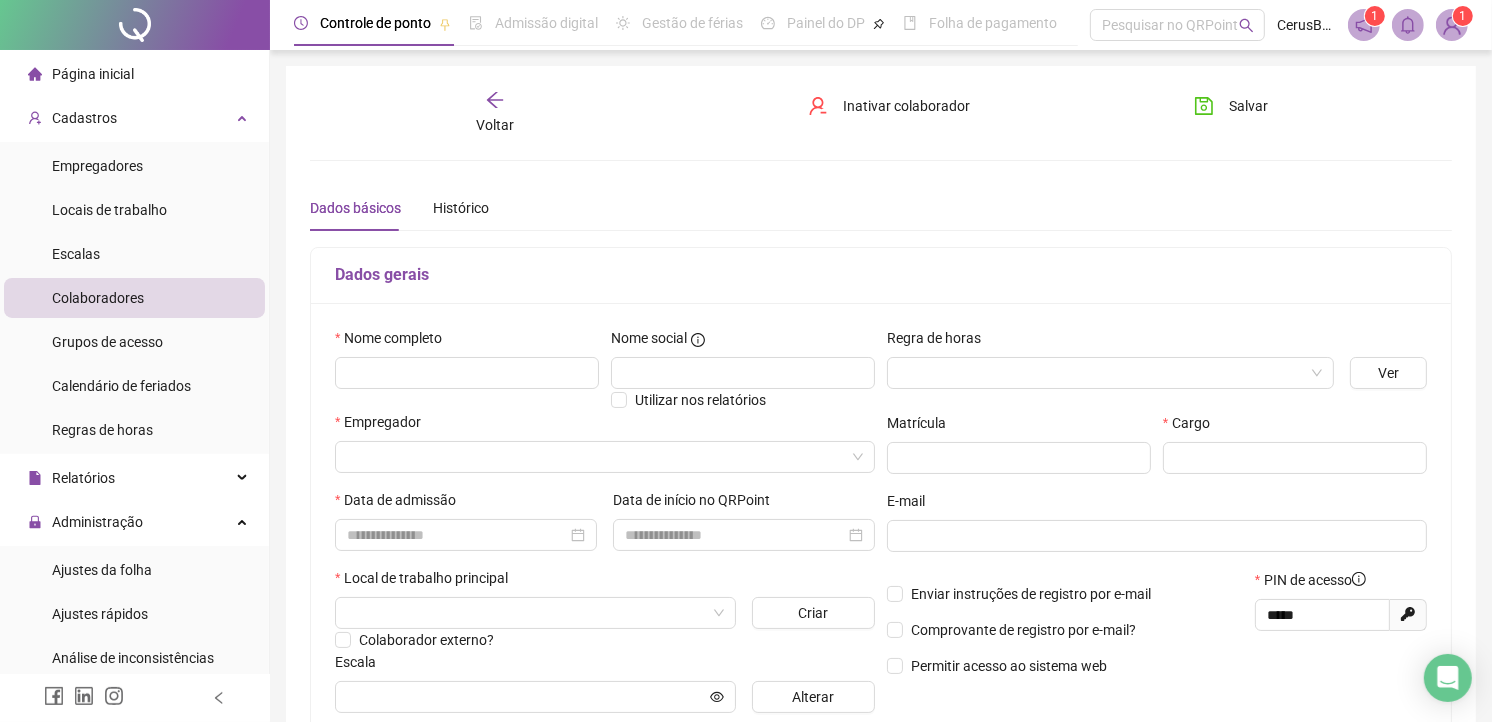 click on "Dados gerais Nome completo Nome social Utilizar nos relatórios Empregador Data de admissão Data de início no QRPoint Local de trabalho principal Criar Colaborador externo? Escala Alterar Regra de horas   Ver Matrícula Cargo E-mail Enviar instruções de registro por e-mail Comprovante de registro por e-mail? Permitir acesso ao sistema web PIN de acesso  ***** Gerar novo pin Documentos principais PIS/PASEP RG CPF CTPS" at bounding box center (881, 560) 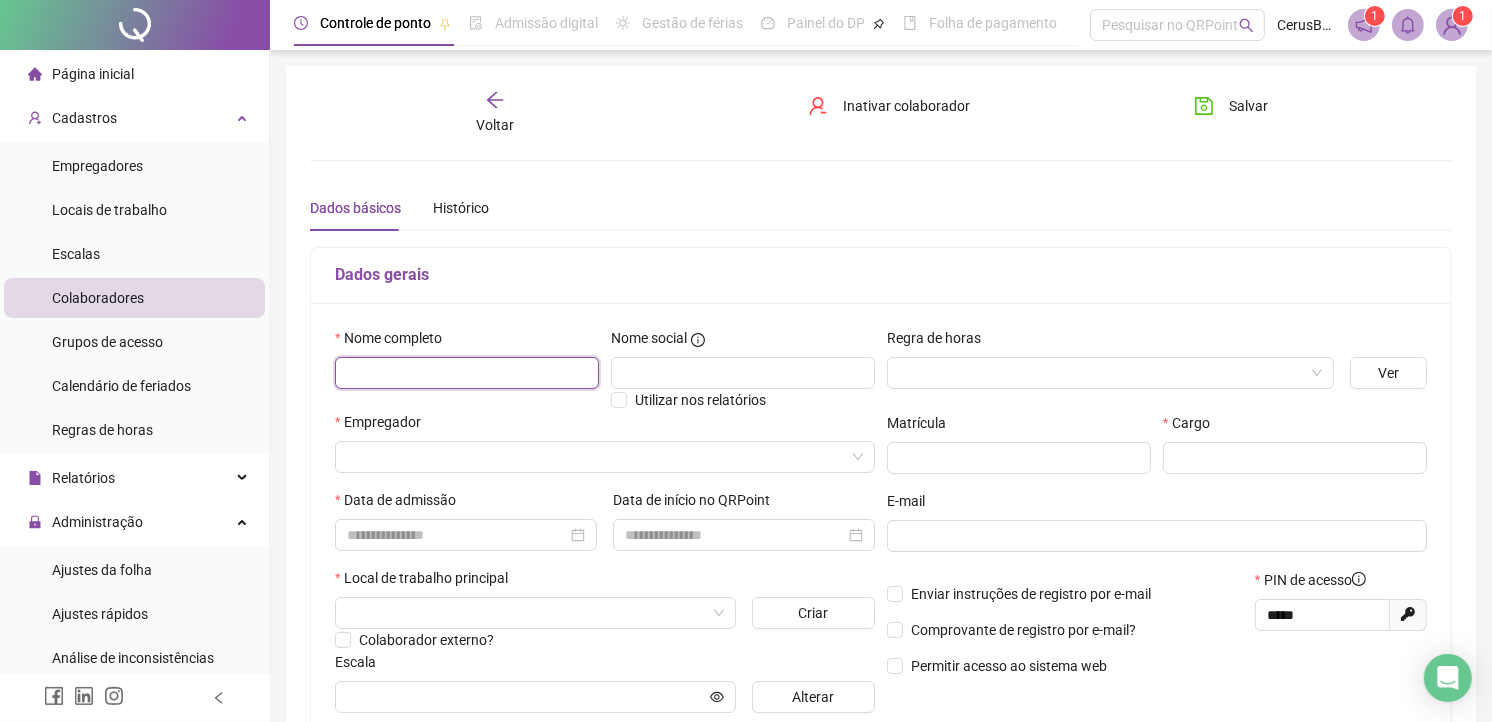 click at bounding box center (467, 373) 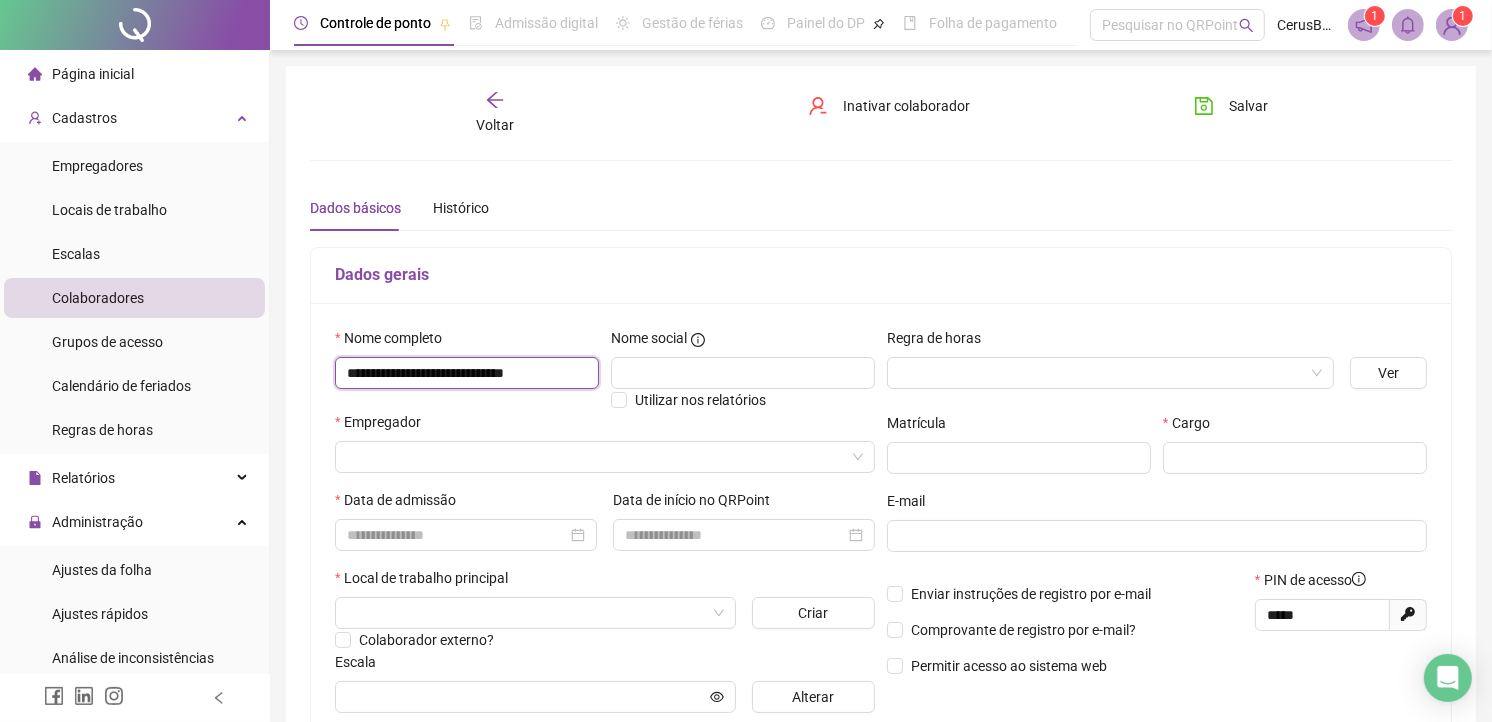 type on "**********" 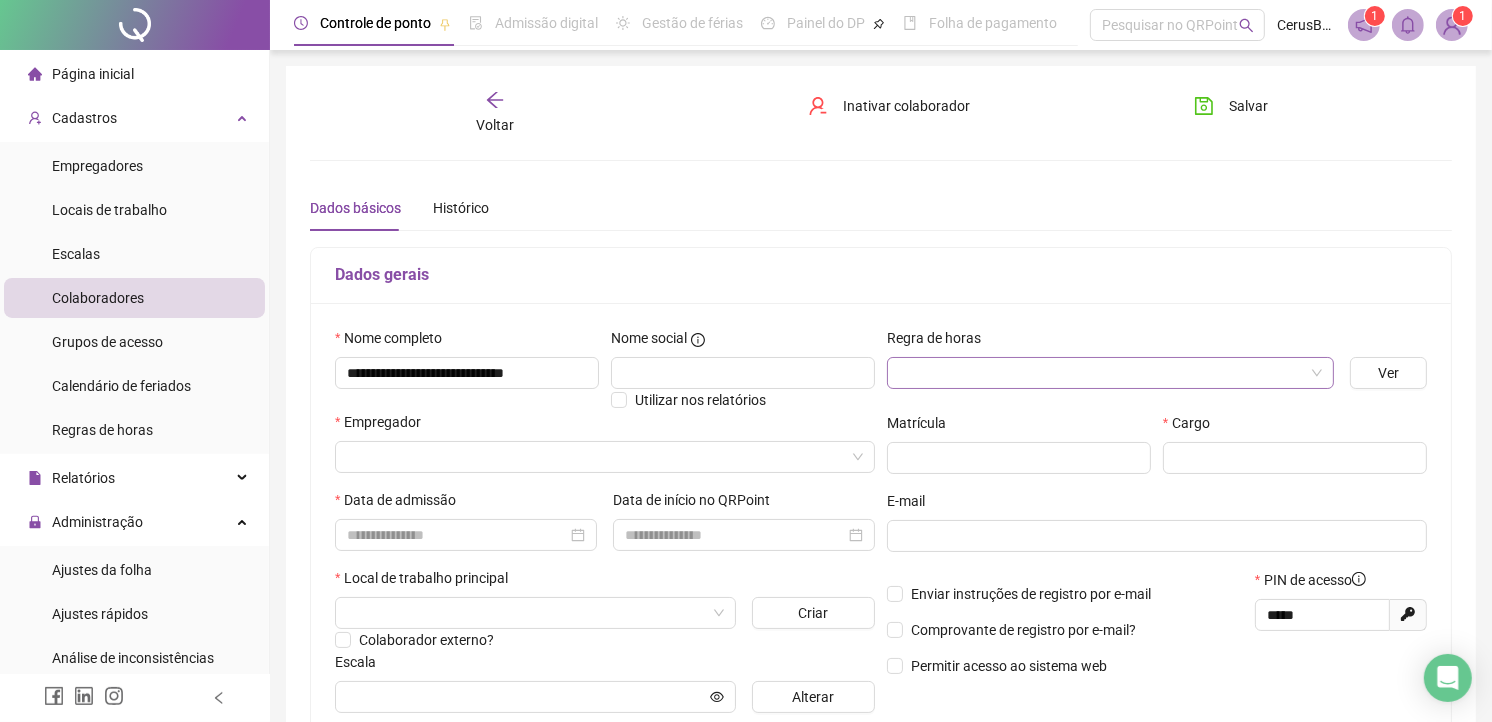 click at bounding box center (1101, 373) 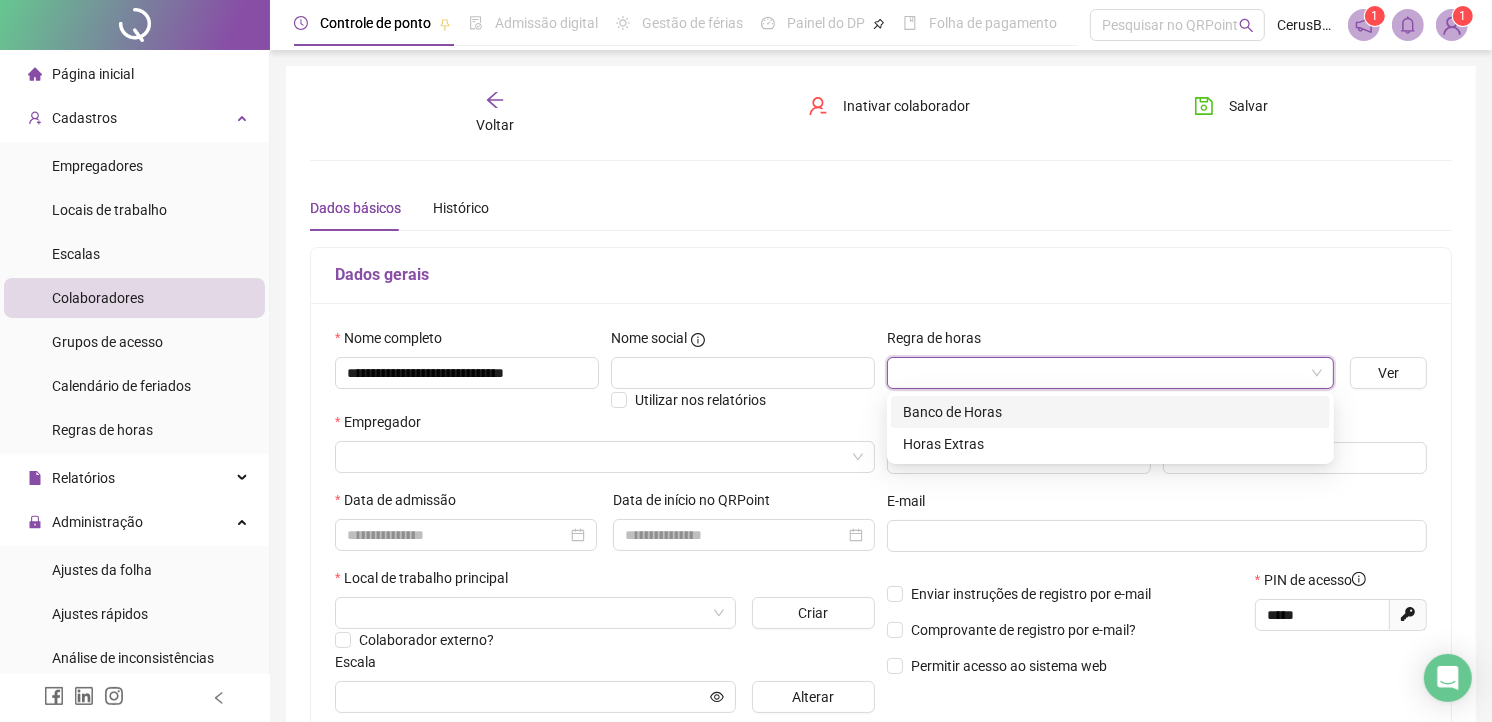 click on "Banco de Horas" at bounding box center (1110, 412) 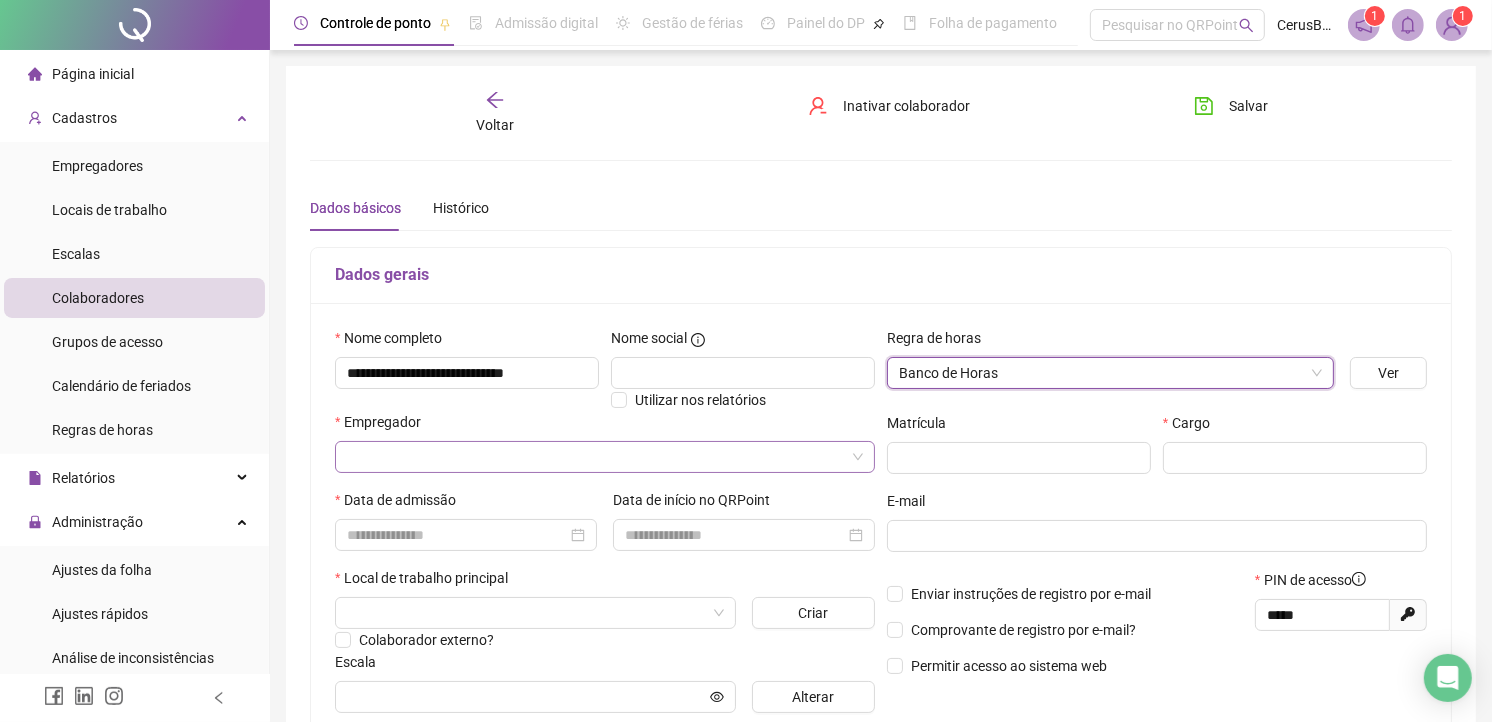 click at bounding box center [596, 457] 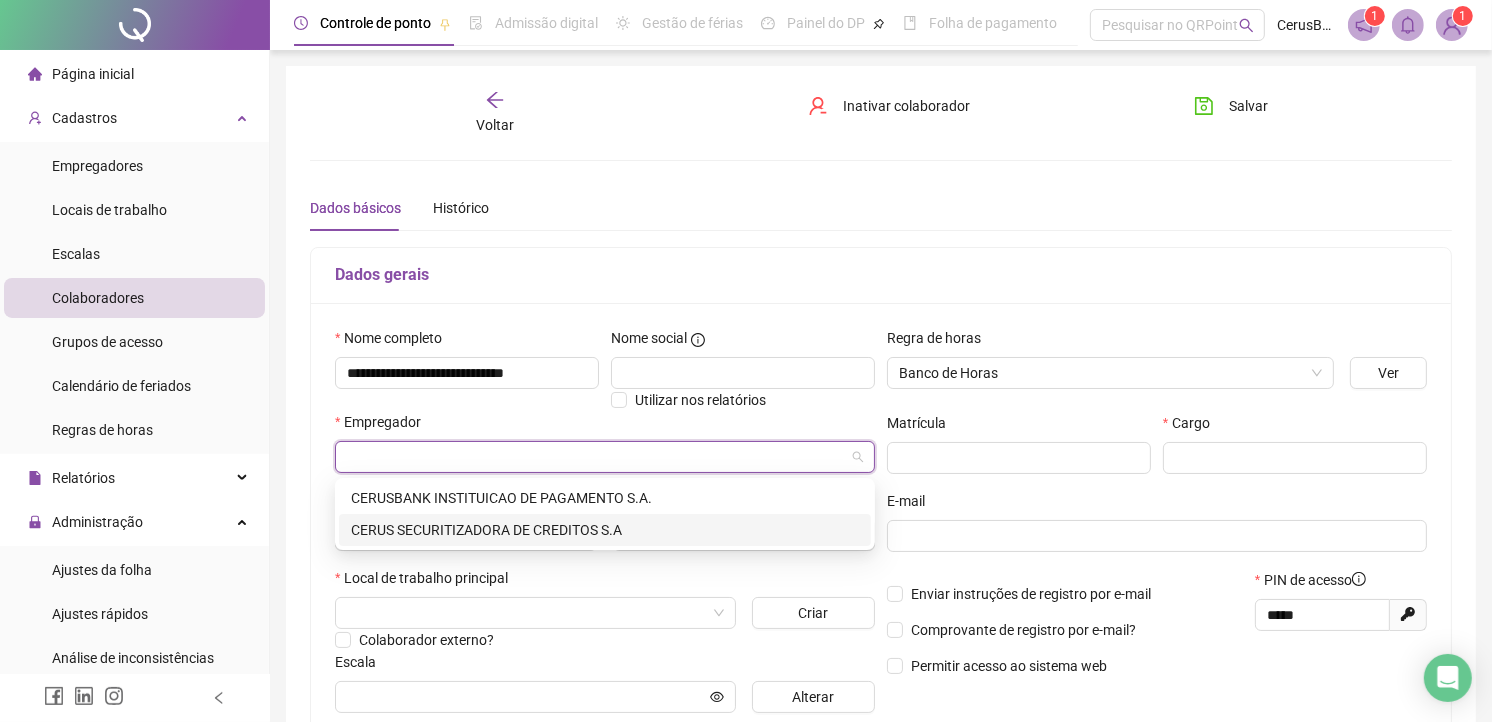 click on "CERUS SECURITIZADORA DE CREDITOS S.A" at bounding box center (605, 530) 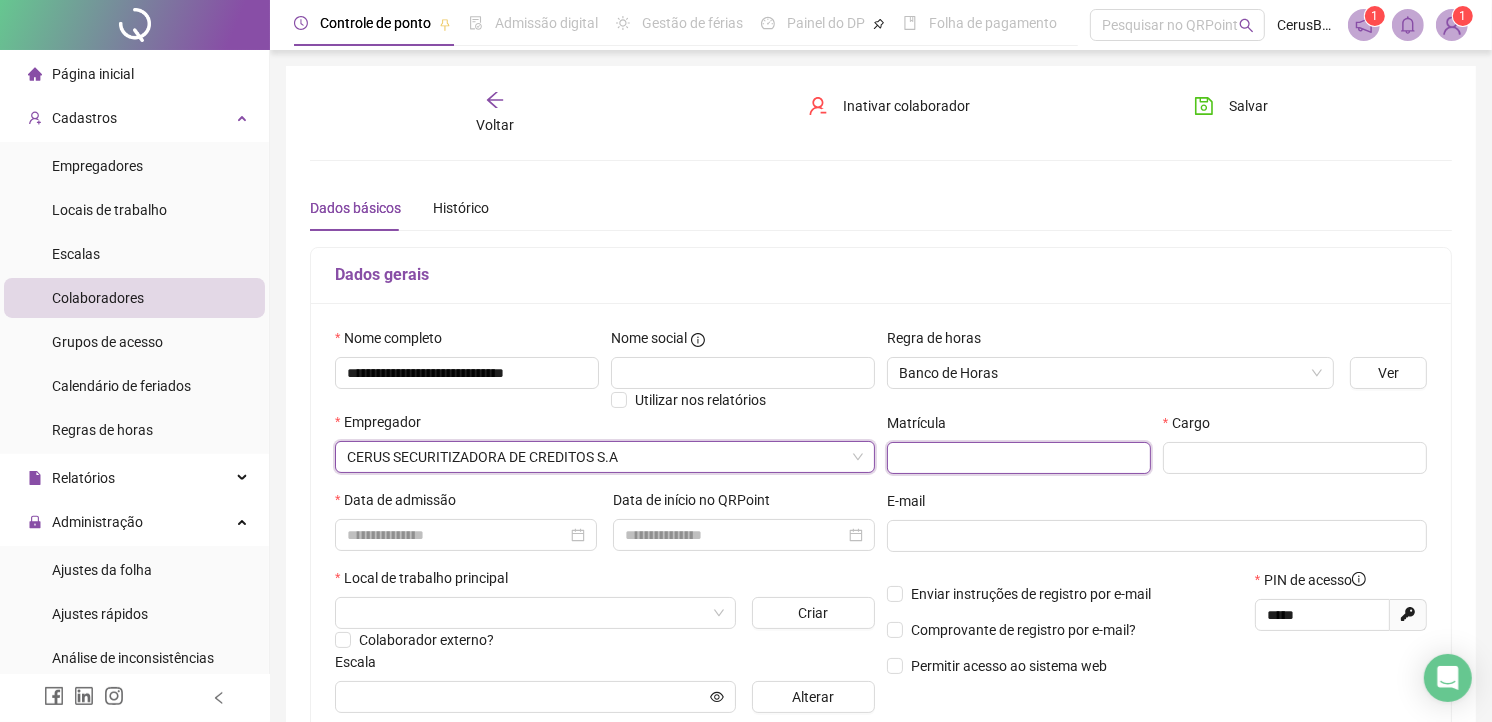 click at bounding box center [1019, 458] 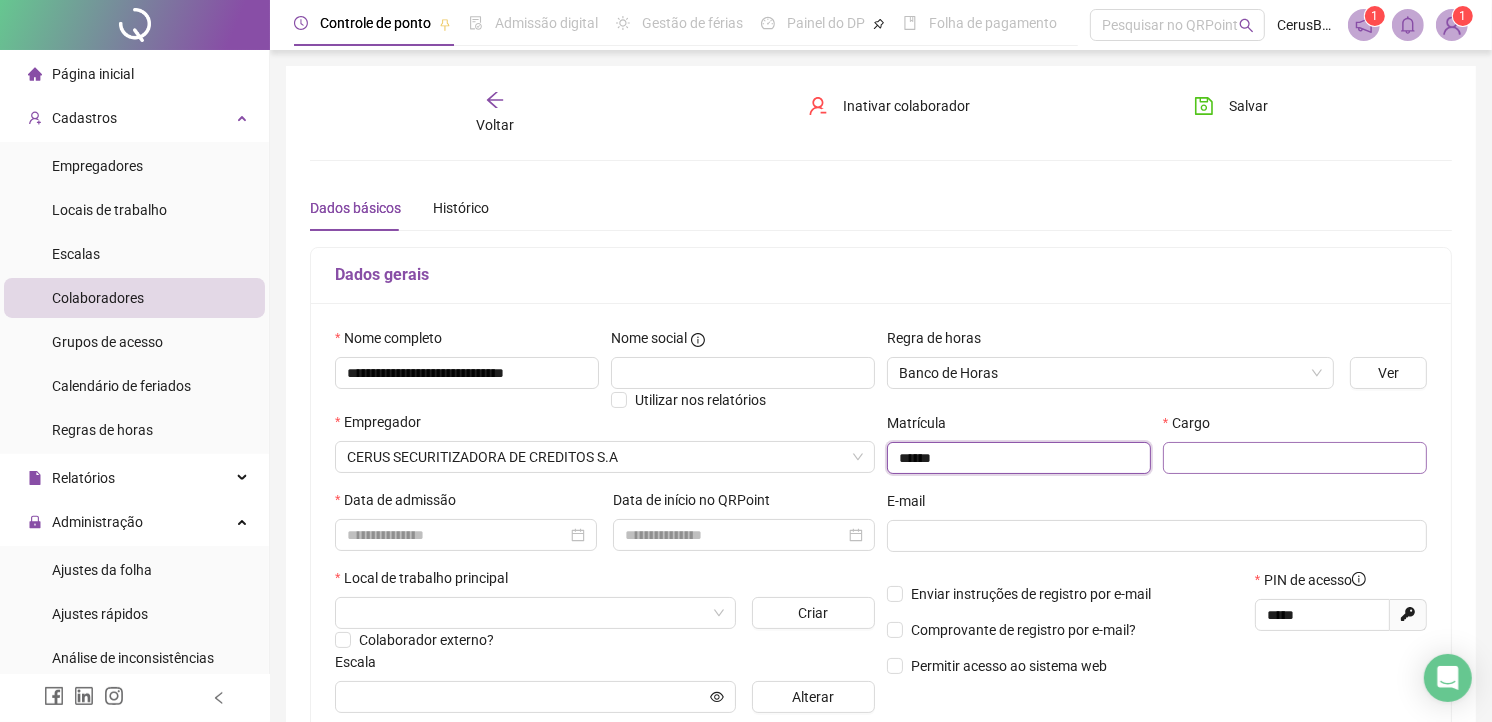 type on "******" 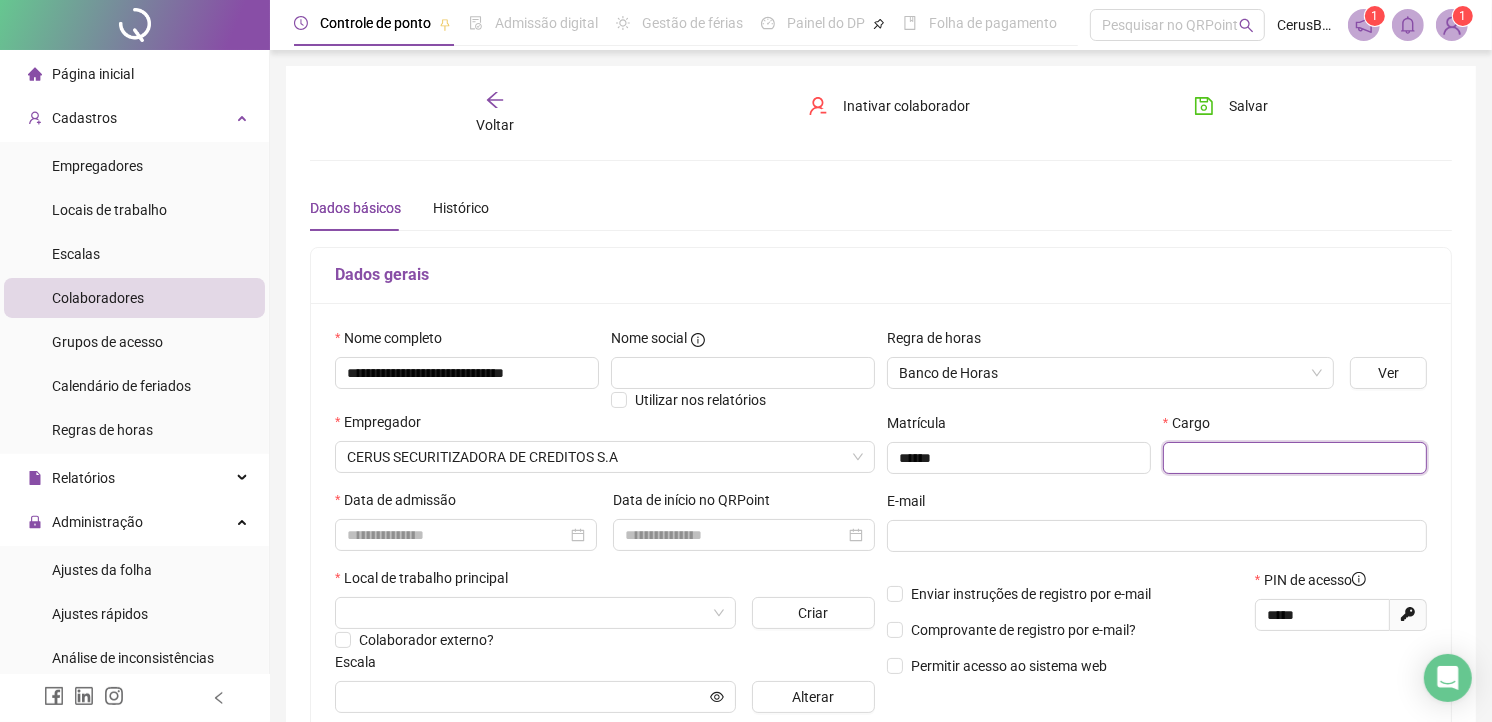 click at bounding box center (1295, 458) 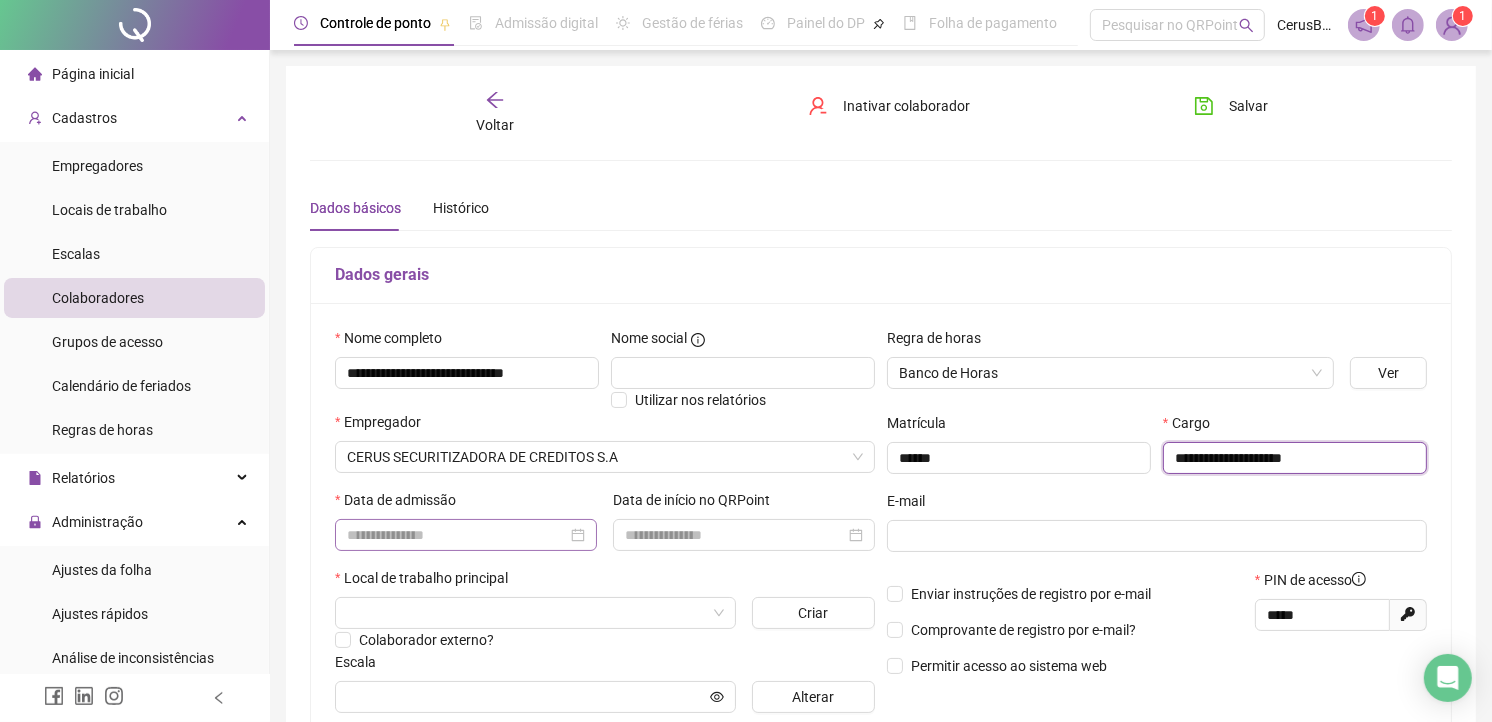 type on "**********" 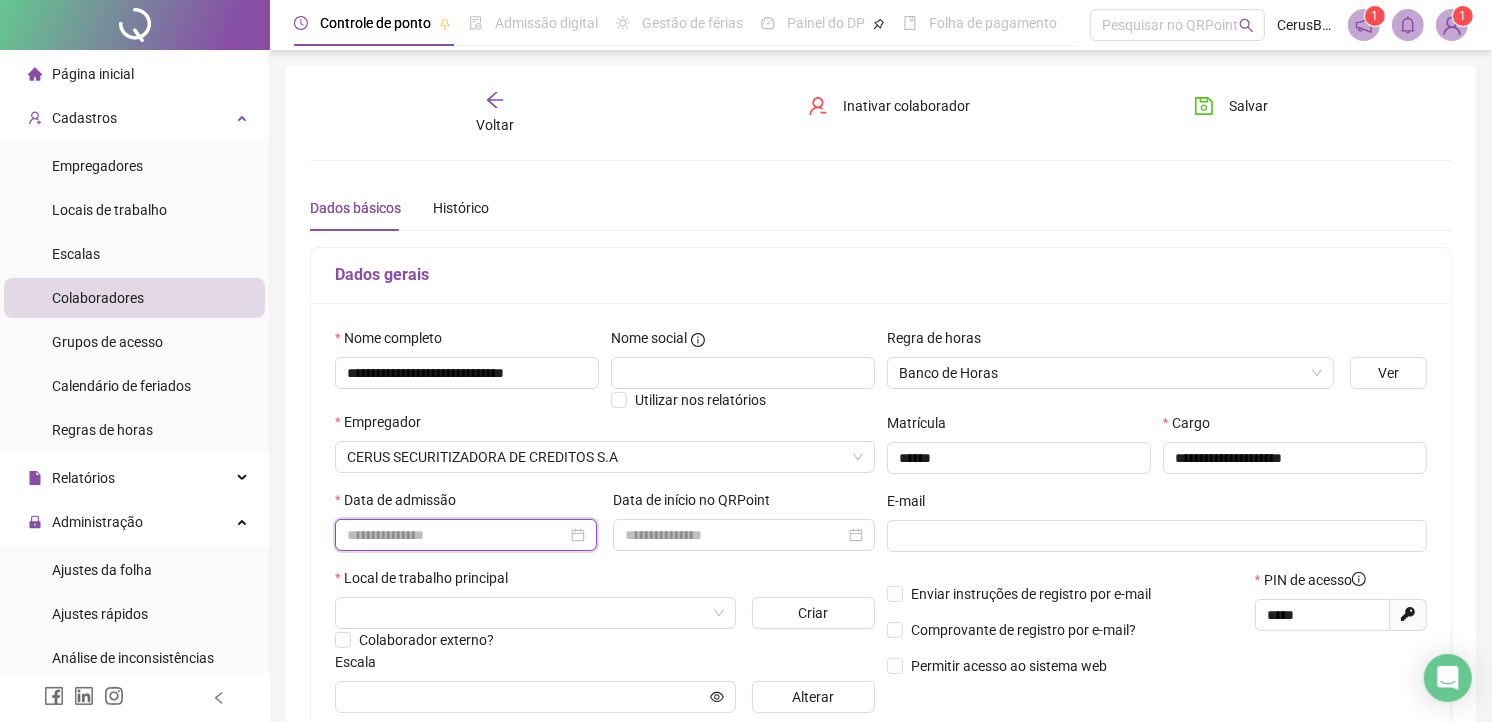 click at bounding box center [457, 535] 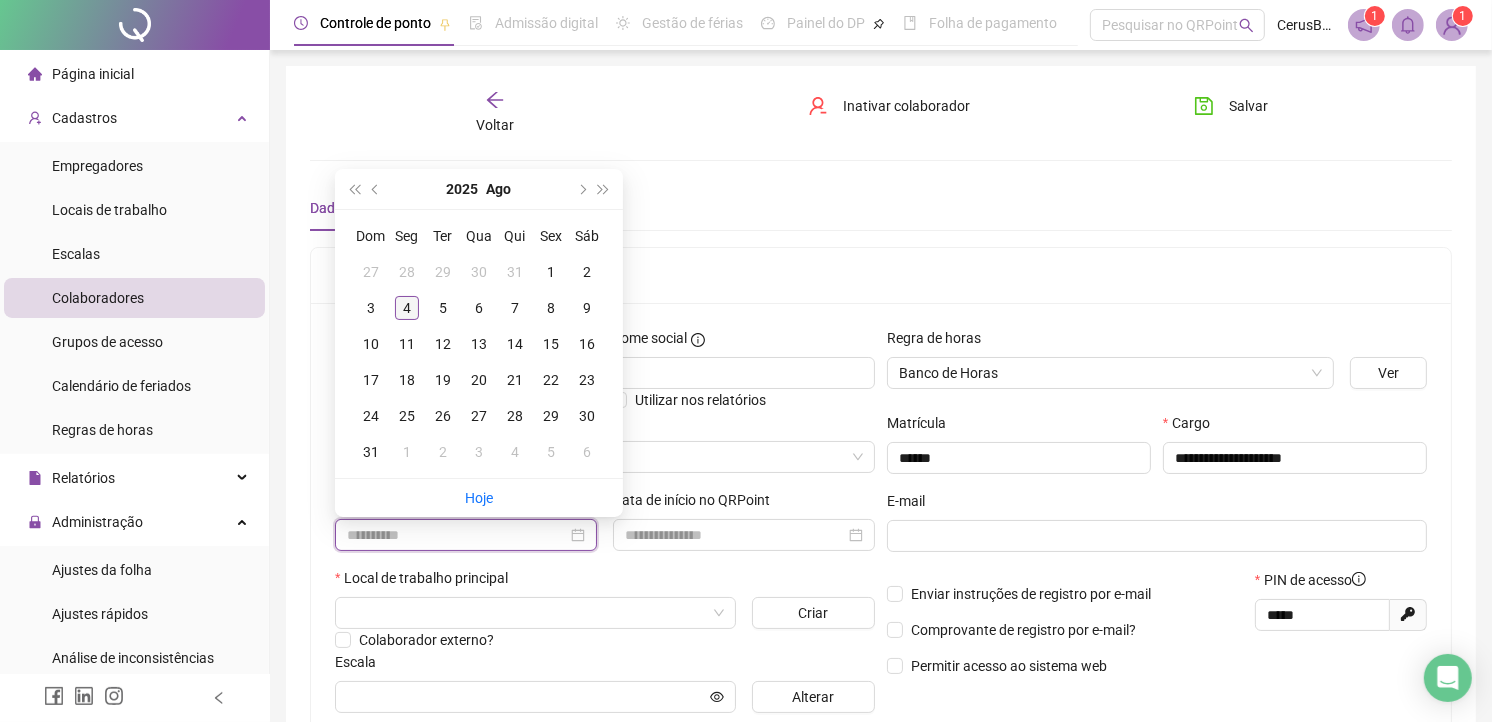 type on "**********" 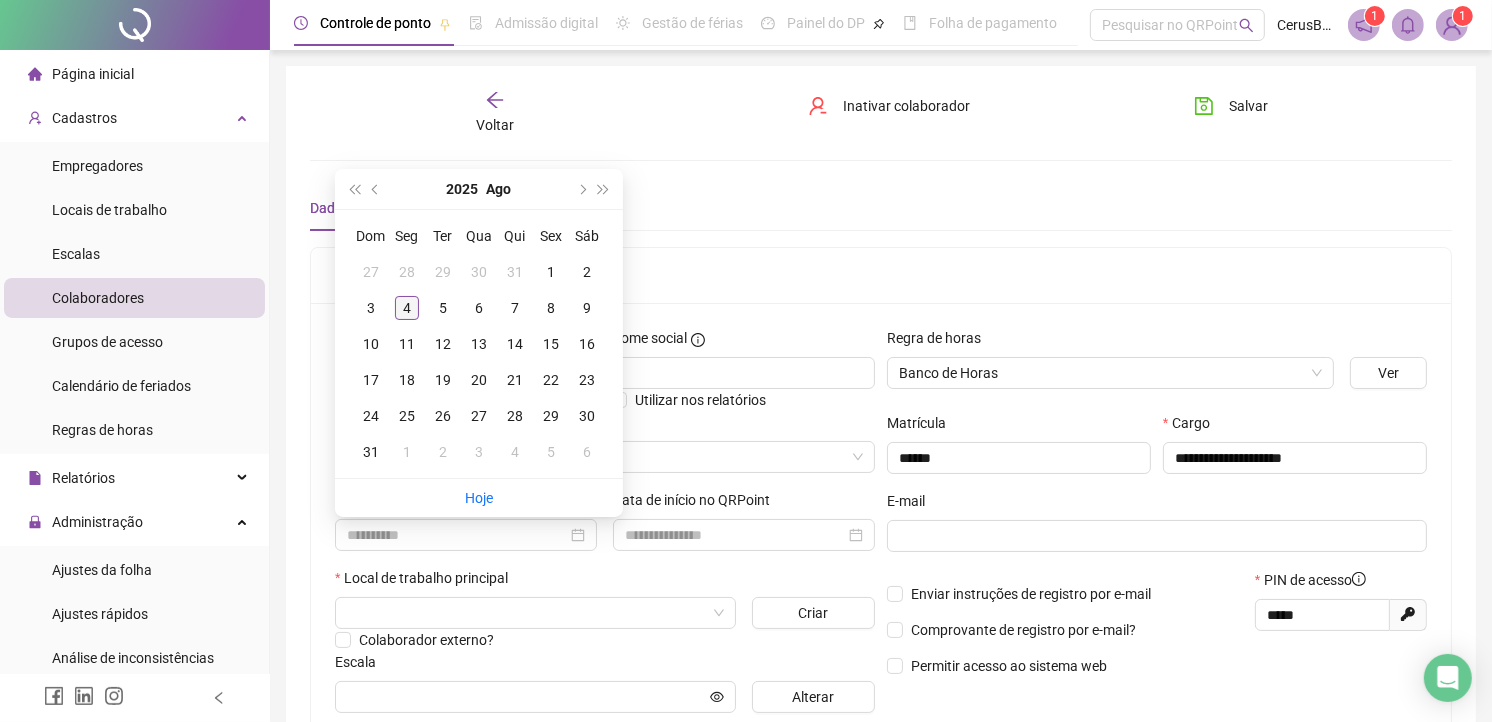 click on "4" at bounding box center [407, 308] 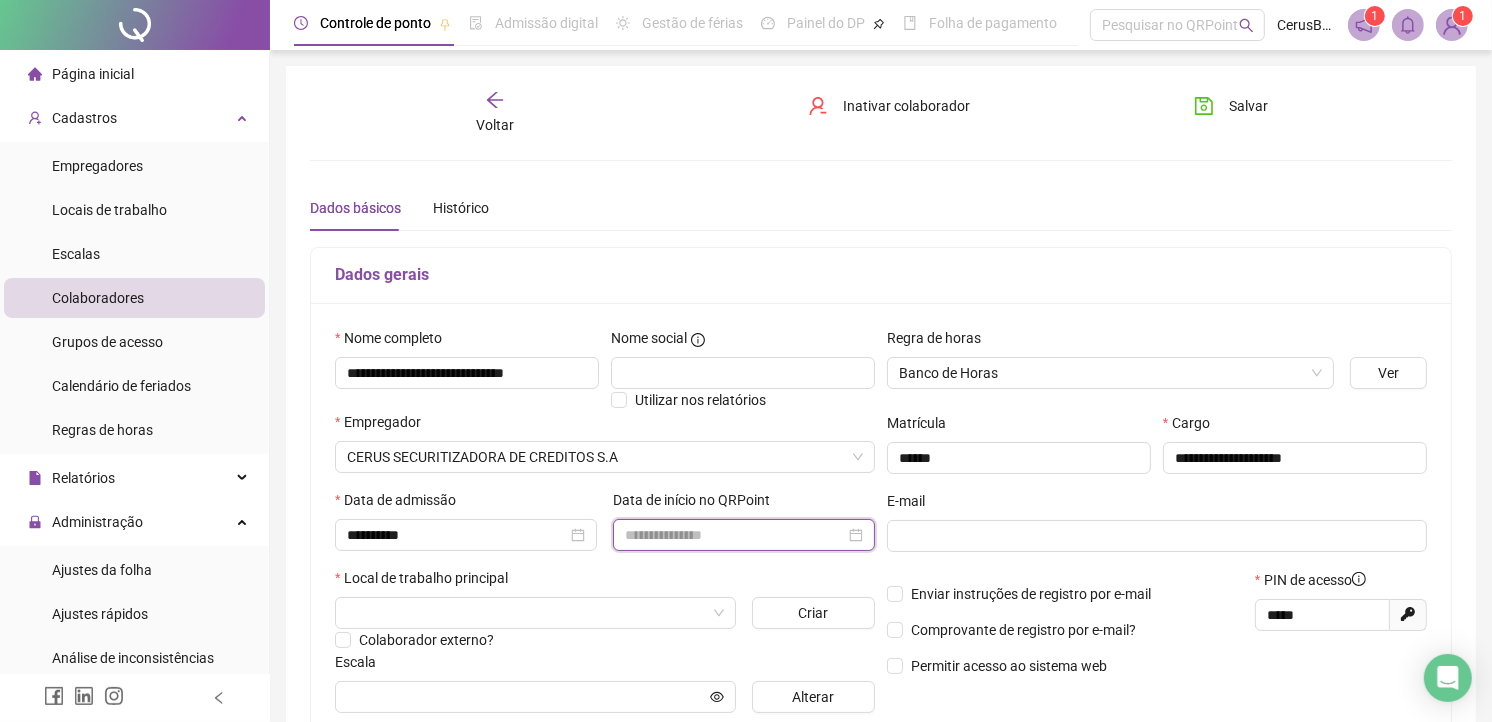 click at bounding box center [735, 535] 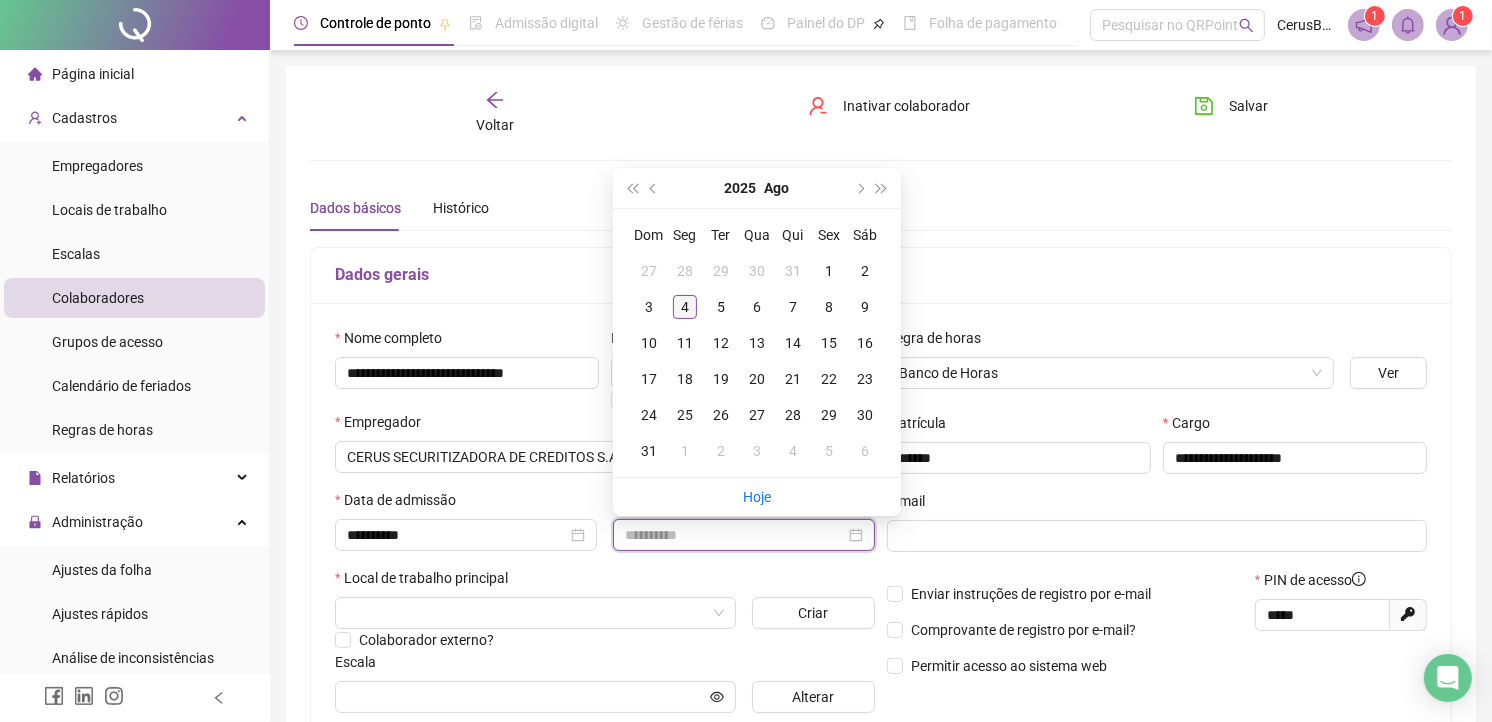 type on "**********" 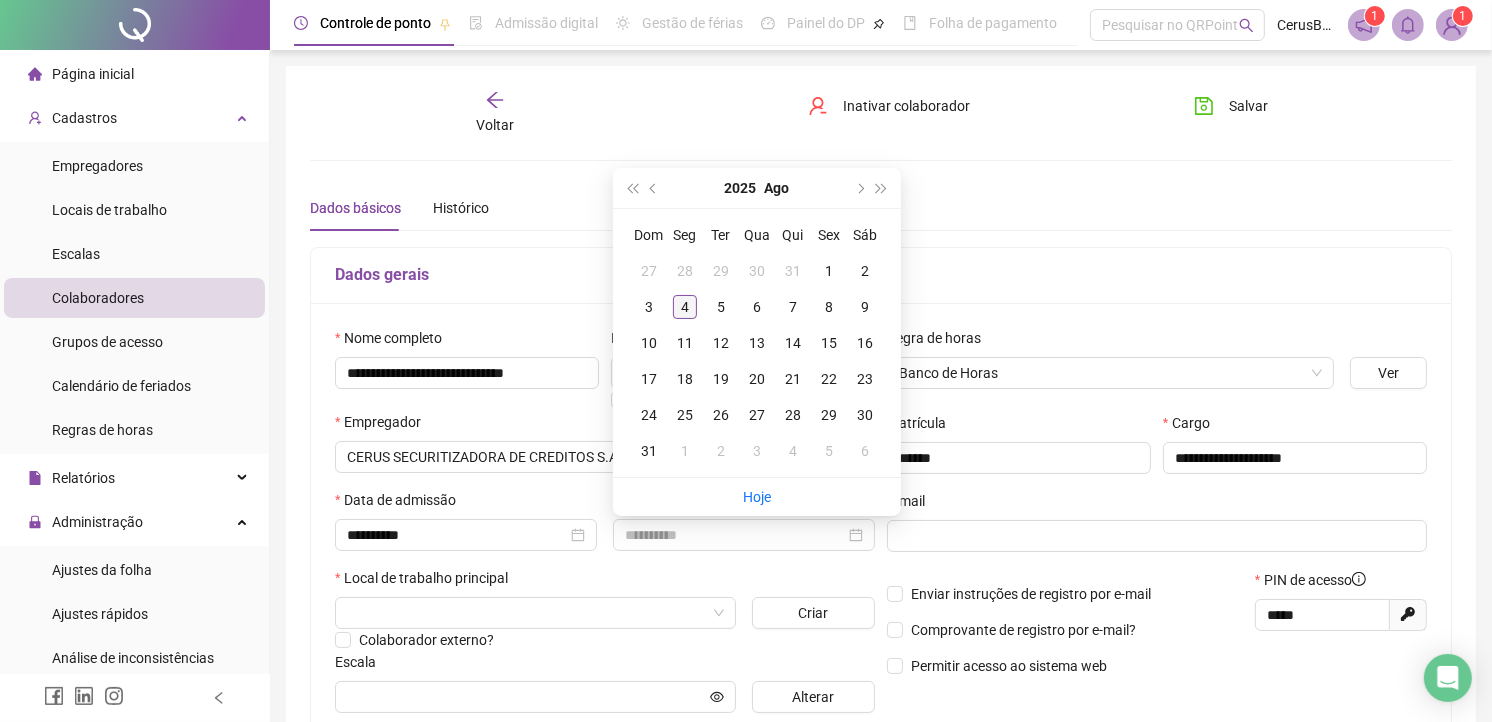 click on "4" at bounding box center [685, 307] 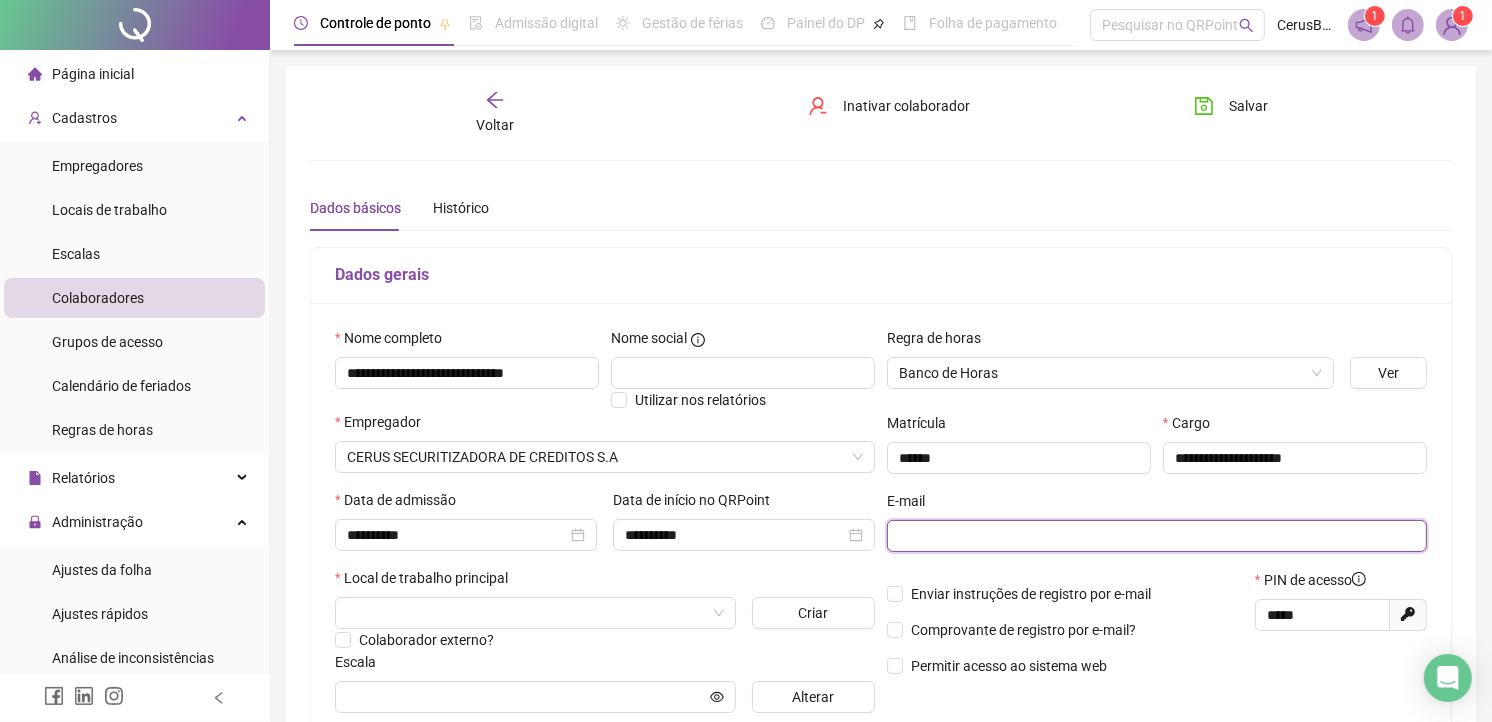 click at bounding box center [1155, 536] 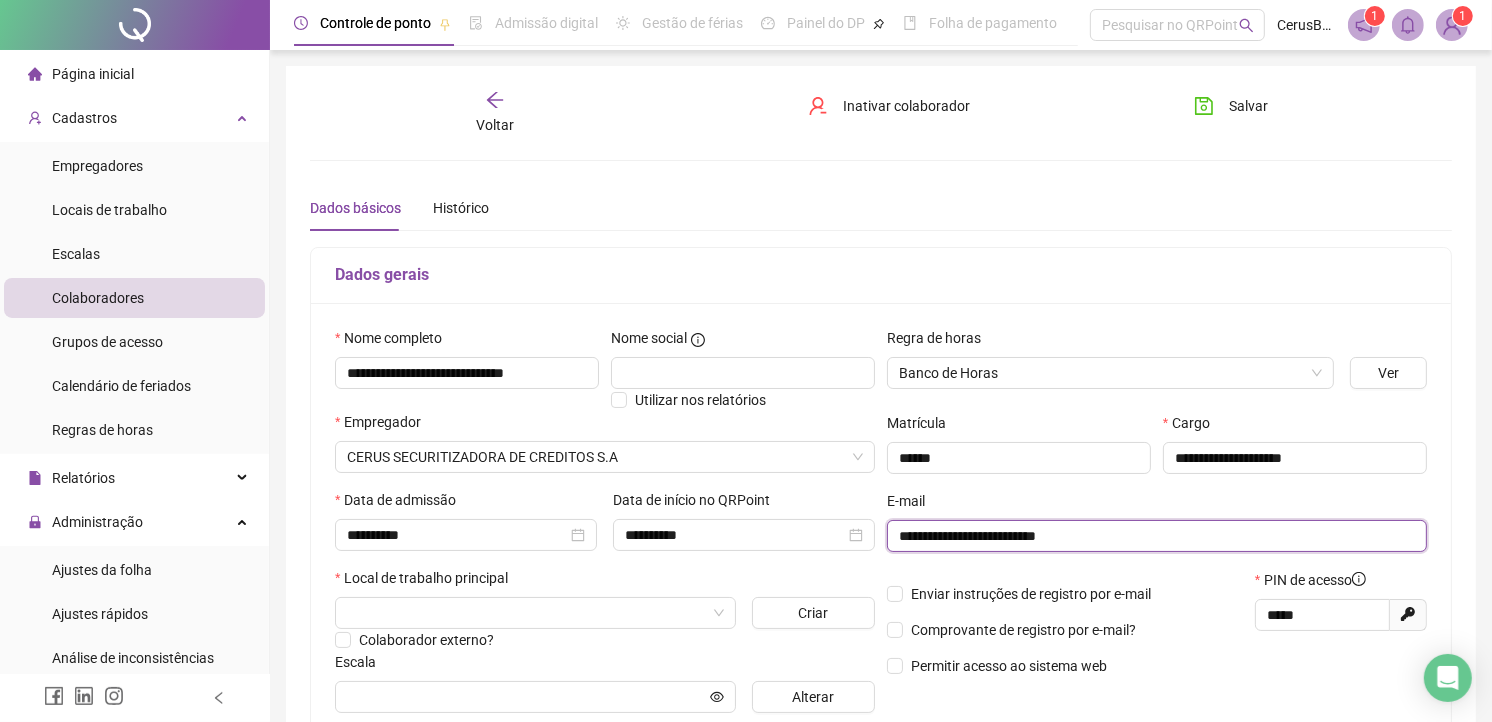 type on "**********" 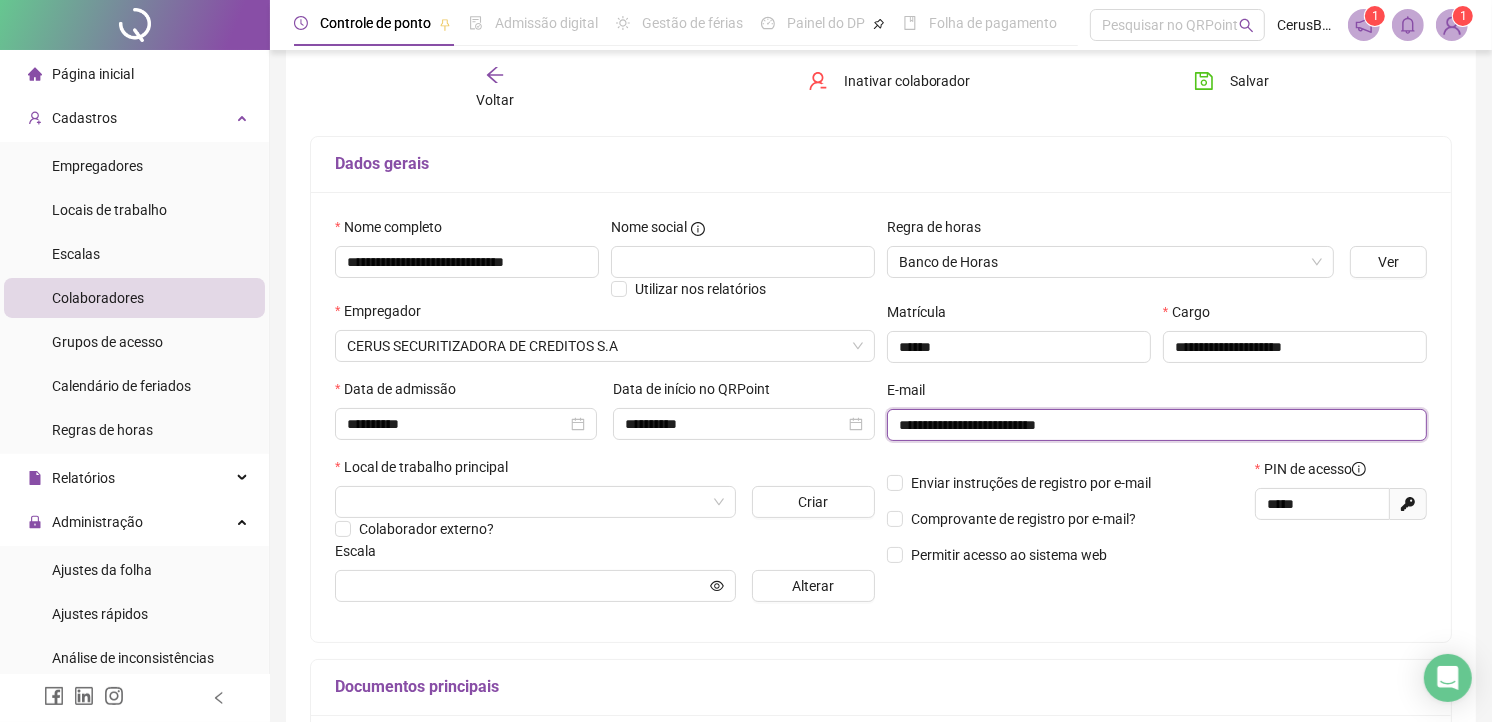 scroll, scrollTop: 111, scrollLeft: 0, axis: vertical 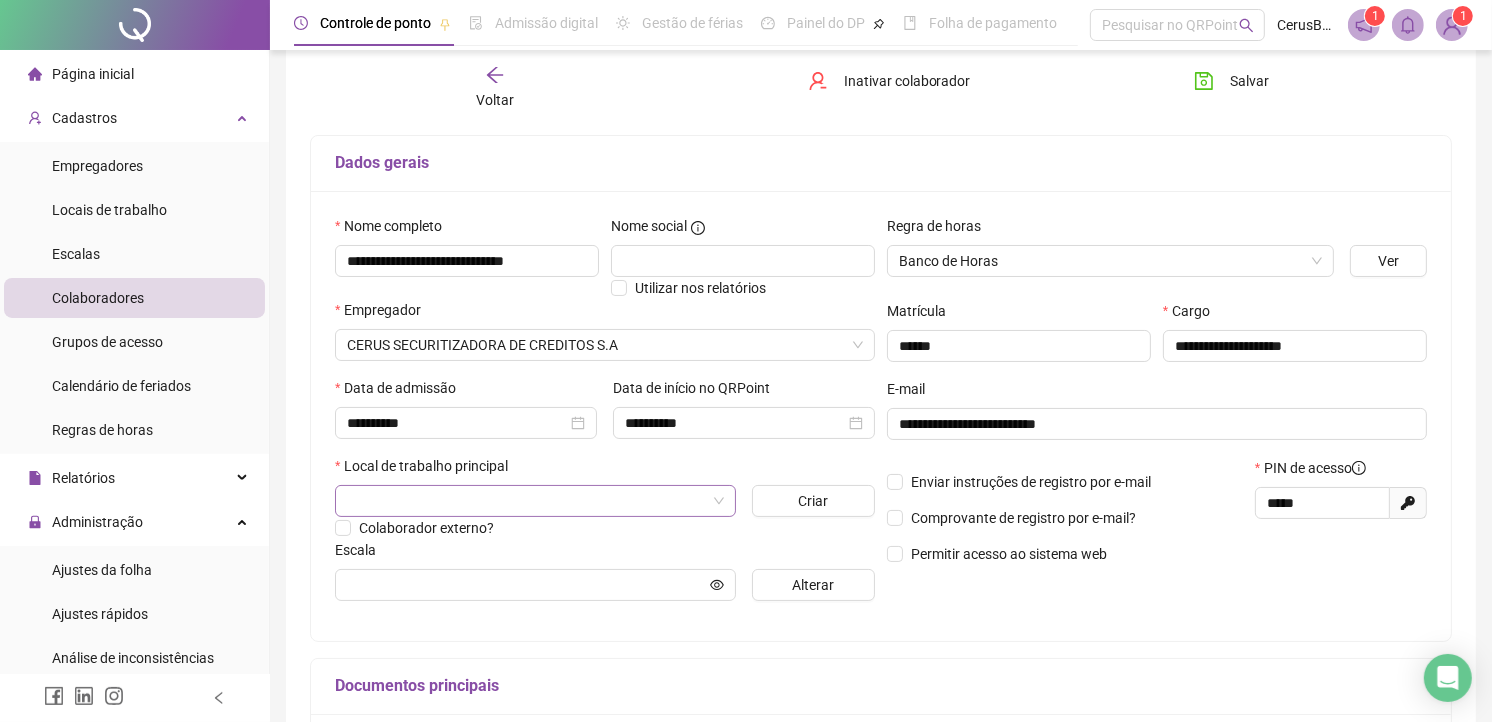 click at bounding box center [526, 501] 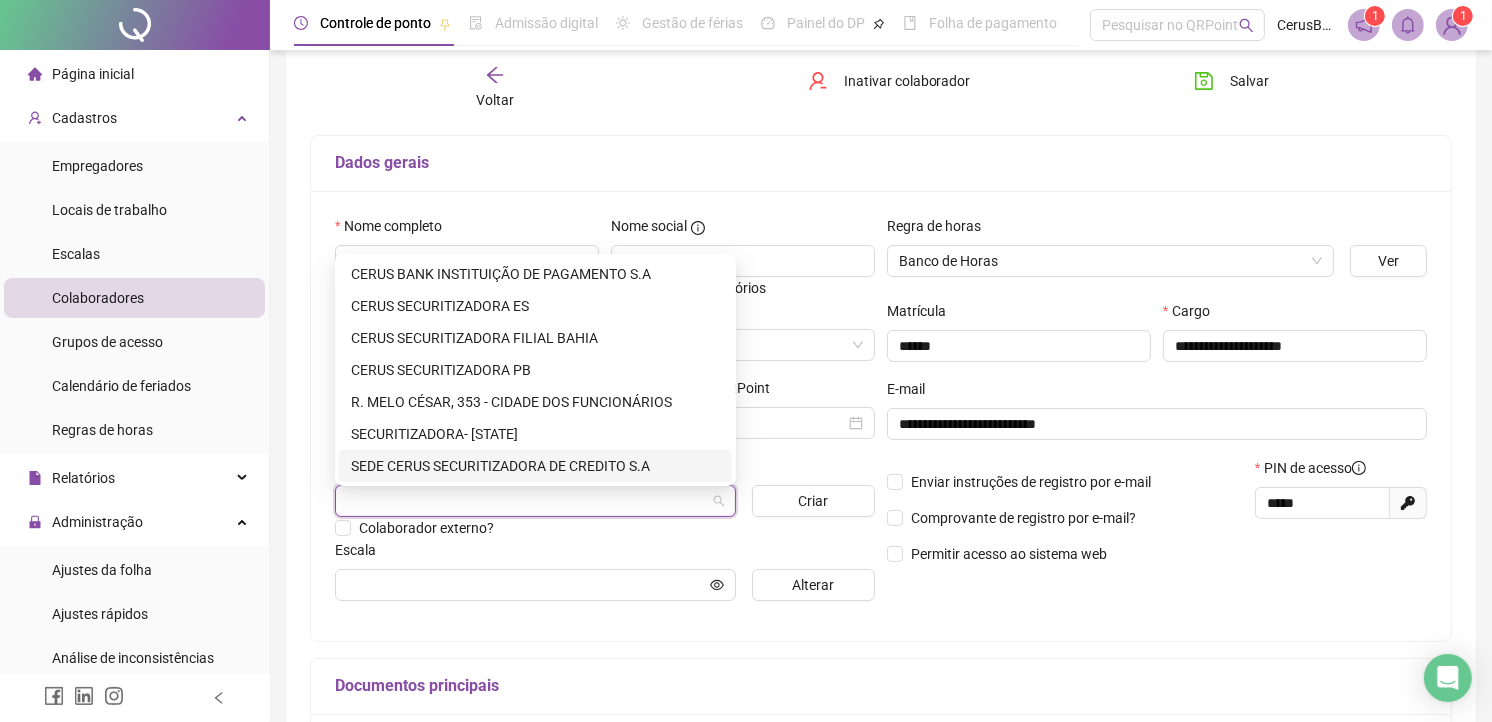 click on "SEDE CERUS SECURITIZADORA DE CREDITO S.A" at bounding box center [535, 466] 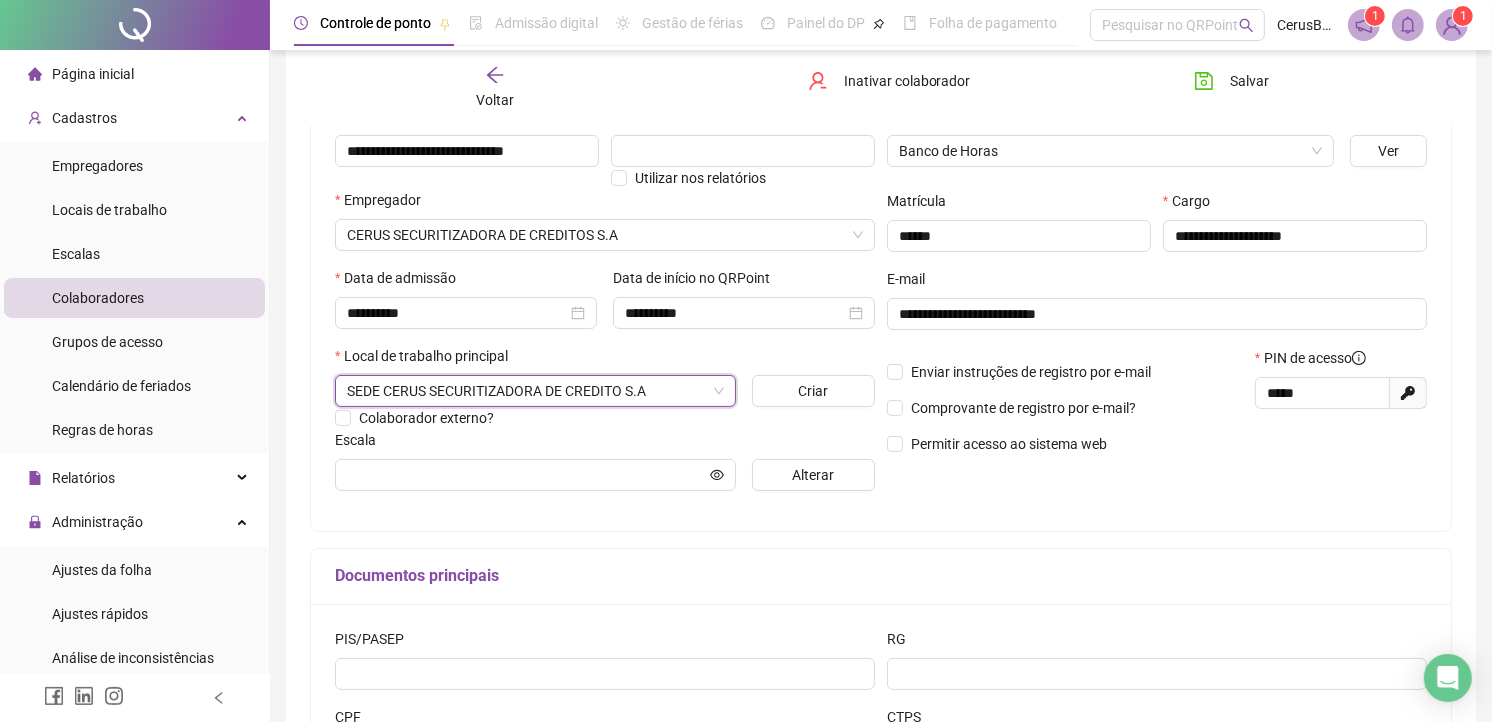 scroll, scrollTop: 222, scrollLeft: 0, axis: vertical 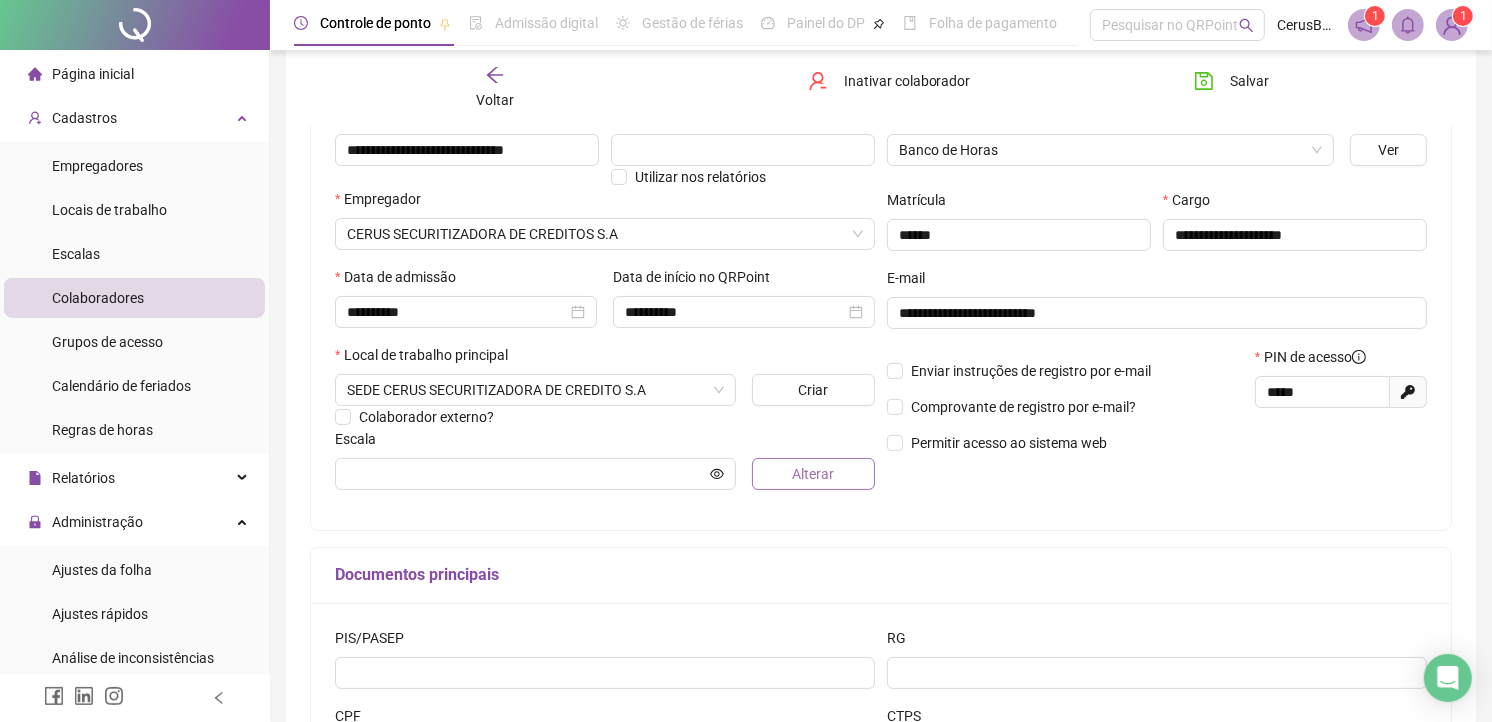 click on "Alterar" at bounding box center (813, 474) 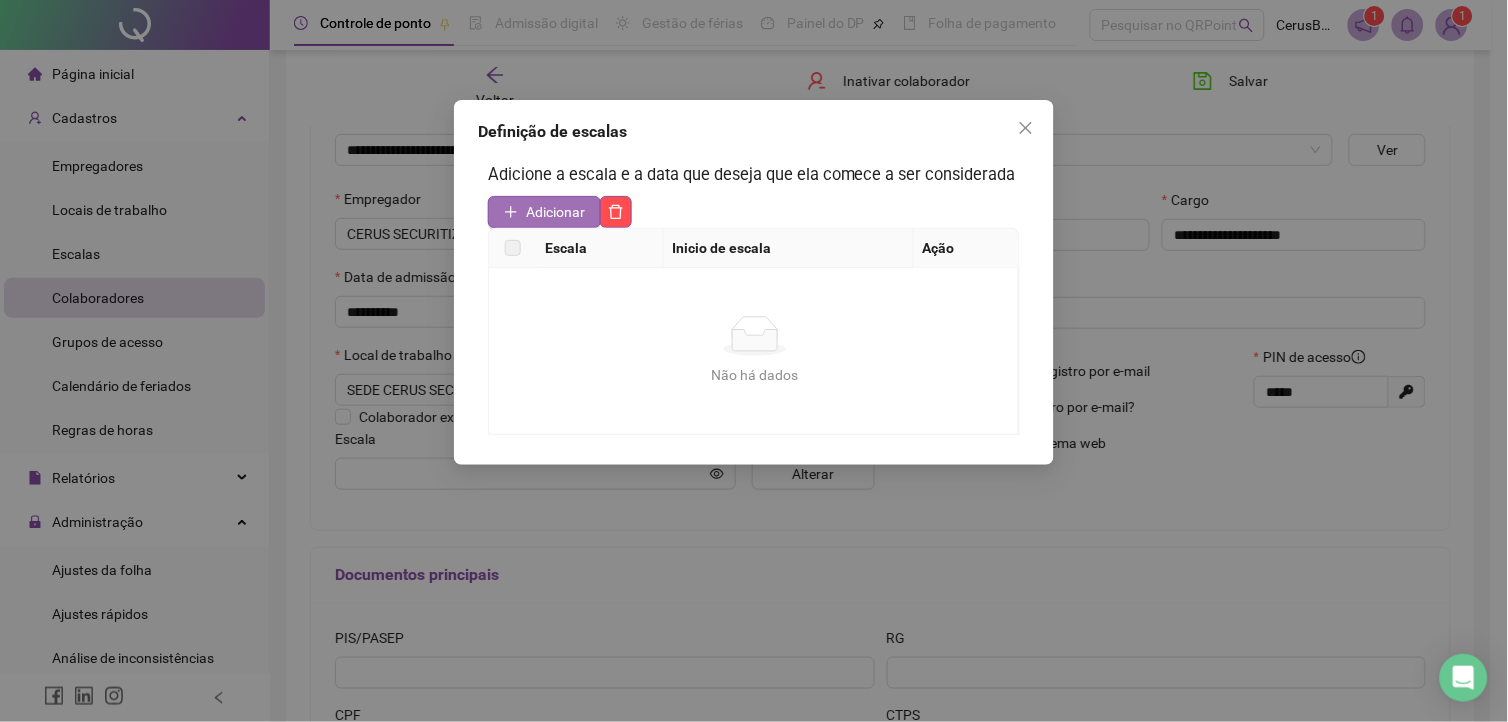 click on "Adicionar" at bounding box center (544, 212) 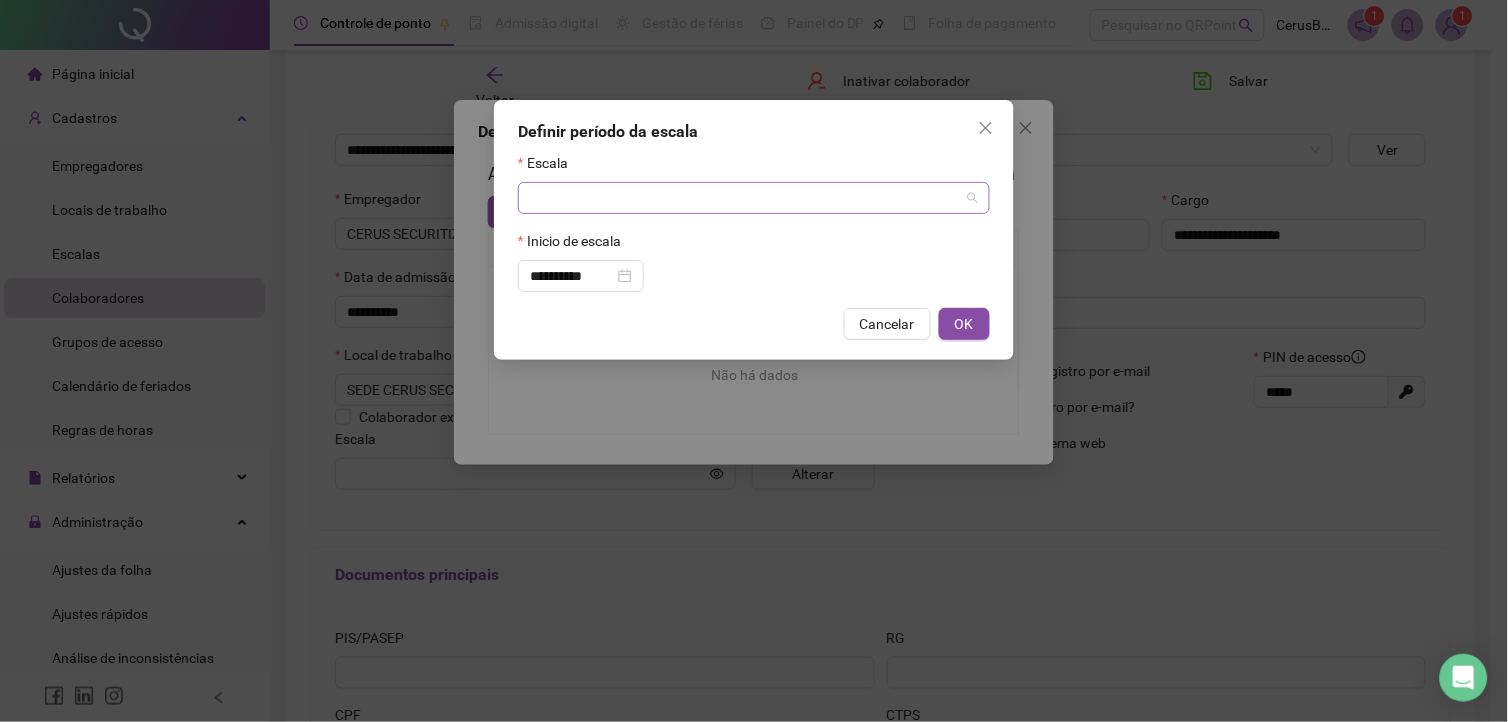 click at bounding box center [745, 198] 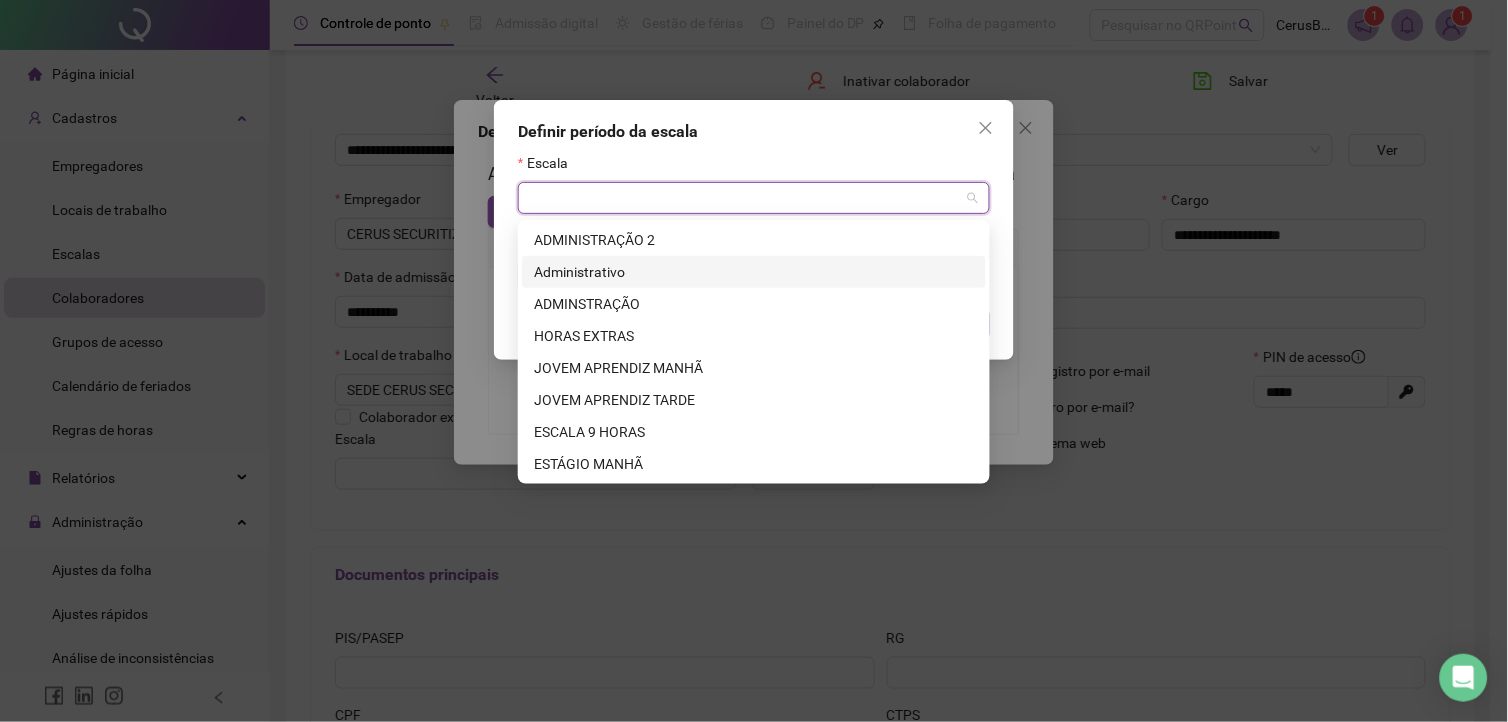click on "Administrativo" at bounding box center [754, 272] 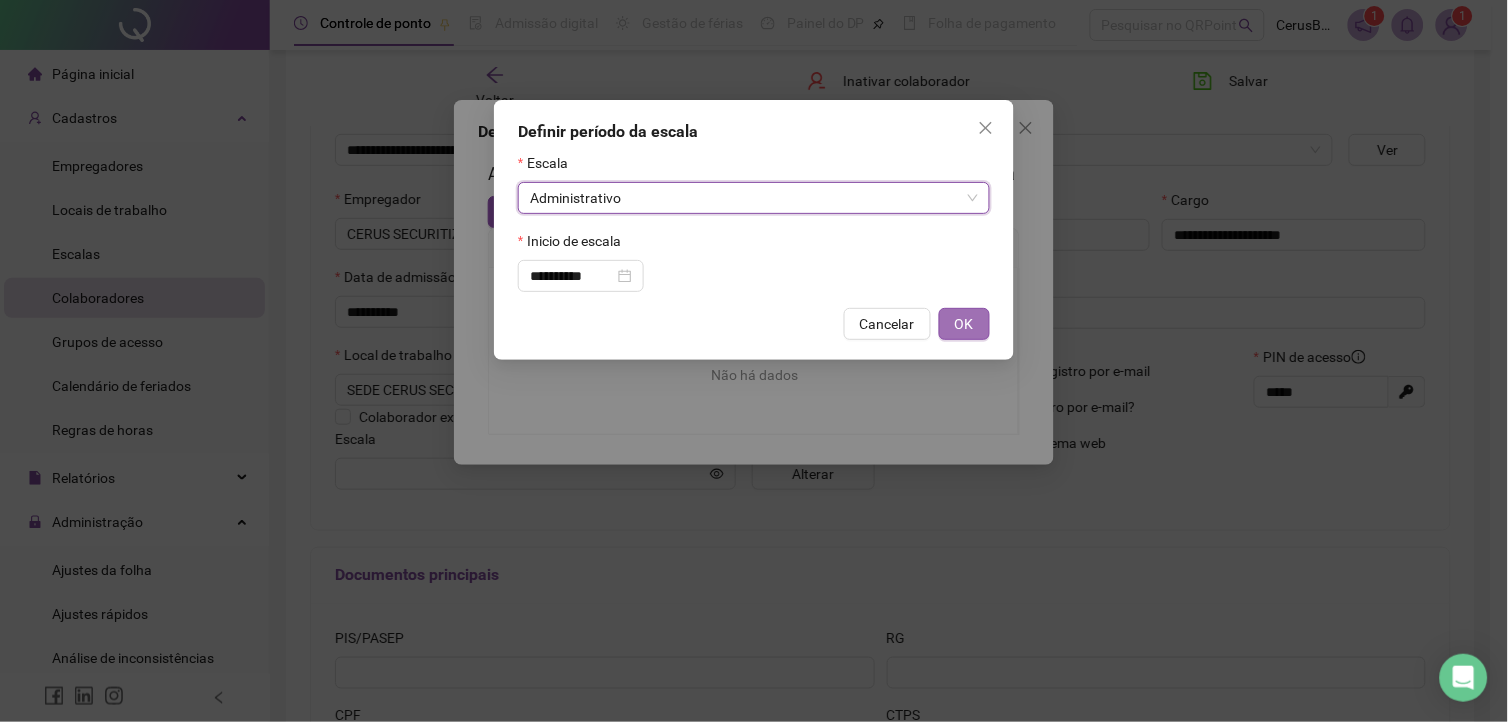 click on "OK" at bounding box center (964, 324) 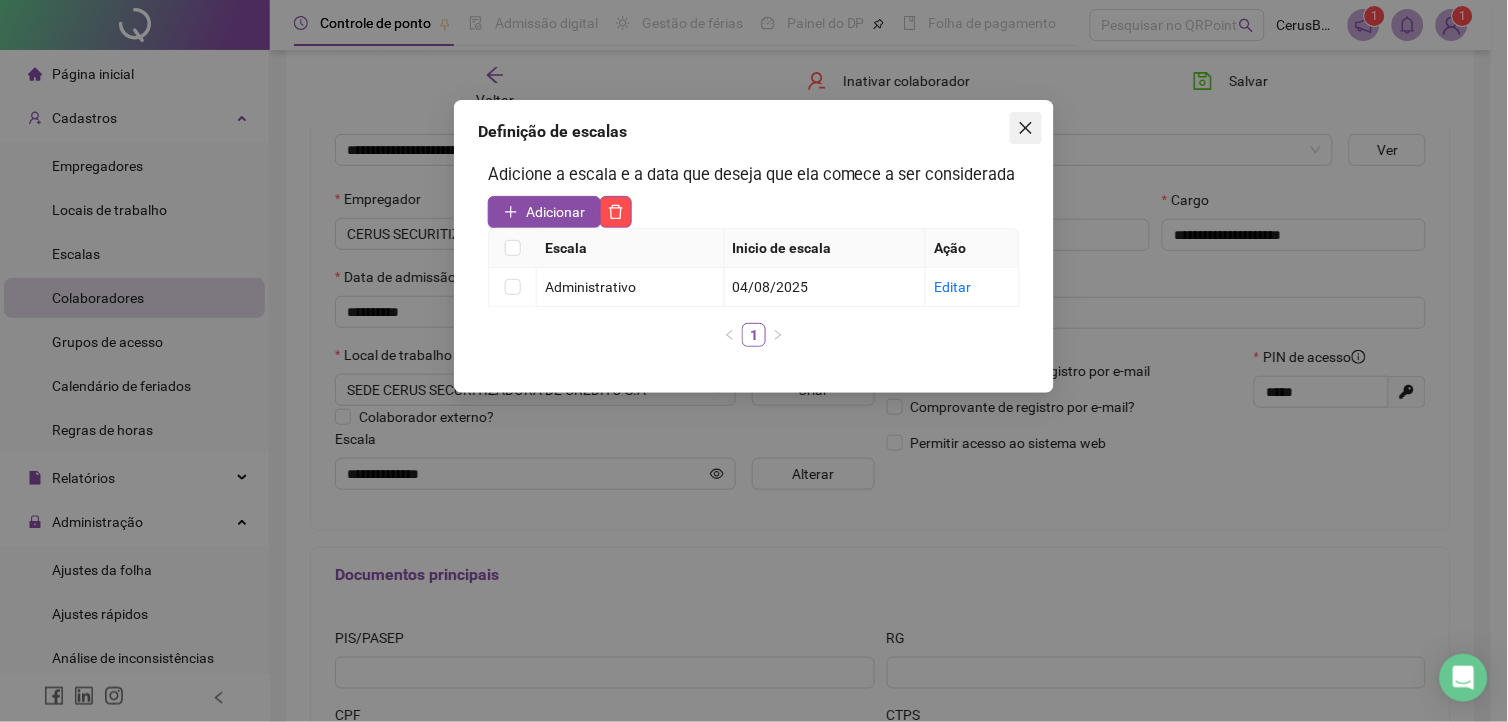 click at bounding box center (1026, 128) 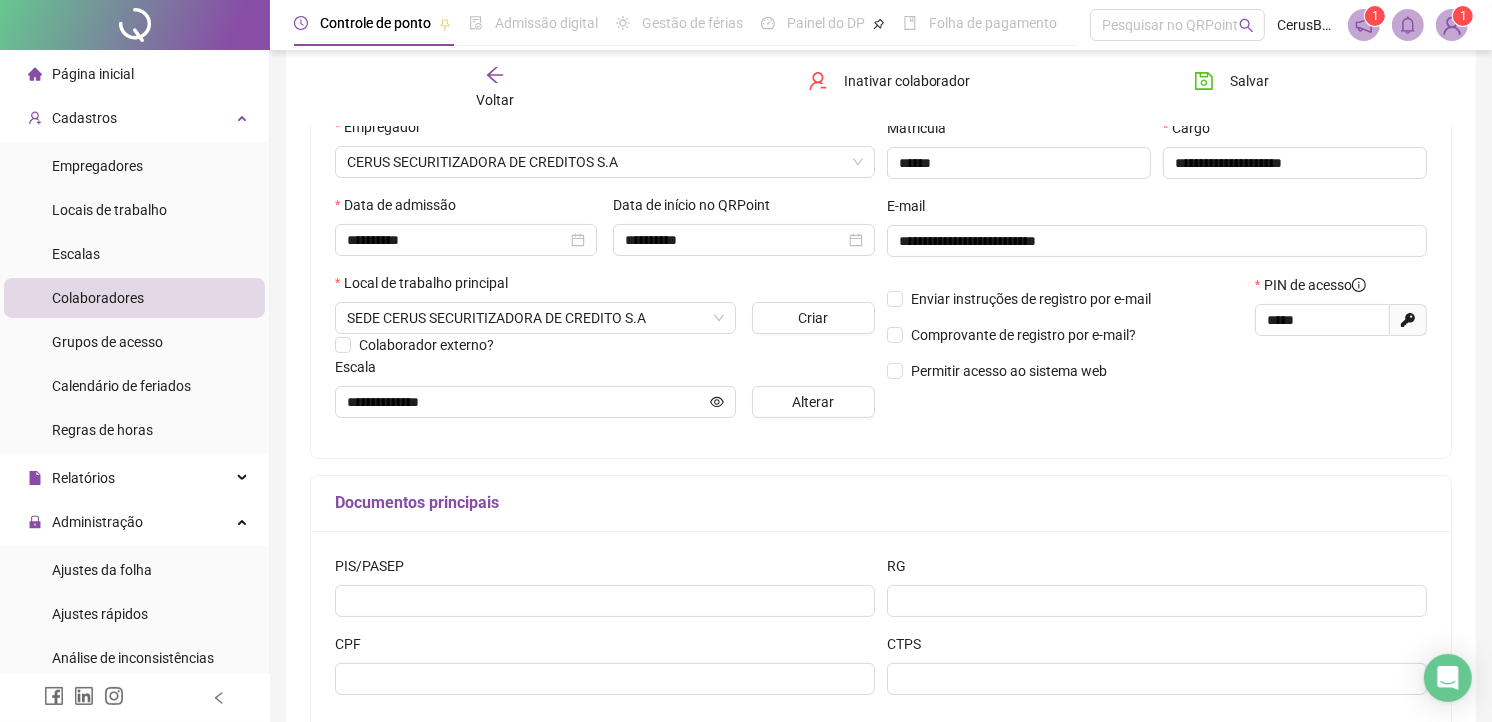 scroll, scrollTop: 333, scrollLeft: 0, axis: vertical 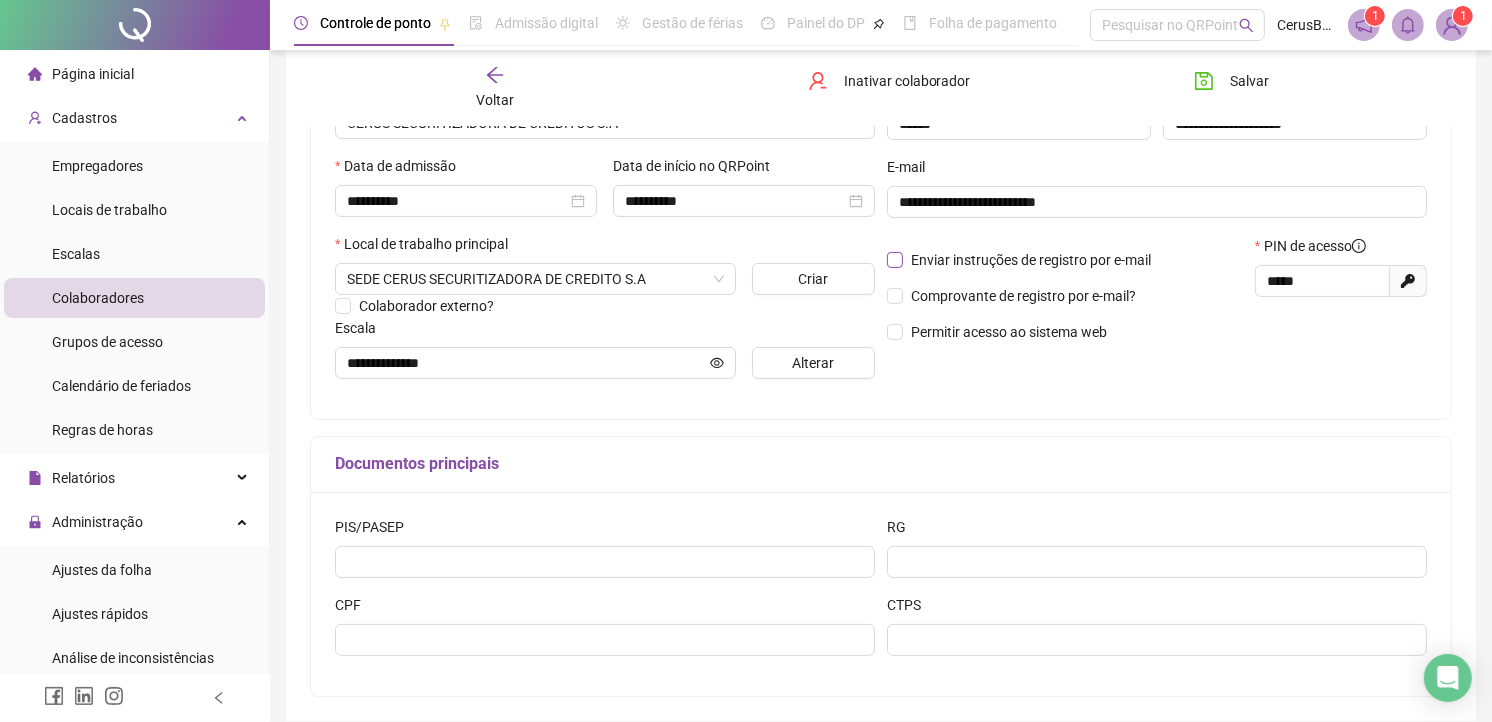 click on "Enviar instruções de registro por e-mail" at bounding box center [1023, 260] 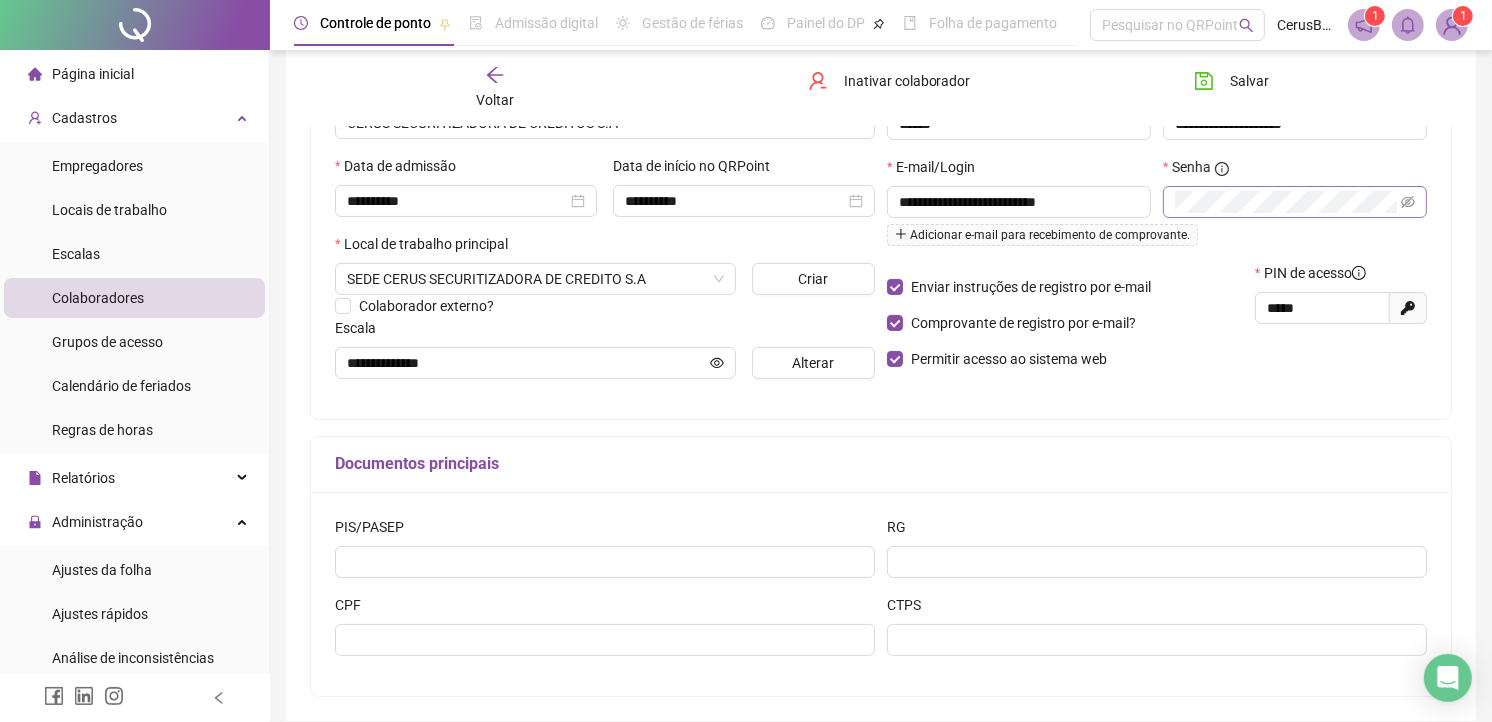 click at bounding box center [1408, 202] 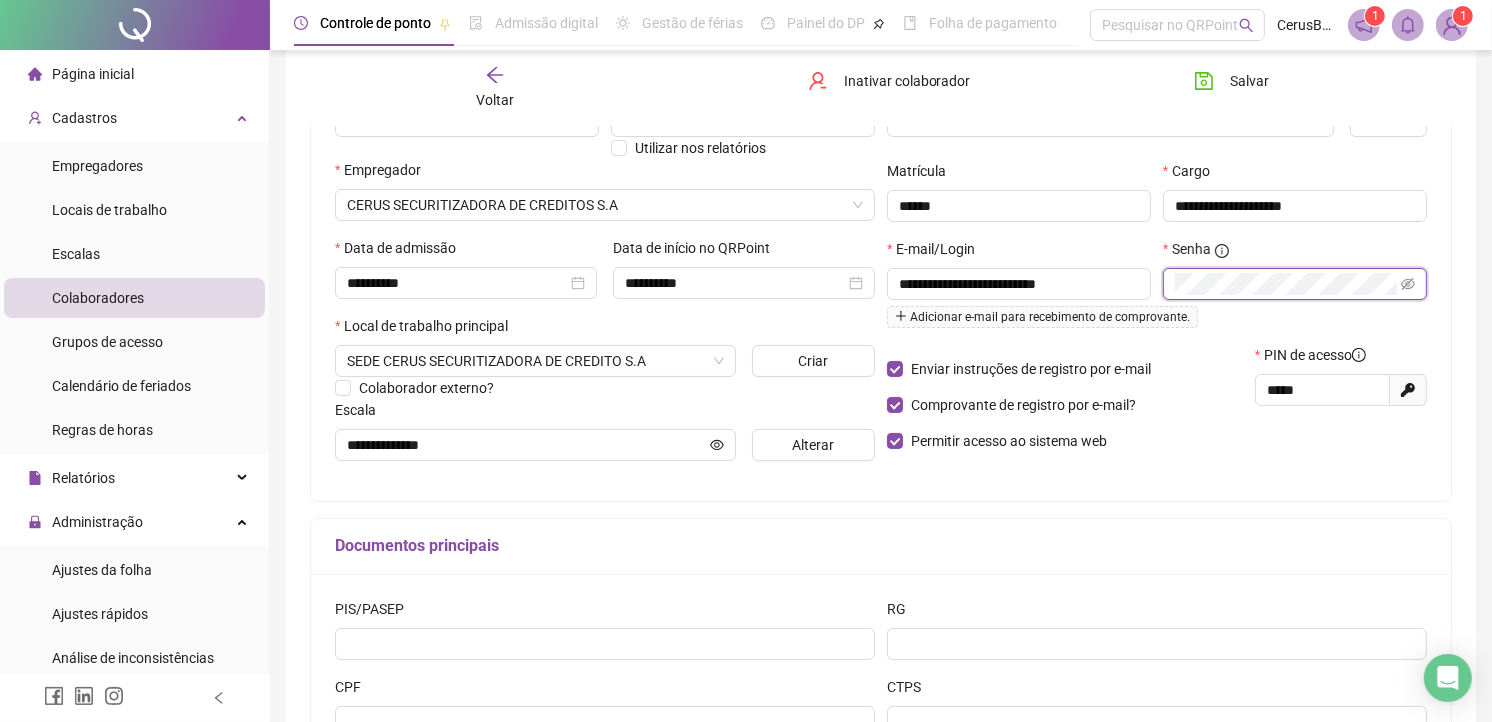 scroll, scrollTop: 90, scrollLeft: 0, axis: vertical 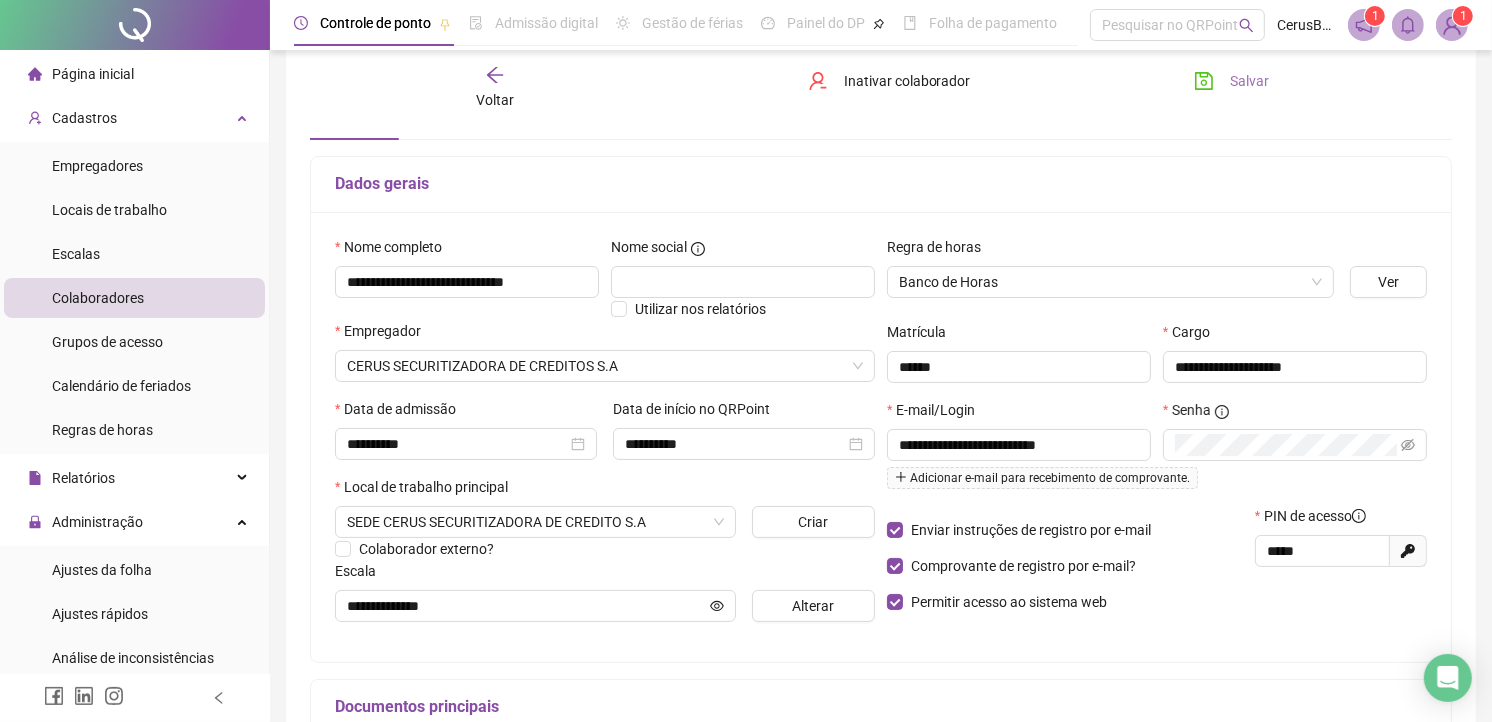 click on "Salvar" at bounding box center [1231, 81] 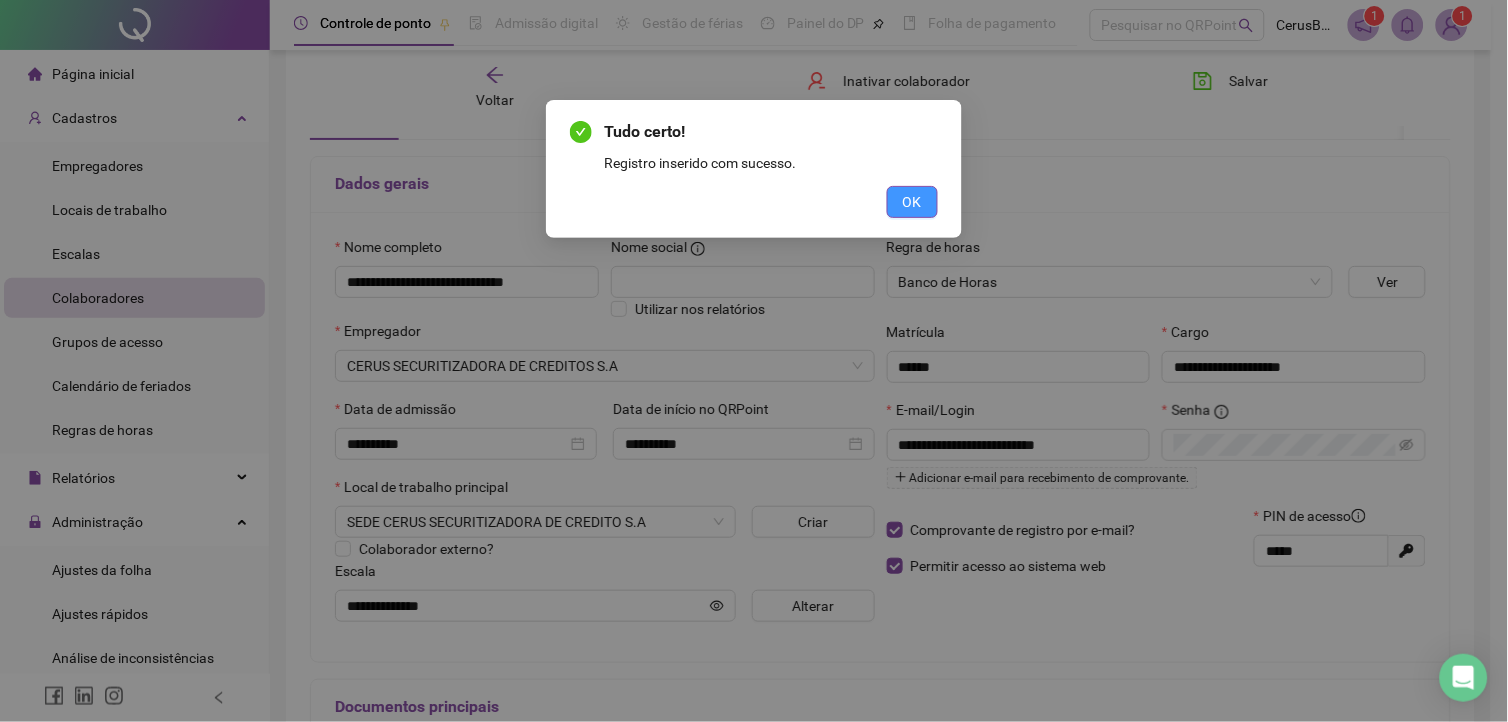 click on "OK" at bounding box center [912, 202] 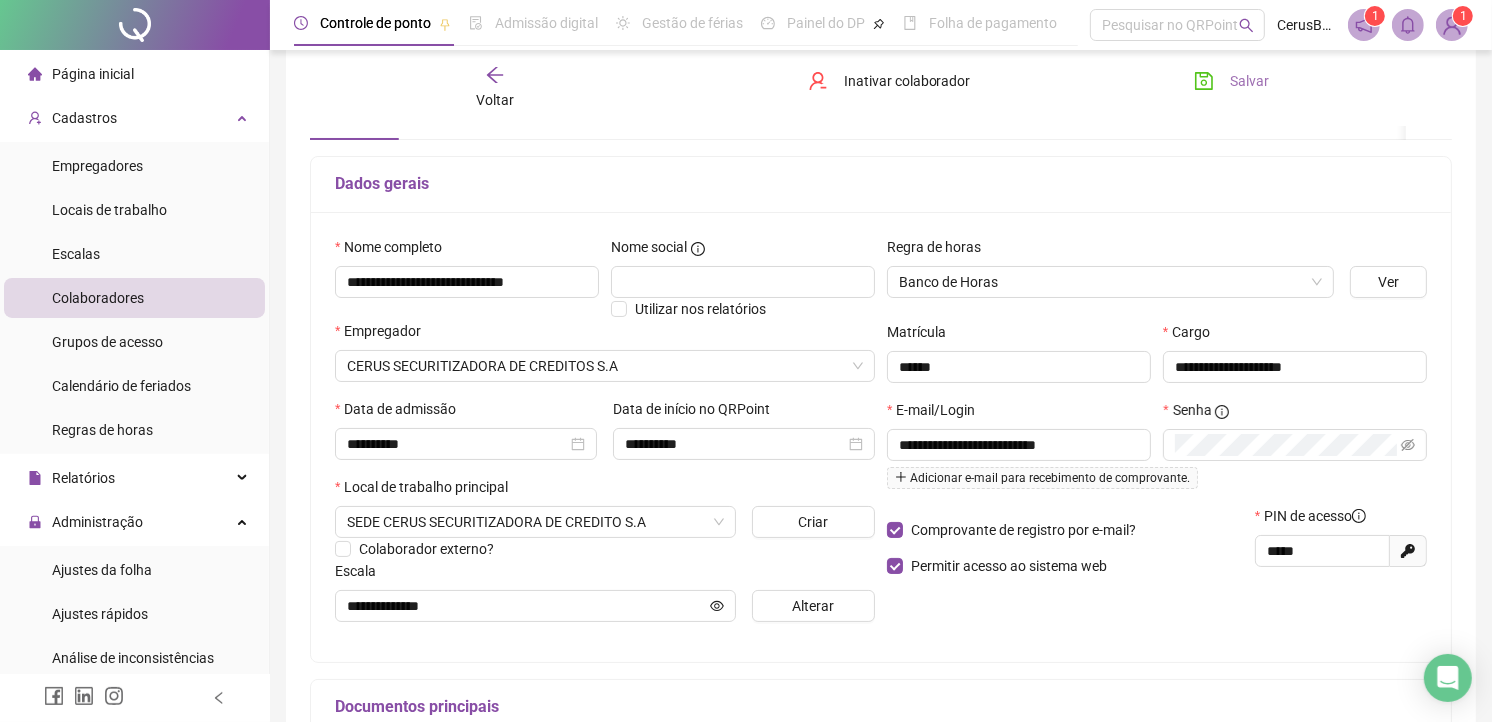click on "Salvar" at bounding box center [1249, 81] 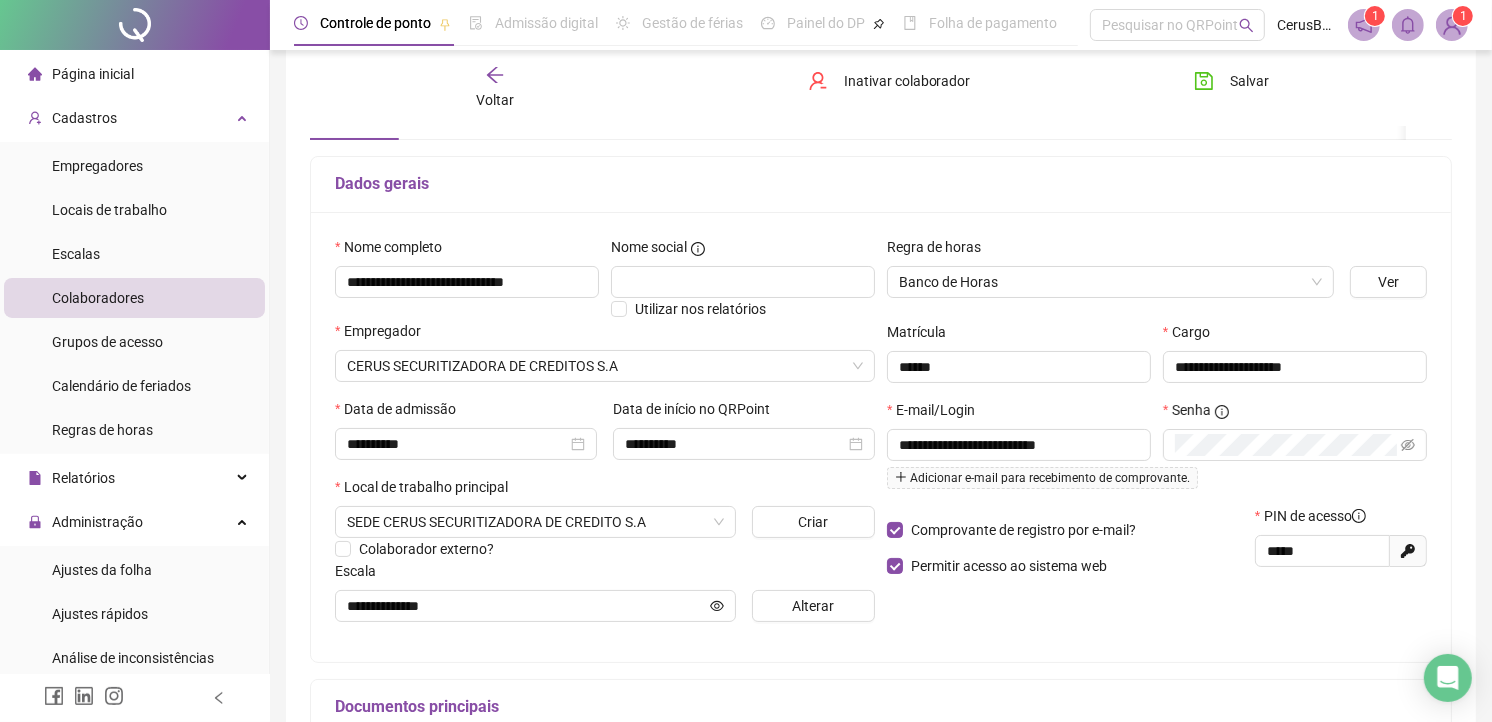 type 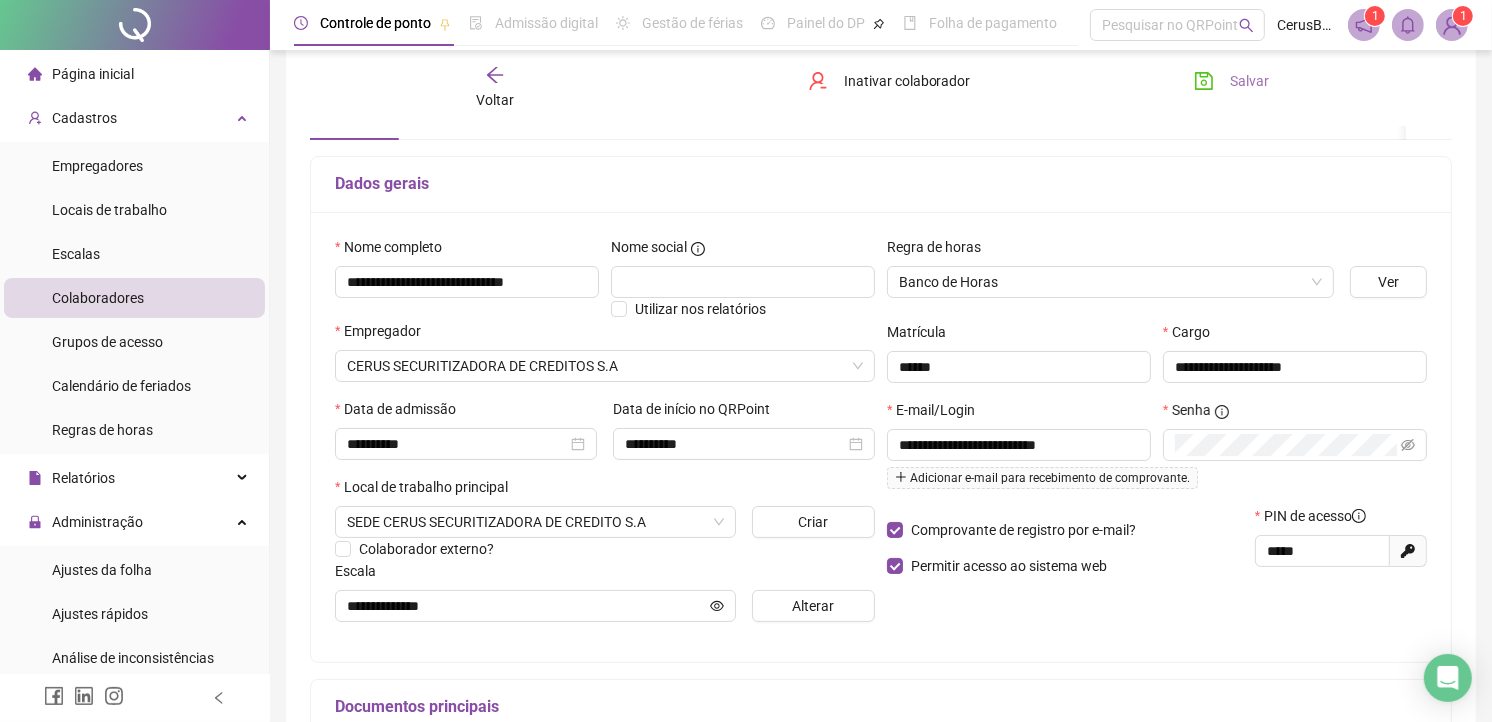 click on "Salvar" at bounding box center [1231, 81] 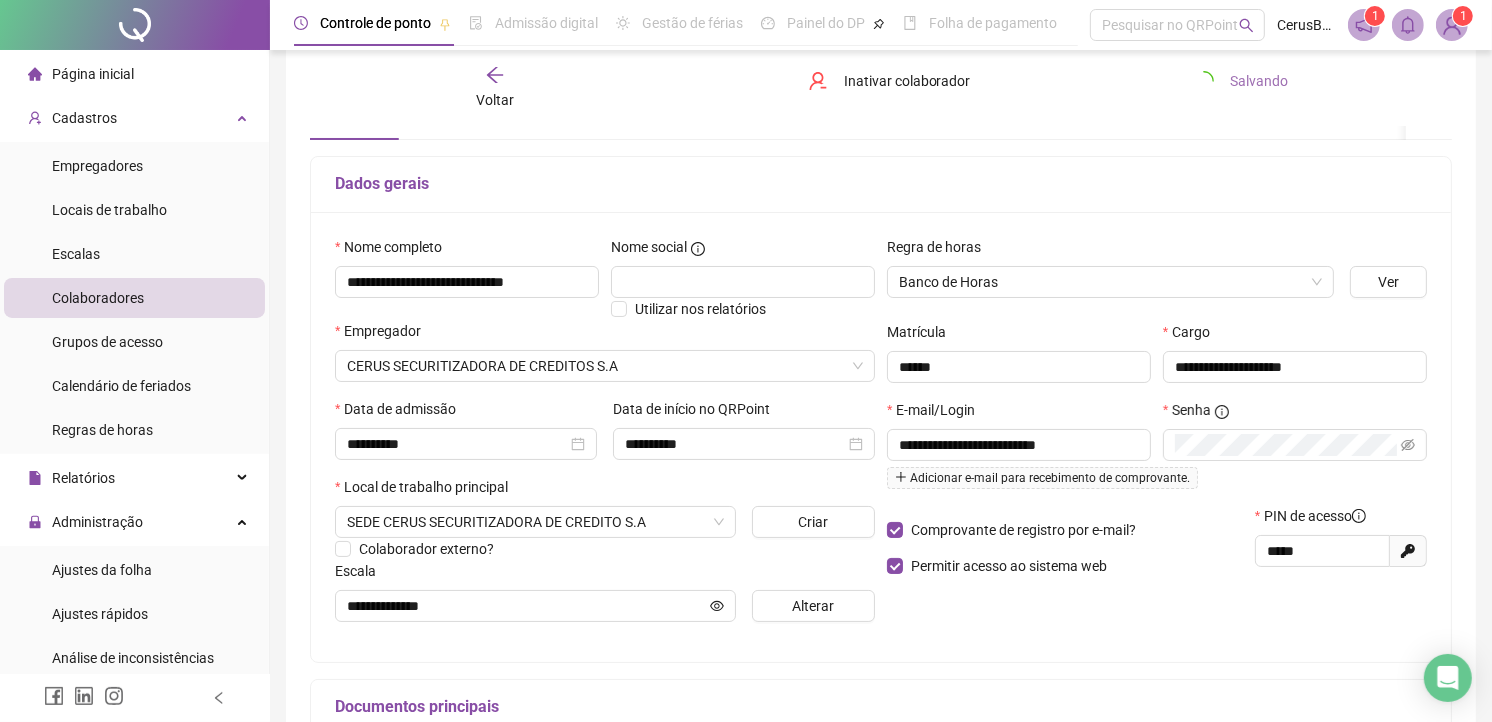click on "Salvando" at bounding box center (1259, 81) 